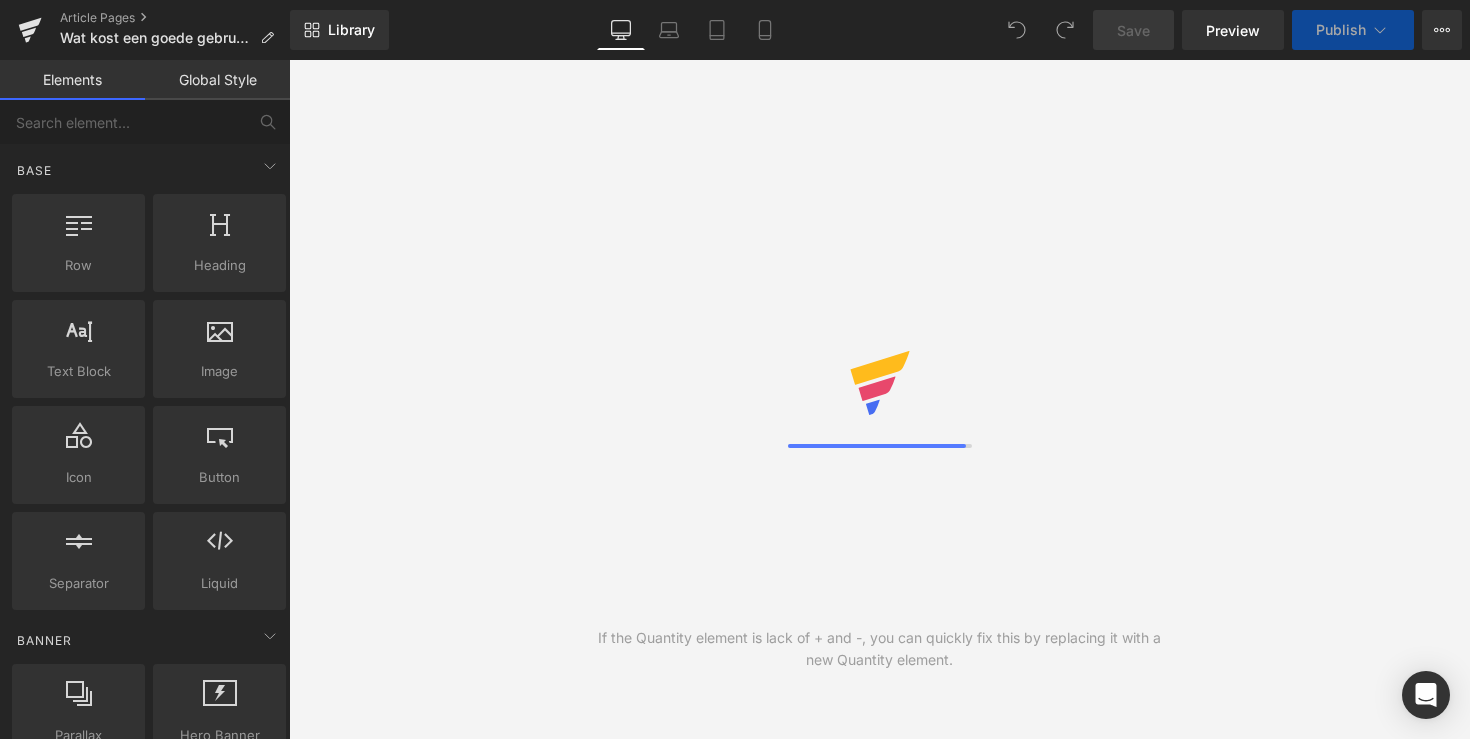 scroll, scrollTop: 0, scrollLeft: 0, axis: both 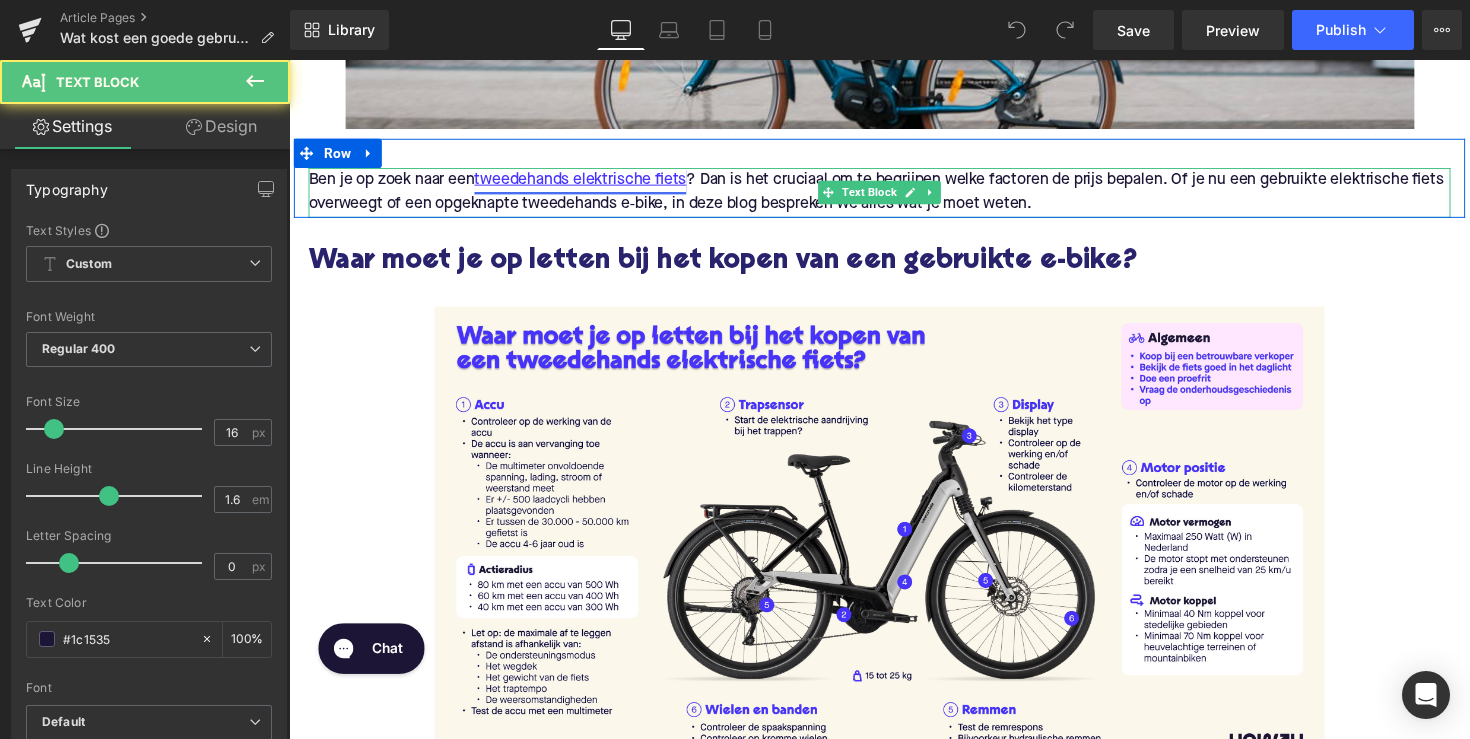 click on "tweedehands elektrische fiets" at bounding box center [587, 184] 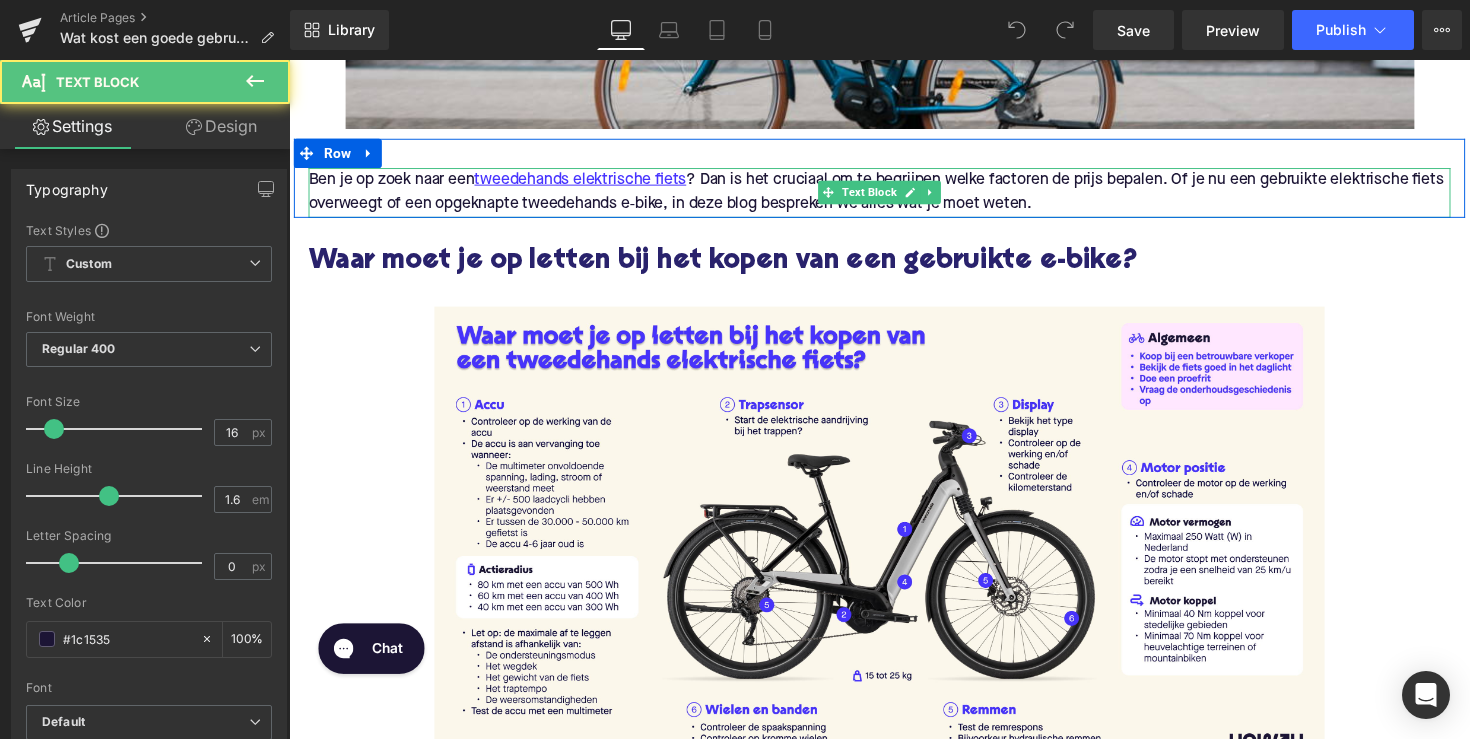 click on "Ben je op zoek naar een  tweedehands elektrische fiets ? Dan is het cruciaal om te begrijpen welke factoren de prijs bepalen. Of je nu een gebruikte elektrische fiets overweegt of een opgeknapte tweedehands e‑bike, in deze blog bespreken we alles wat je moet weten." at bounding box center [892, 196] 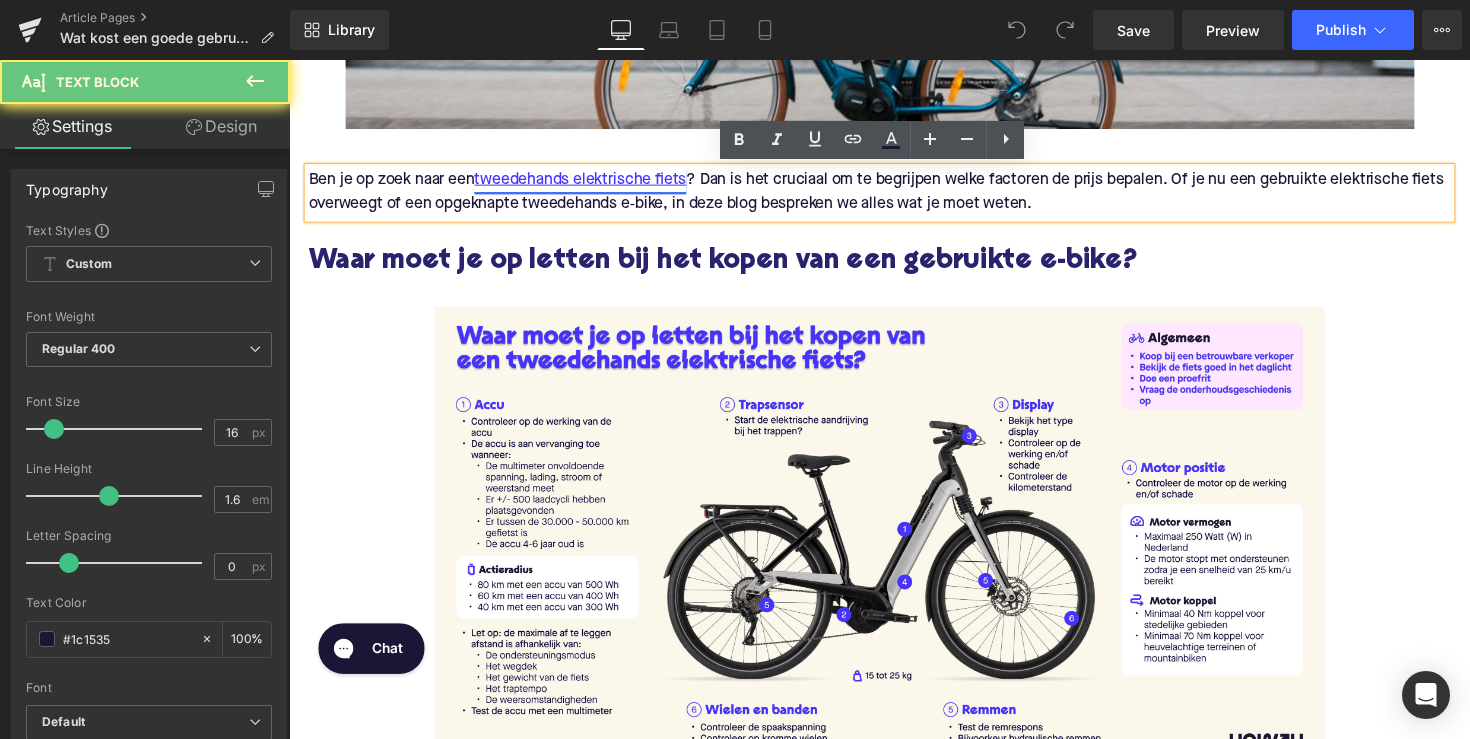 click on "tweedehands elektrische fiets" at bounding box center [587, 184] 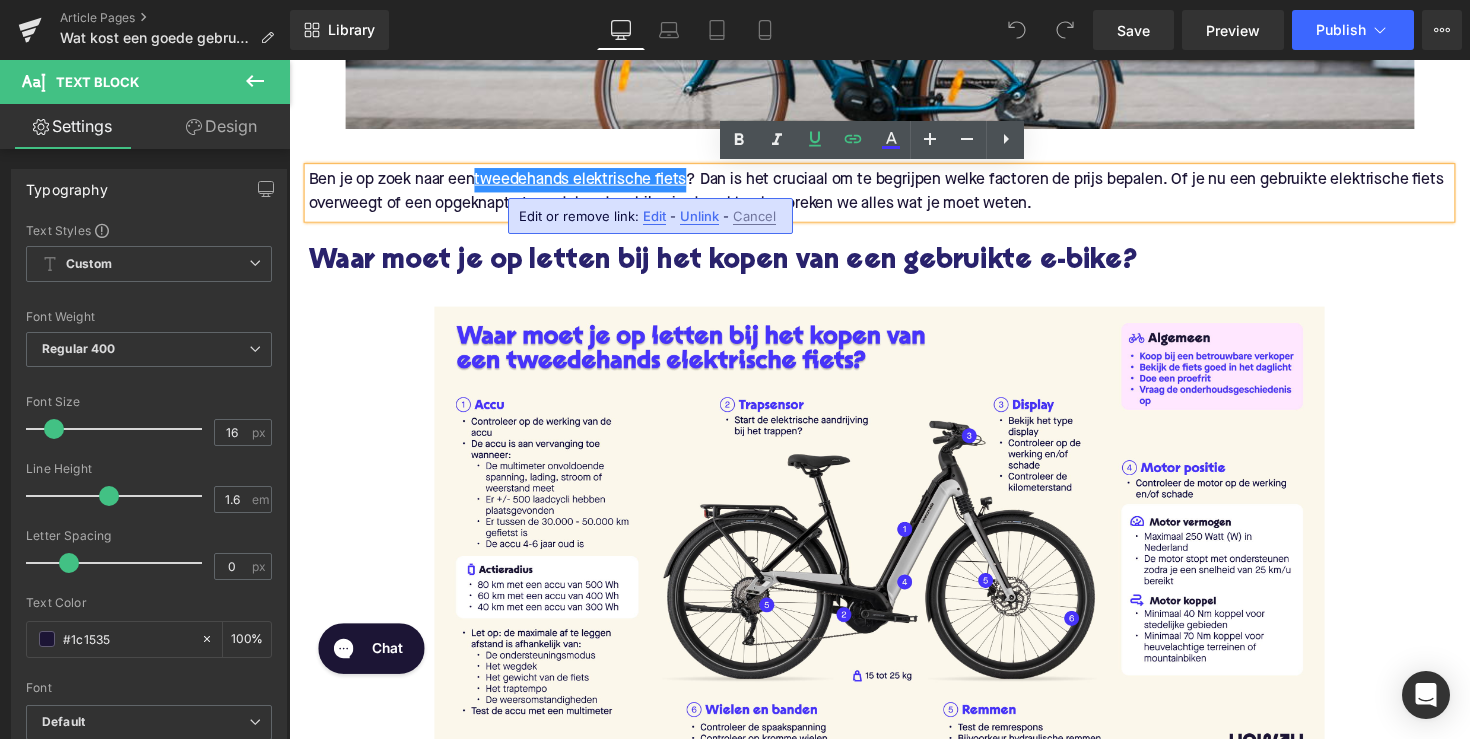 click on "Edit" at bounding box center (654, 216) 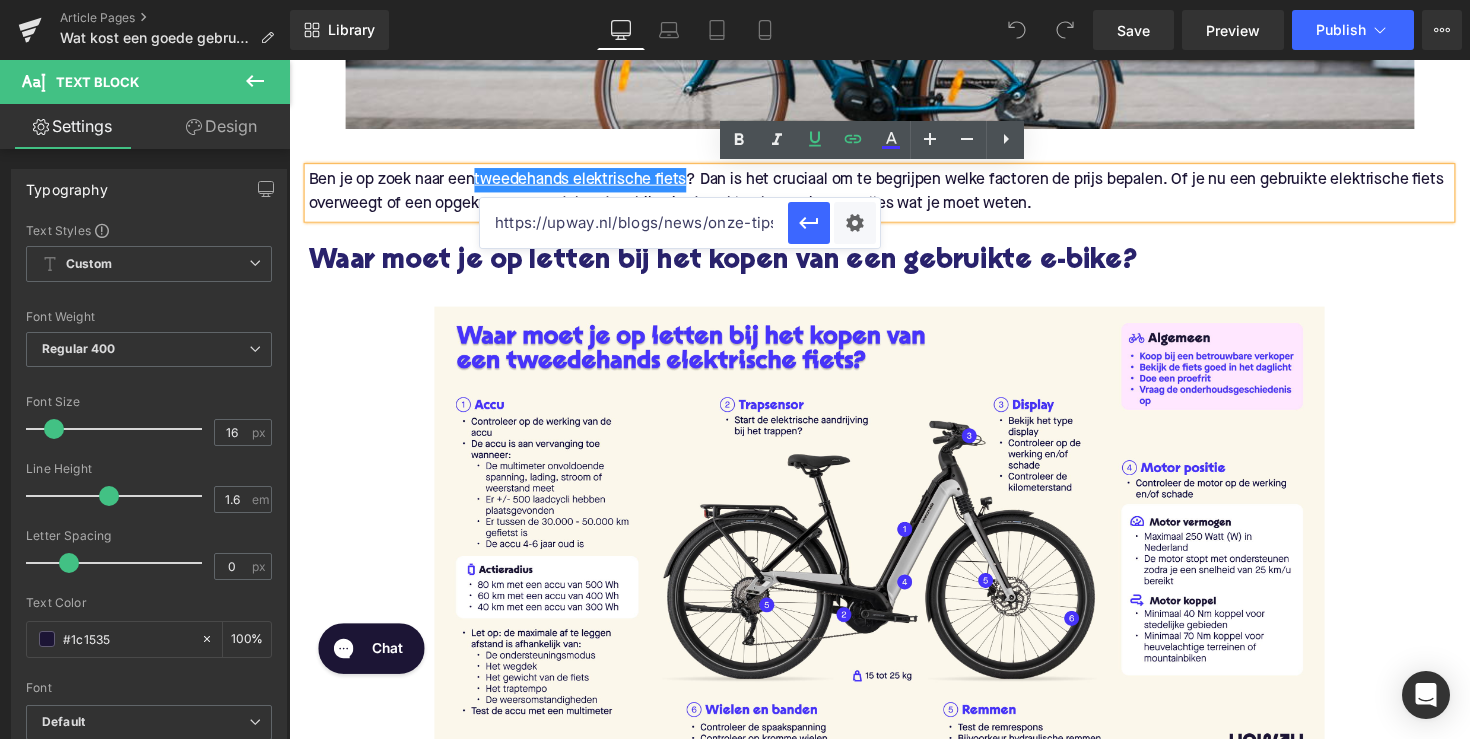 drag, startPoint x: 681, startPoint y: 217, endPoint x: 828, endPoint y: 245, distance: 149.64291 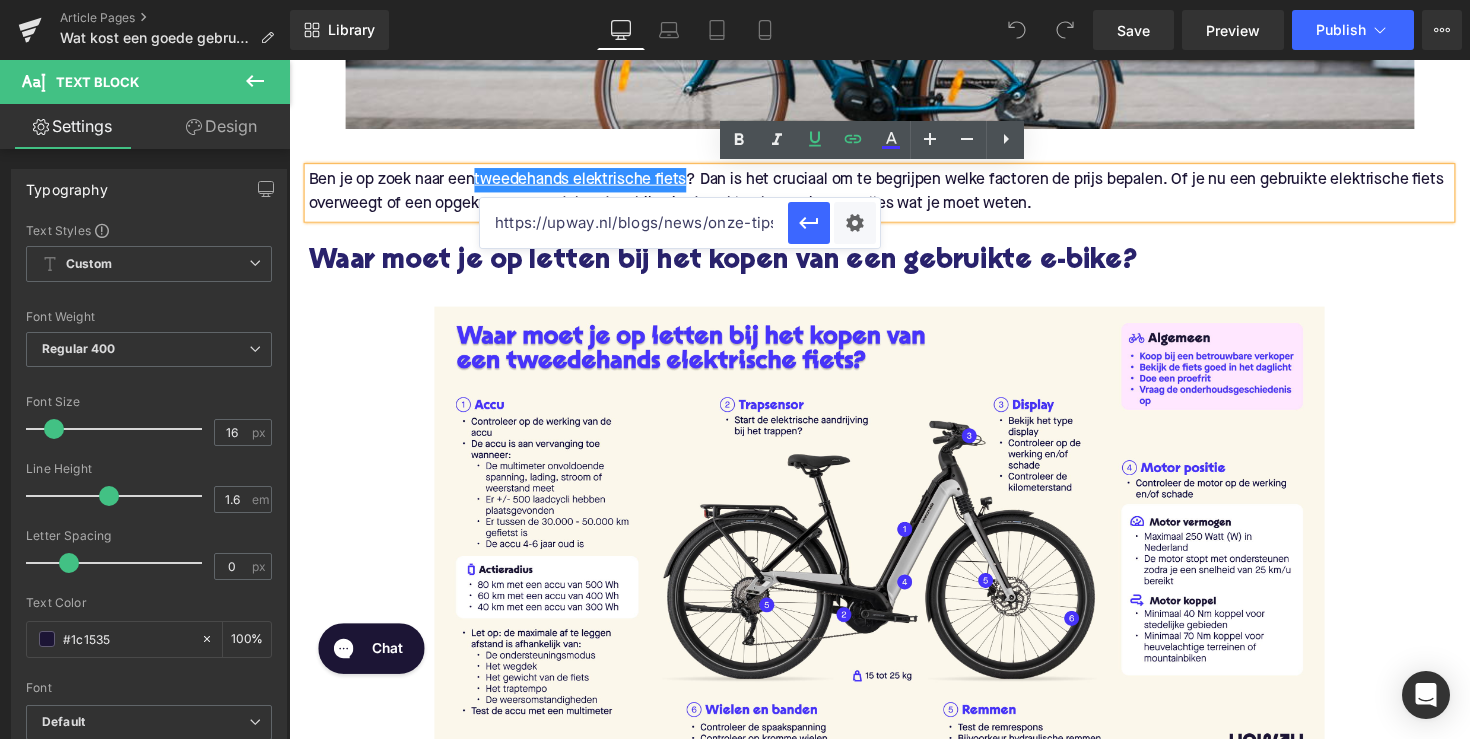 click on "https://upway.nl/blogs/news/onze-tips-voor-het-kopen-van-een-tweedehands-elektrische-fiets" at bounding box center (680, 223) 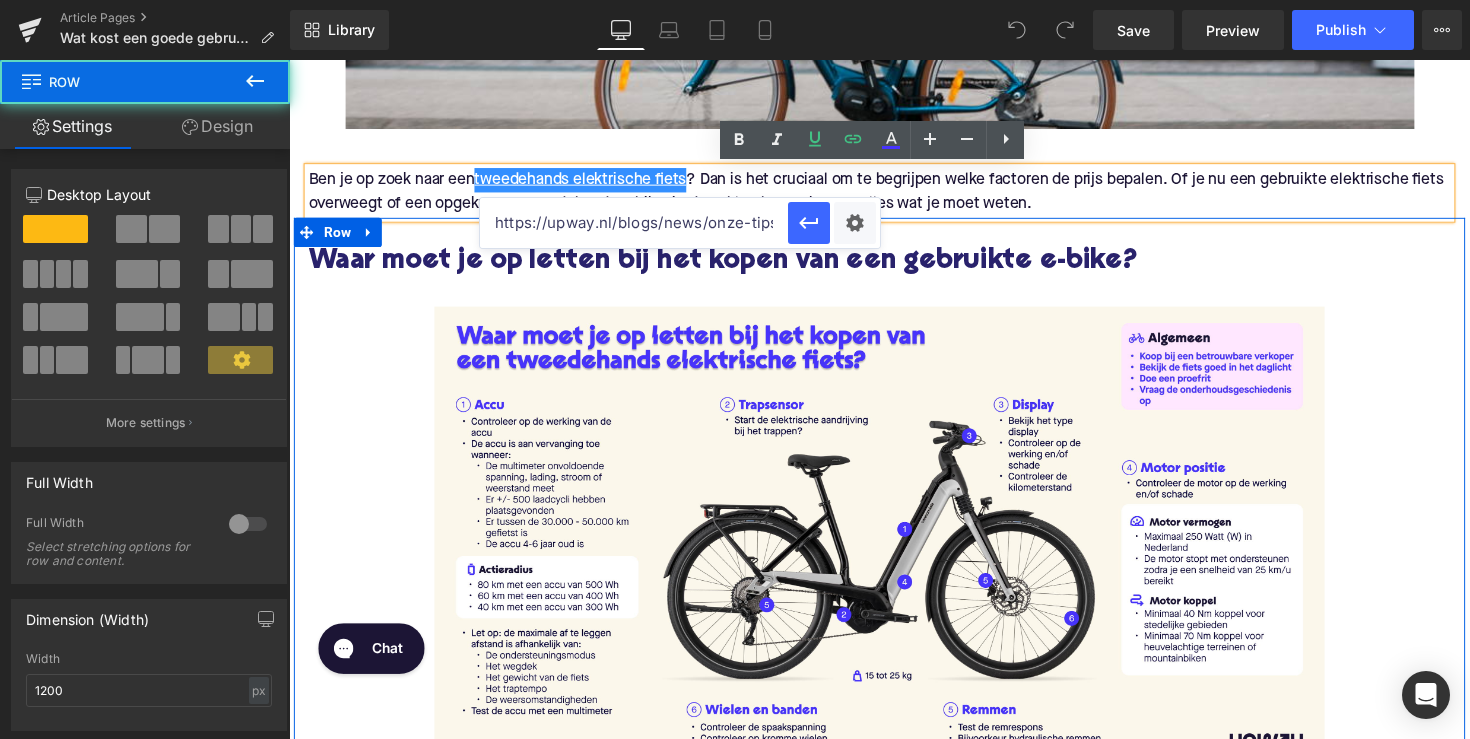 click on "Waar moet je op letten bij het kopen van een gebruikte e-bike? Heading         Image         Row         Row" at bounding box center (894, 517) 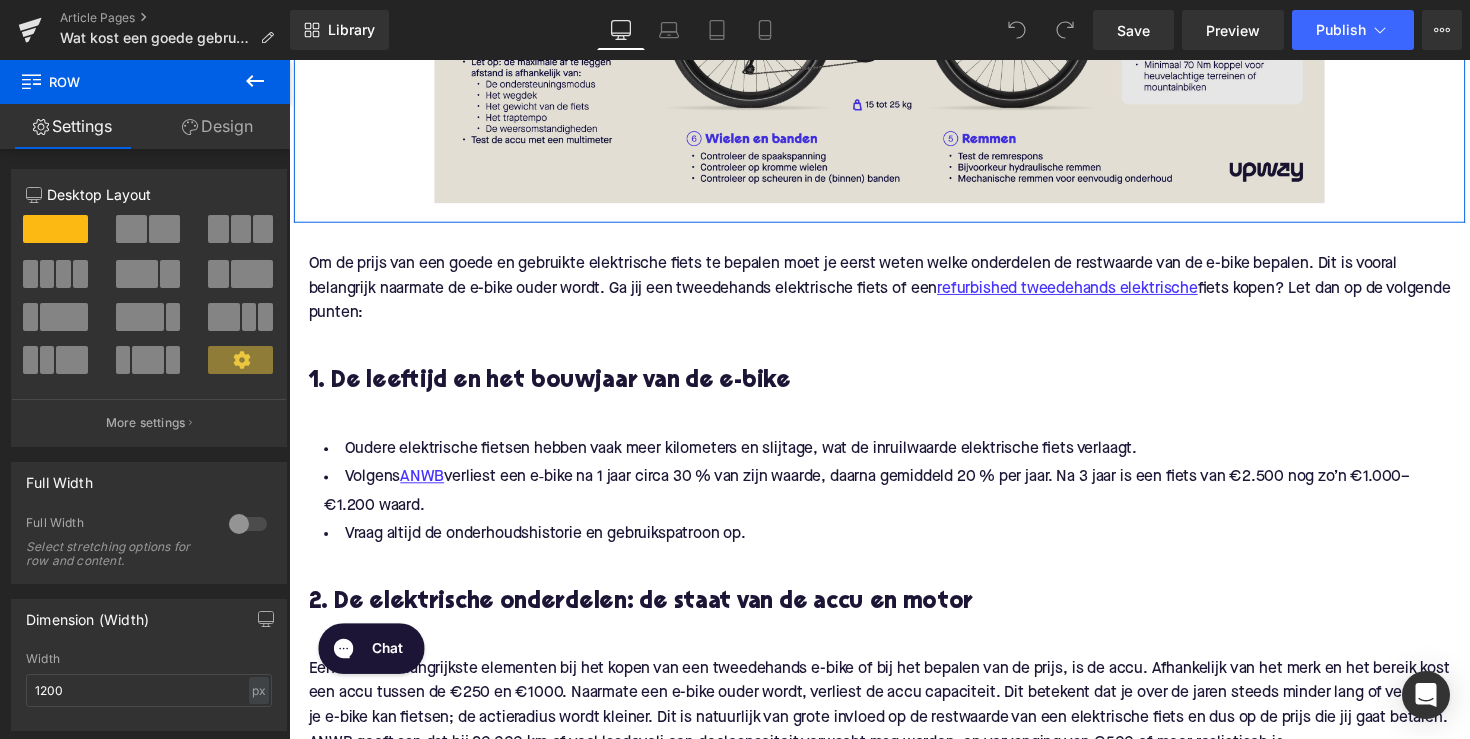 scroll, scrollTop: 1236, scrollLeft: 0, axis: vertical 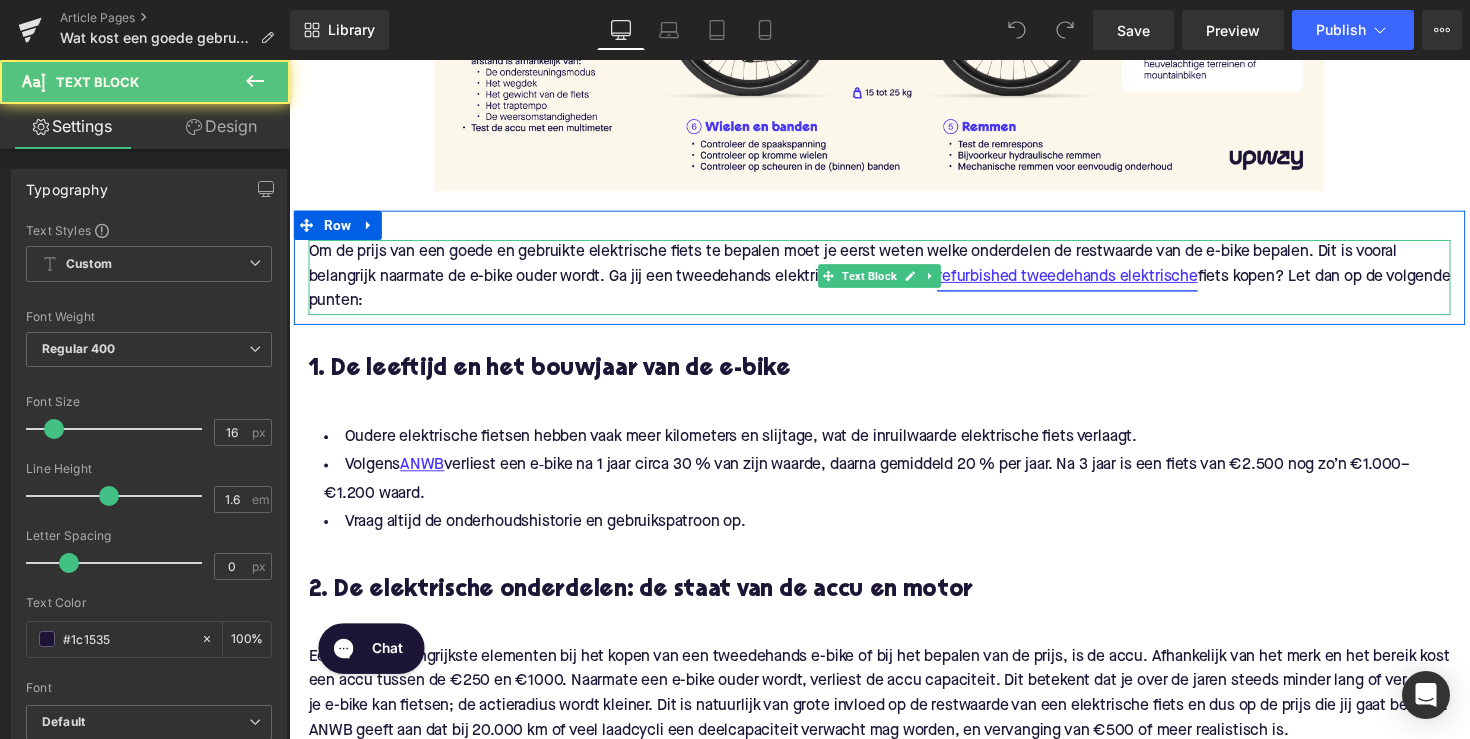 click on "refurbished tweedehands elektrische" at bounding box center [1086, 283] 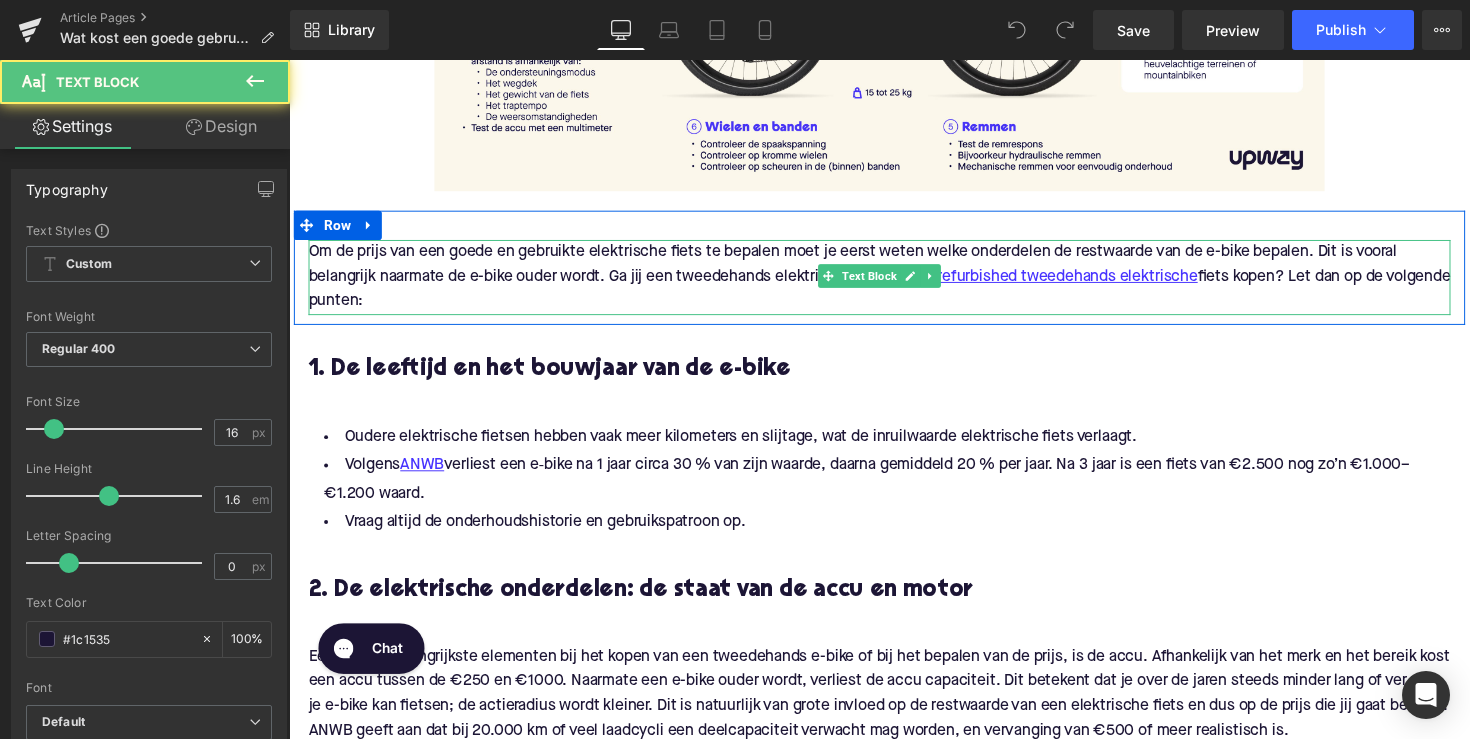 click on "Om de prijs van een goede en gebruikte elektrische fiets te bepalen moet je eerst weten welke onderdelen de restwaarde van de e-bike bepalen. Dit is vooral belangrijk naarmate de e-bike ouder wordt. Ga jij een tweedehands elektrische fiets of een  refurbished tweedehands elektrische  fiets kopen? Let dan op de volgende punten:" at bounding box center (894, 282) 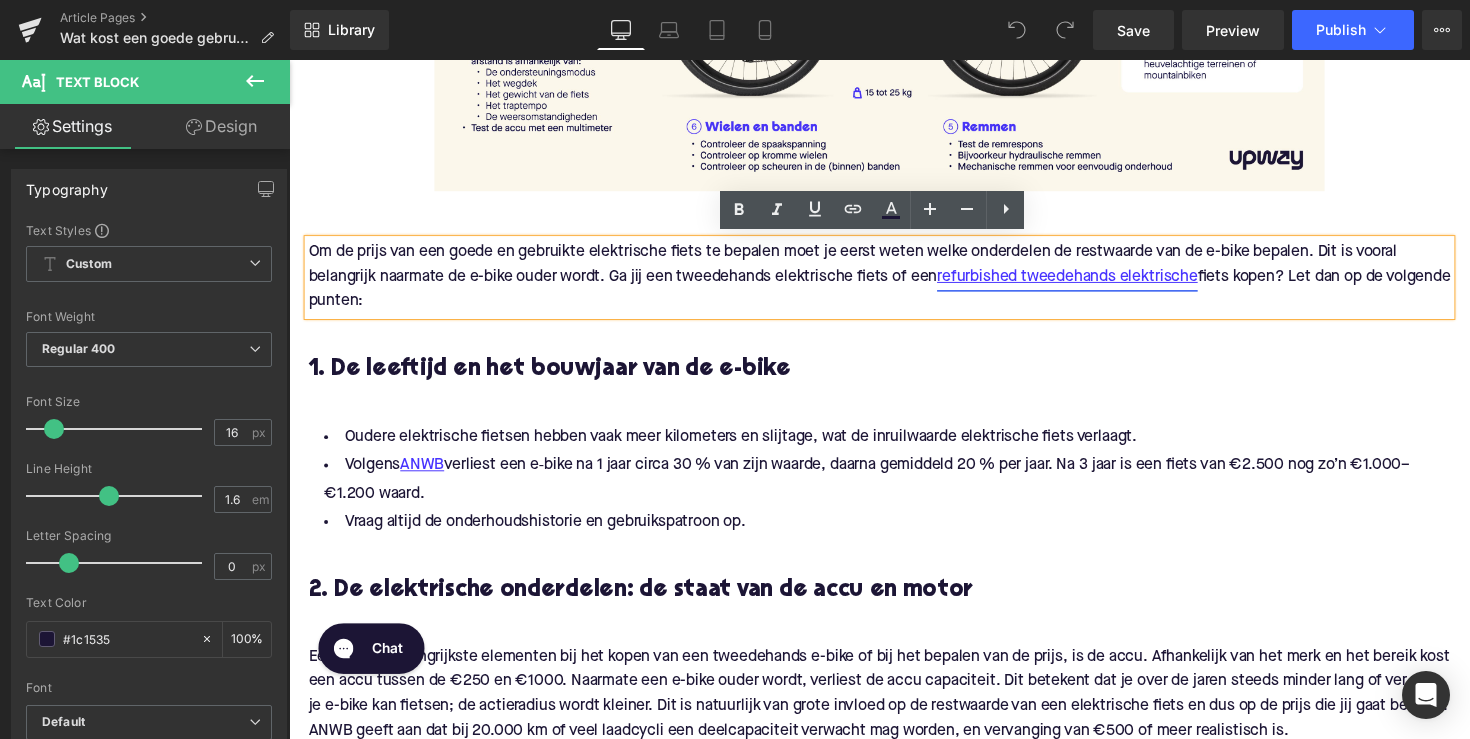 click on "refurbished tweedehands elektrische" at bounding box center [1086, 283] 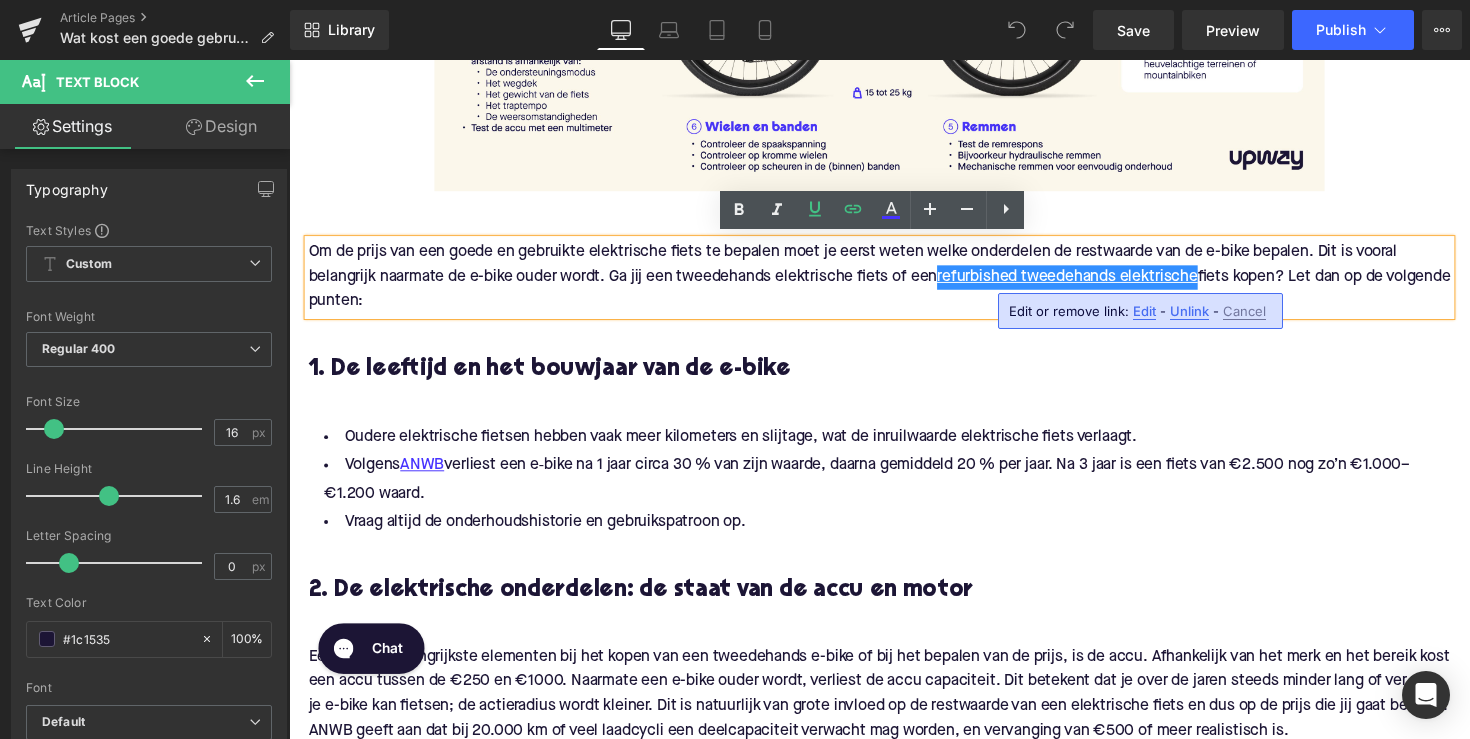 click on "Edit" at bounding box center [1144, 311] 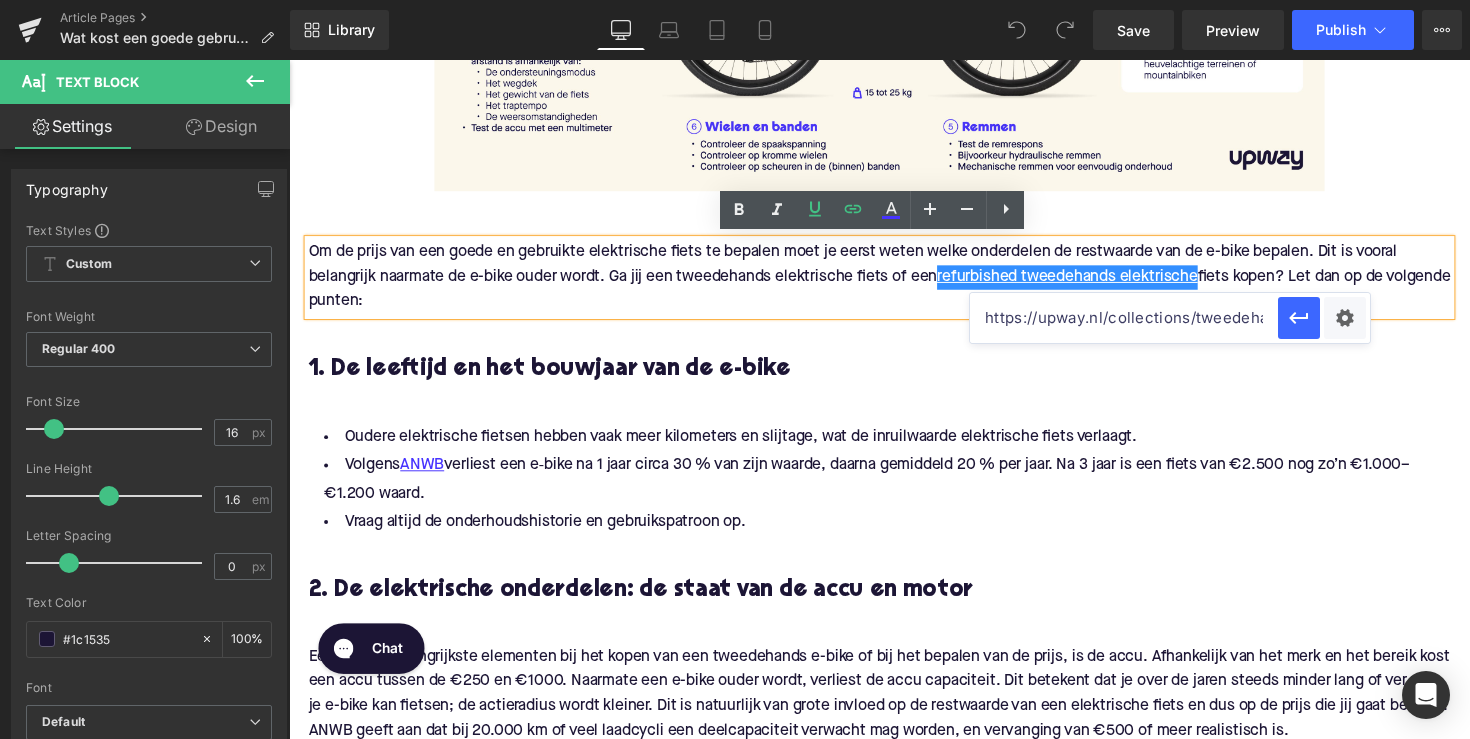 drag, startPoint x: 1113, startPoint y: 313, endPoint x: 1231, endPoint y: 330, distance: 119.218285 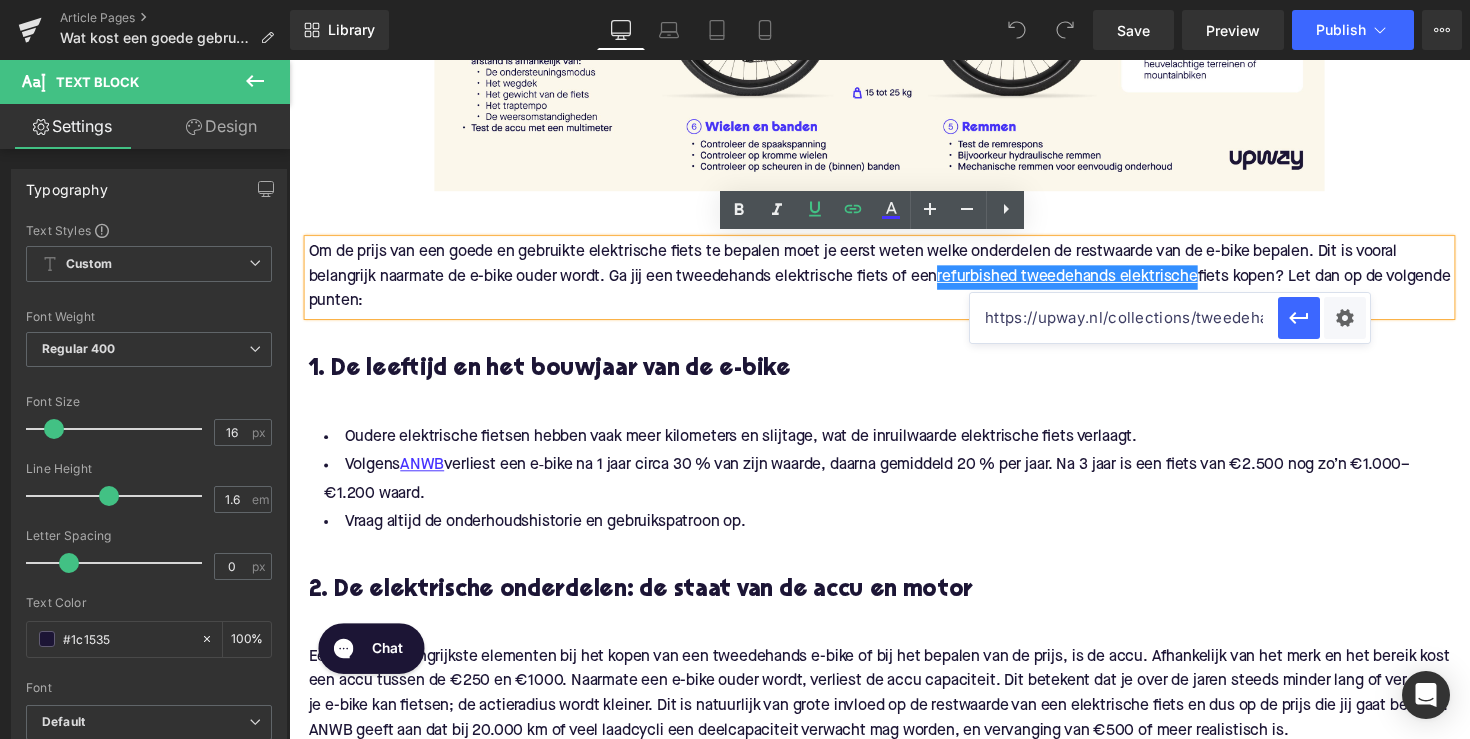 click on "https://upway.nl/collections/tweedehands-elektrische-fiets" at bounding box center (1170, 318) 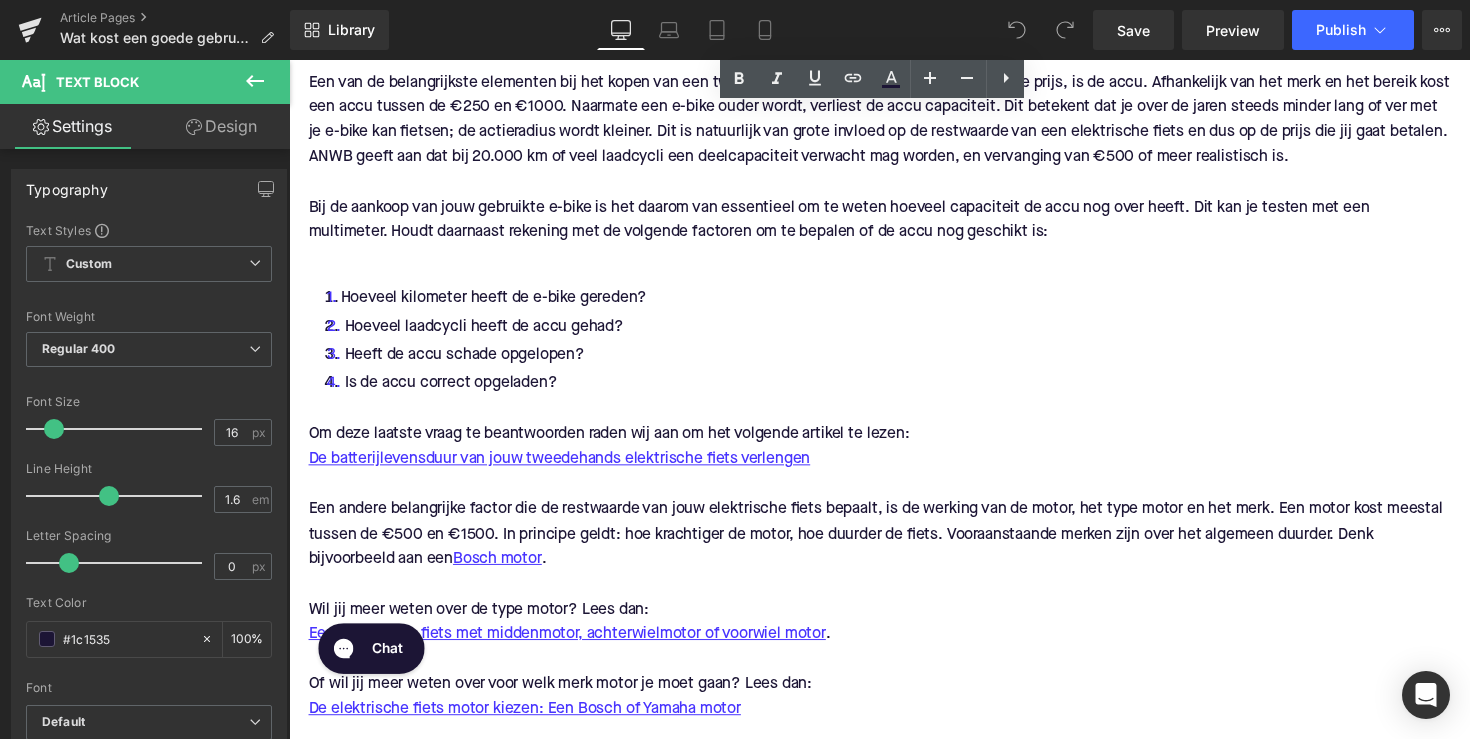 scroll, scrollTop: 1841, scrollLeft: 0, axis: vertical 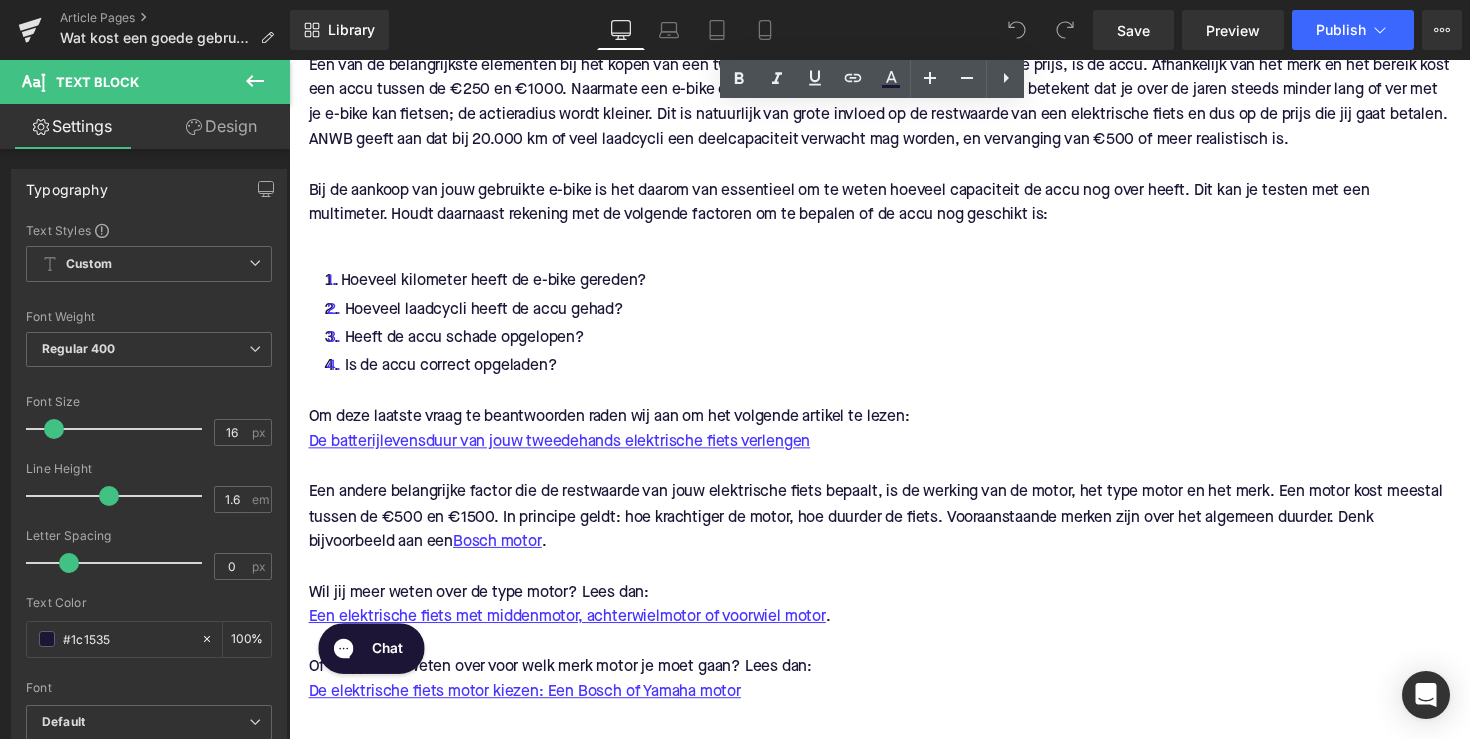 click on "Een andere belangrijke factor die de restwaarde van jouw elektrische fiets bepaalt, is de werking van de motor, het type motor en het merk. Een motor kost meestal tussen de €500 en €1500. In principe geldt: hoe krachtiger de motor, hoe duurder de fiets. Vooraanstaande merken zijn over het algemeen duurder. Denk bijvoorbeeld aan een  Bosch motor ." at bounding box center (894, 529) 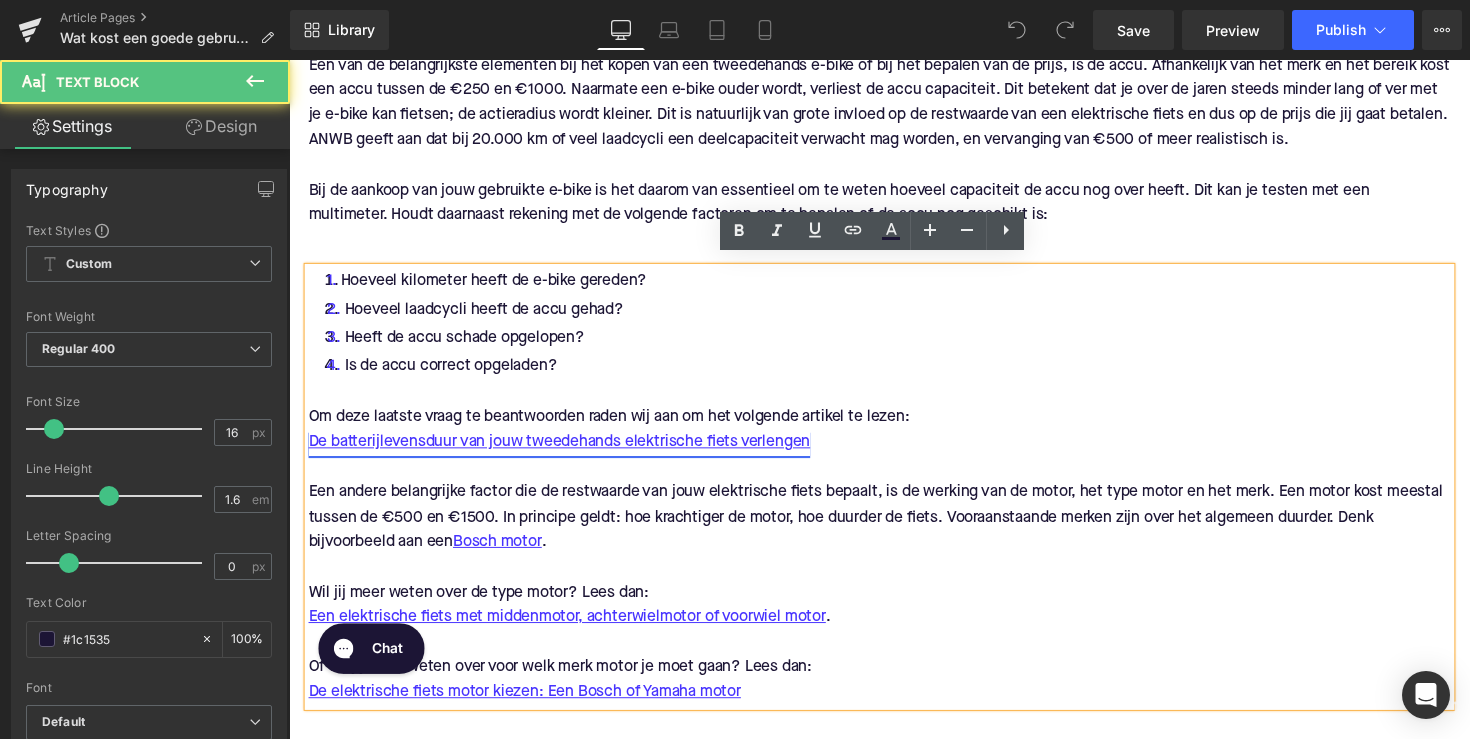 click on "De batterijlevensduur van jouw tweedehands elektrische fiets verlengen" at bounding box center [566, 453] 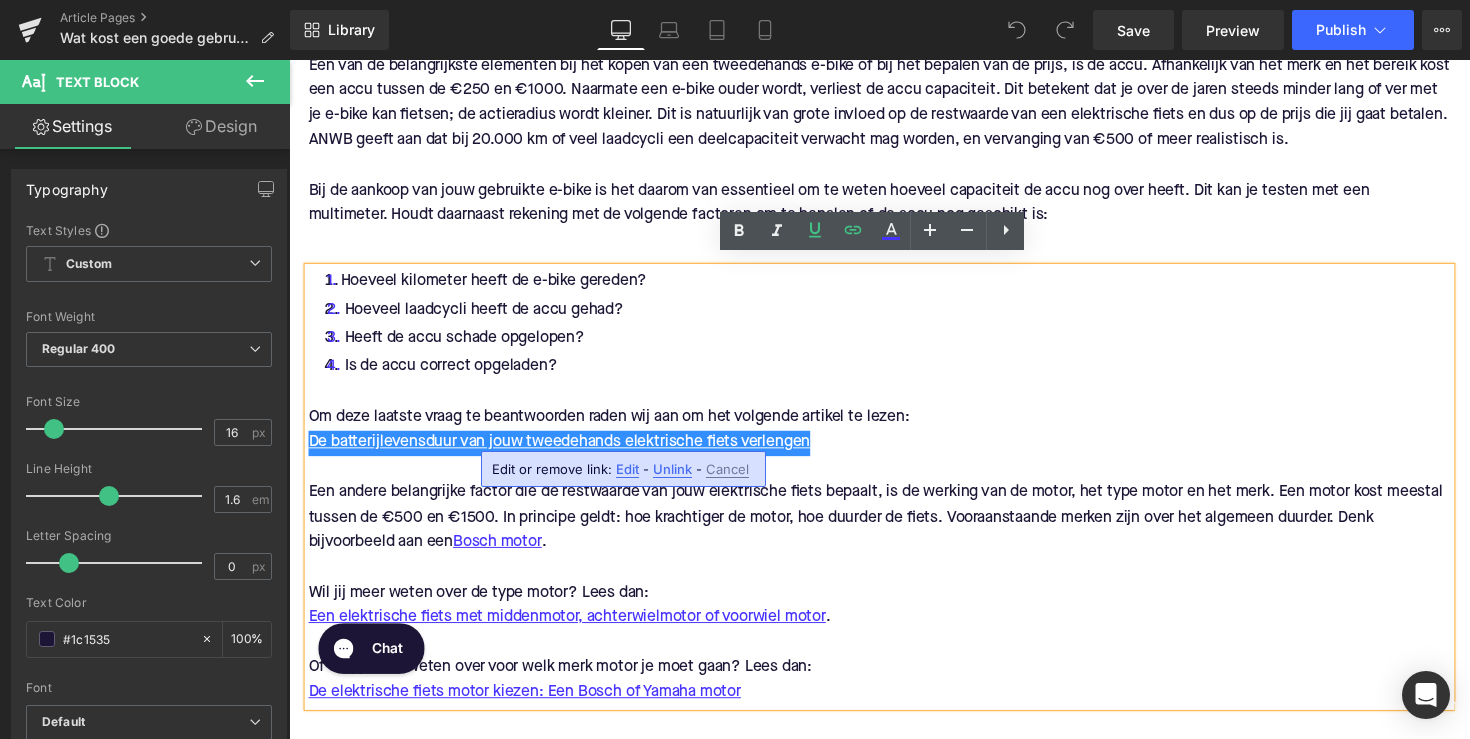 click on "Edit" at bounding box center (627, 469) 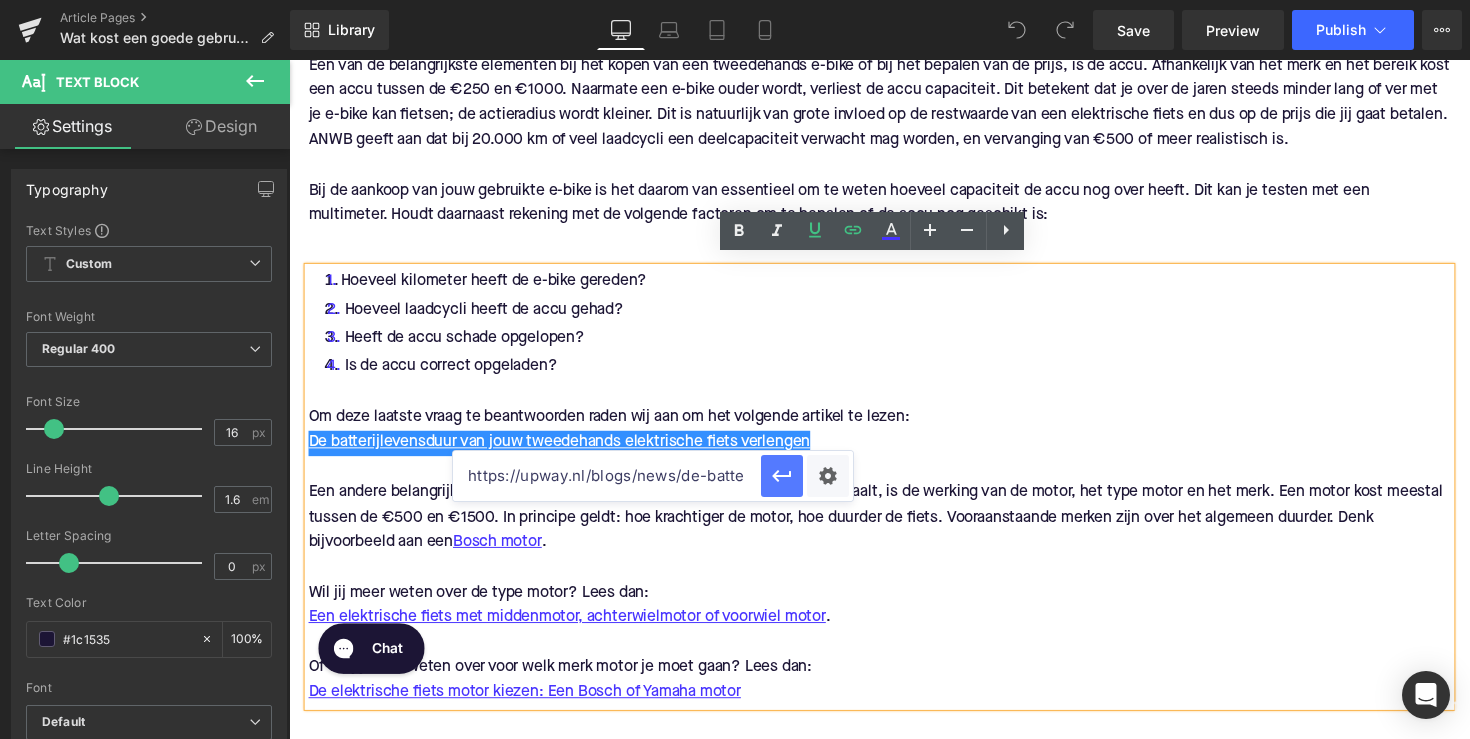drag, startPoint x: 684, startPoint y: 481, endPoint x: 784, endPoint y: 494, distance: 100.84146 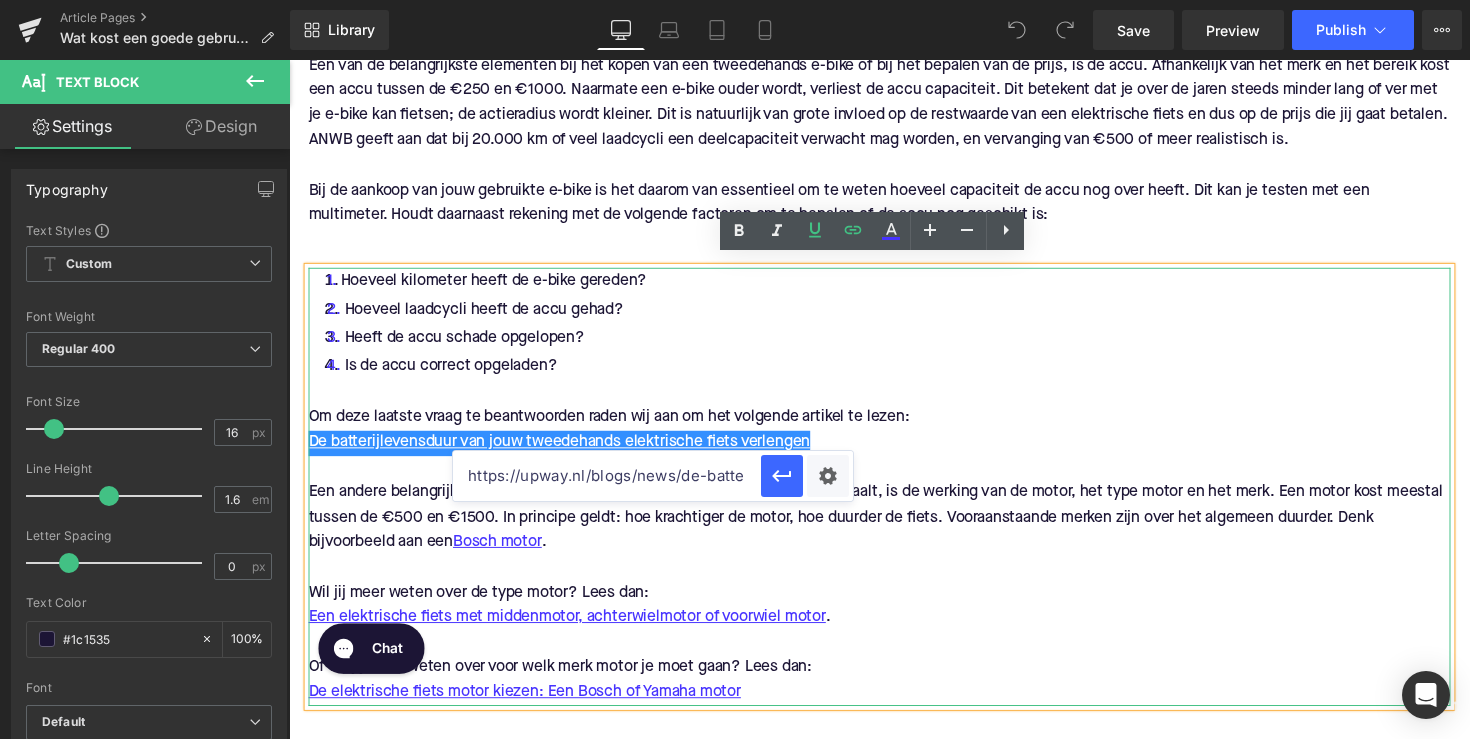 click at bounding box center (894, 581) 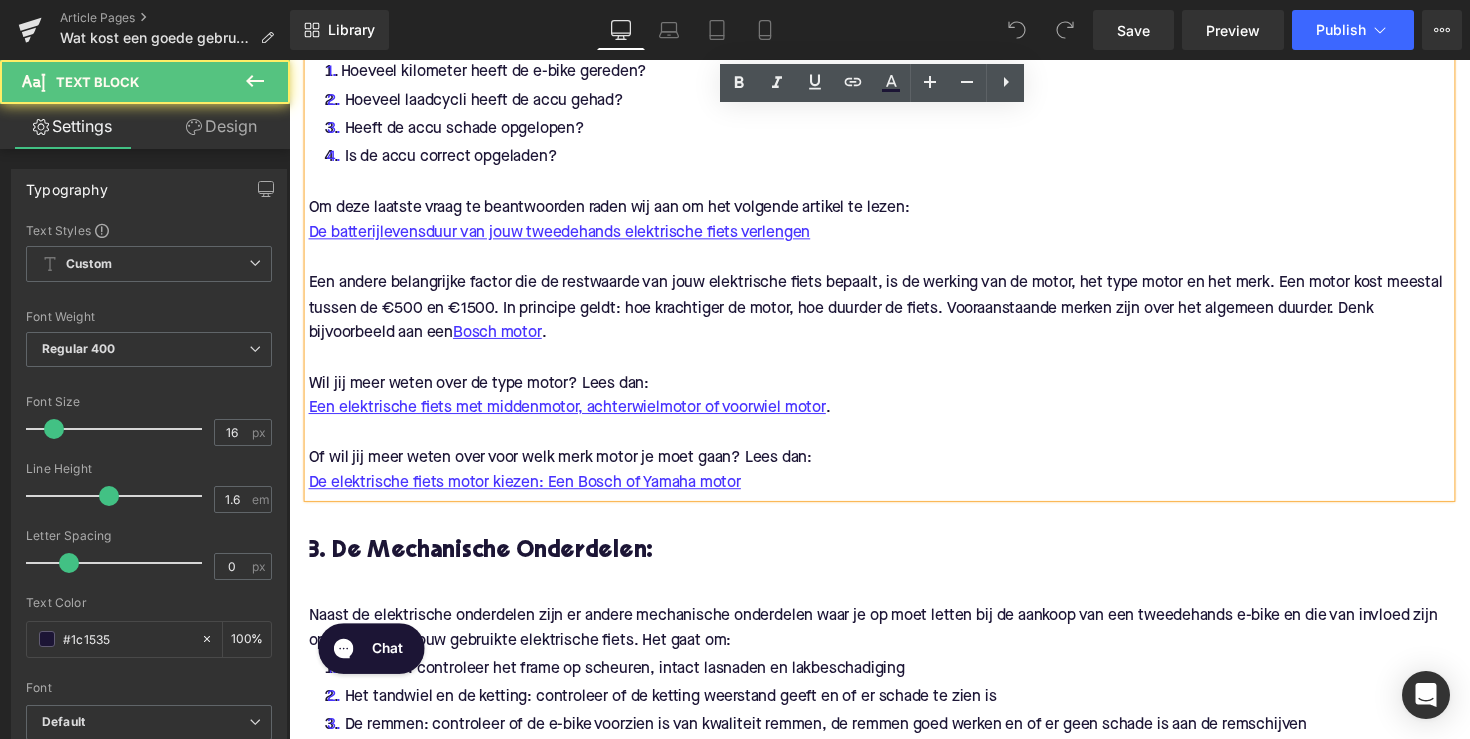 scroll, scrollTop: 2102, scrollLeft: 0, axis: vertical 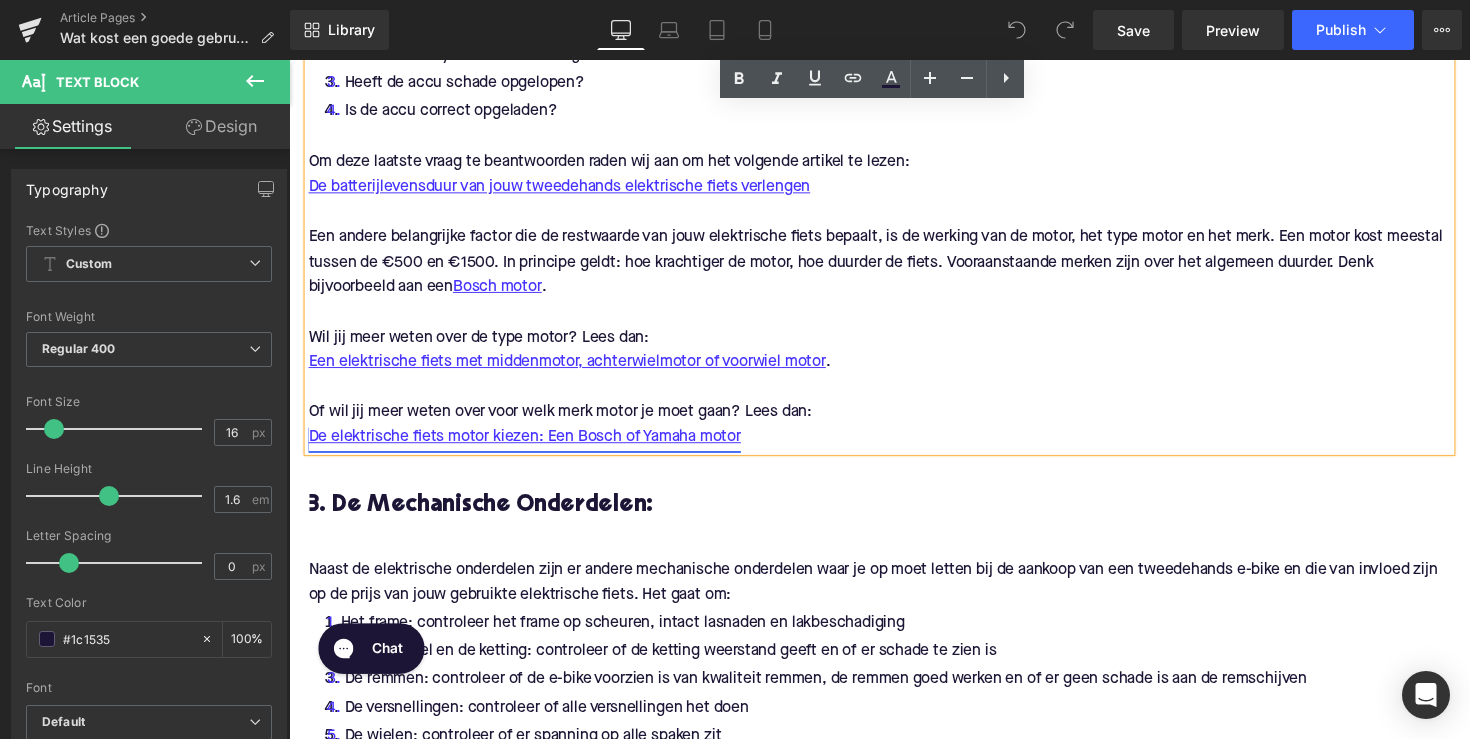 click on "De elektrische fiets motor kiezen: Een Bosch of Yamaha motor" at bounding box center (530, 448) 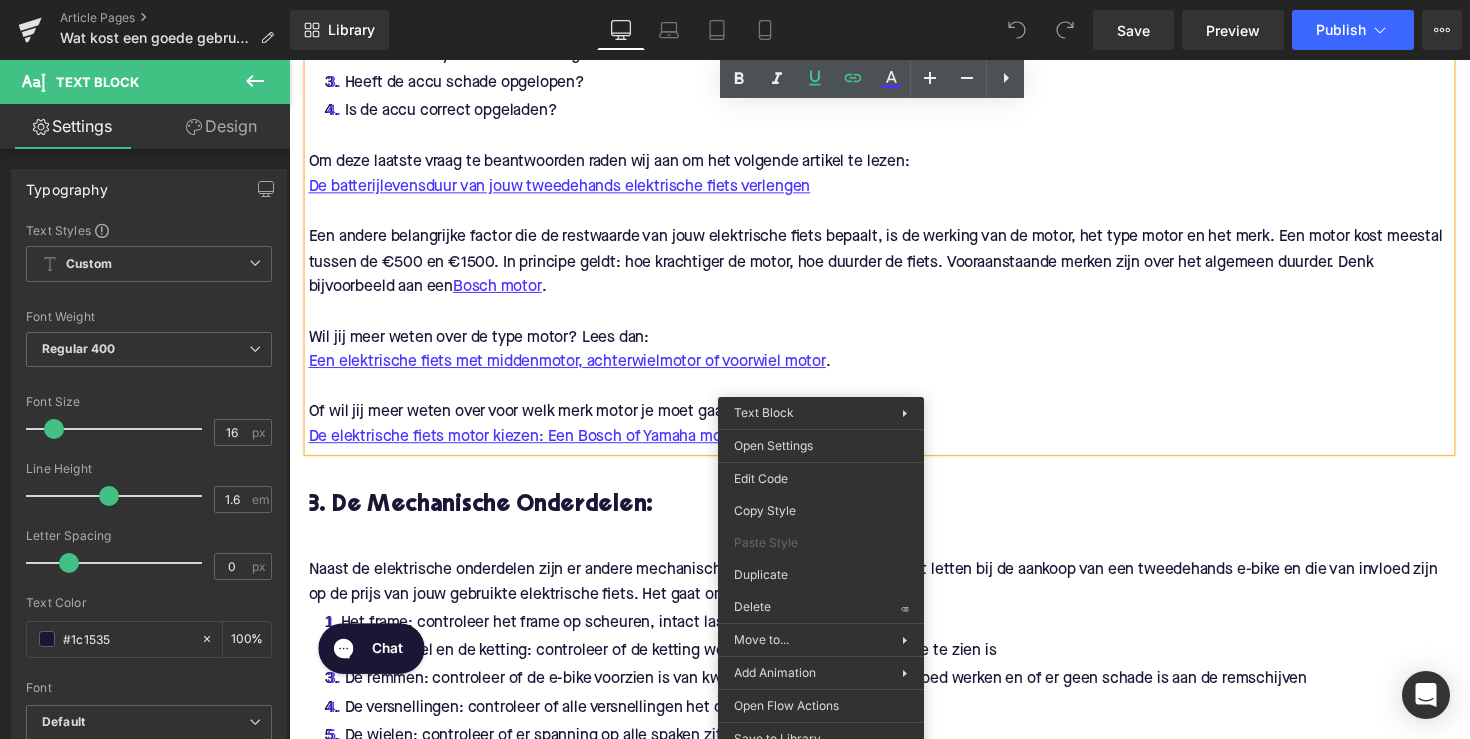 scroll, scrollTop: 2050, scrollLeft: 0, axis: vertical 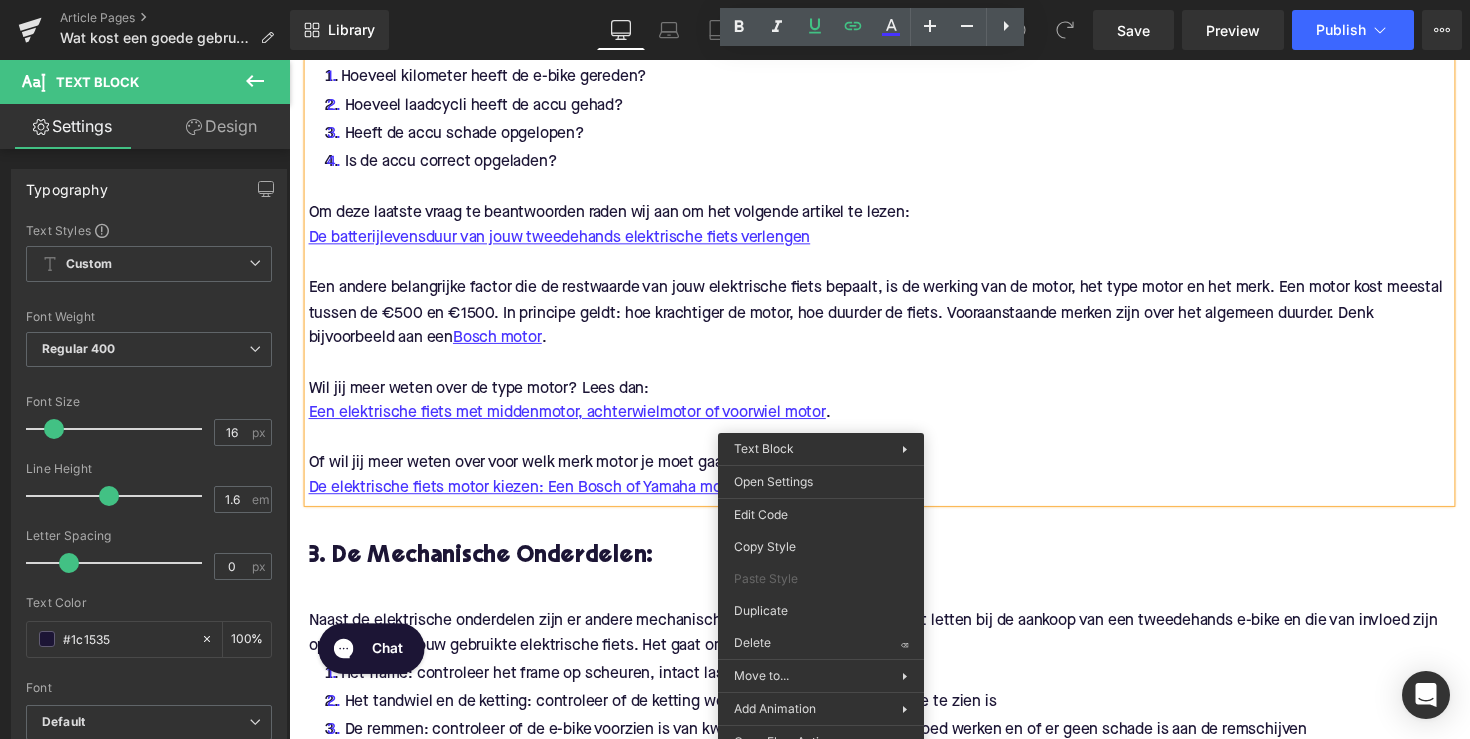 click on "Een andere belangrijke factor die de restwaarde van jouw elektrische fiets bepaalt, is de werking van de motor, het type motor en het merk. Een motor kost meestal tussen de €500 en €1500. In principe geldt: hoe krachtiger de motor, hoe duurder de fiets. Vooraanstaande merken zijn over het algemeen duurder. Denk bijvoorbeeld aan een  Bosch motor ." at bounding box center [894, 320] 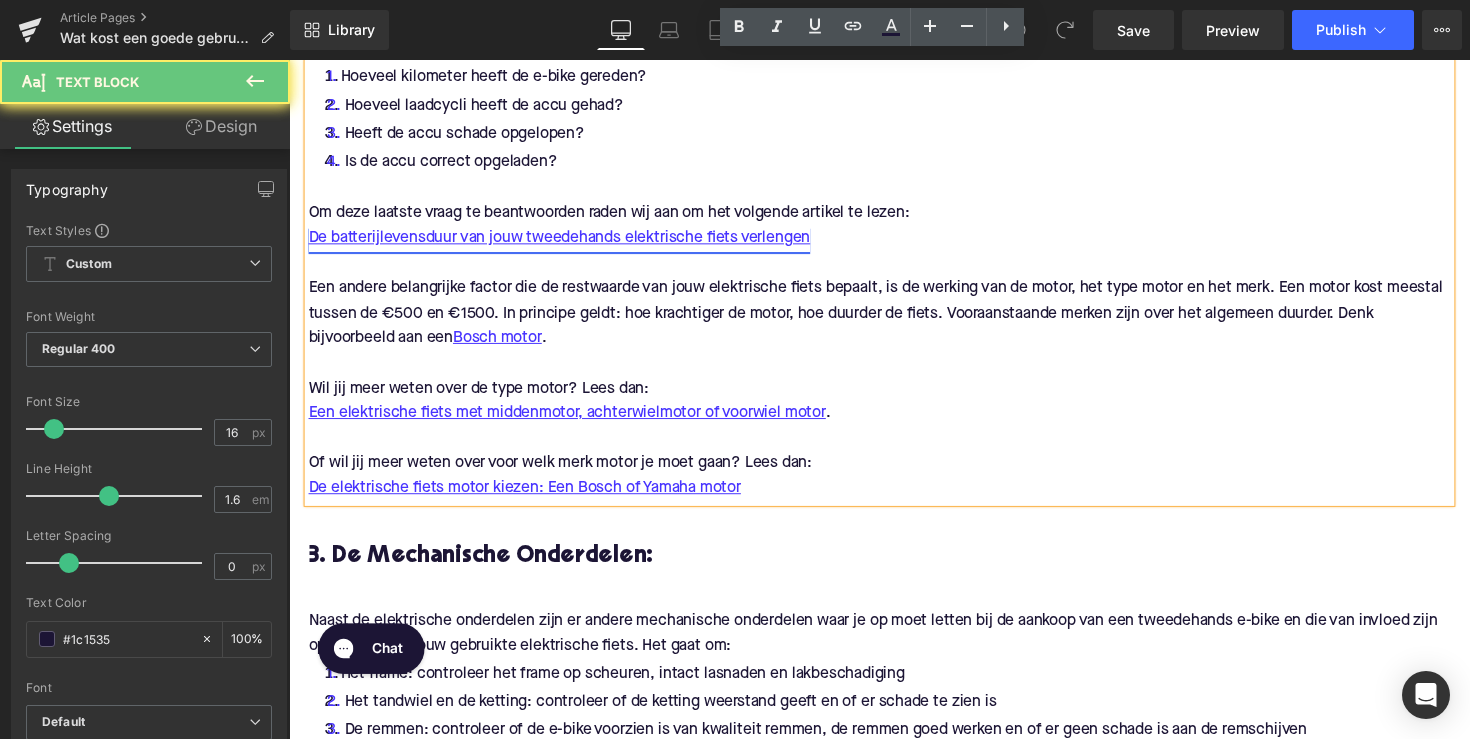 click on "De batterijlevensduur van jouw tweedehands elektrische fiets verlengen" at bounding box center (566, 244) 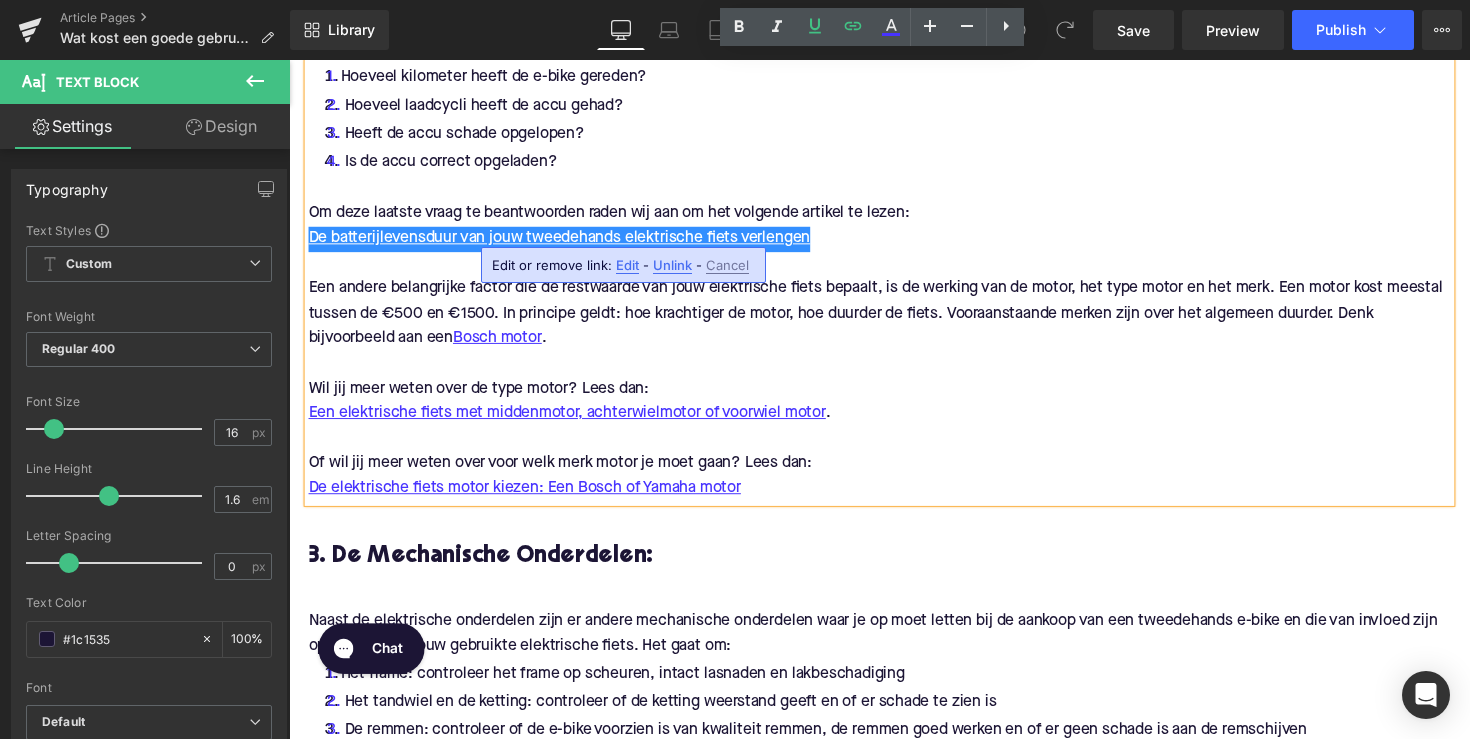 click on "Edit" at bounding box center [627, 265] 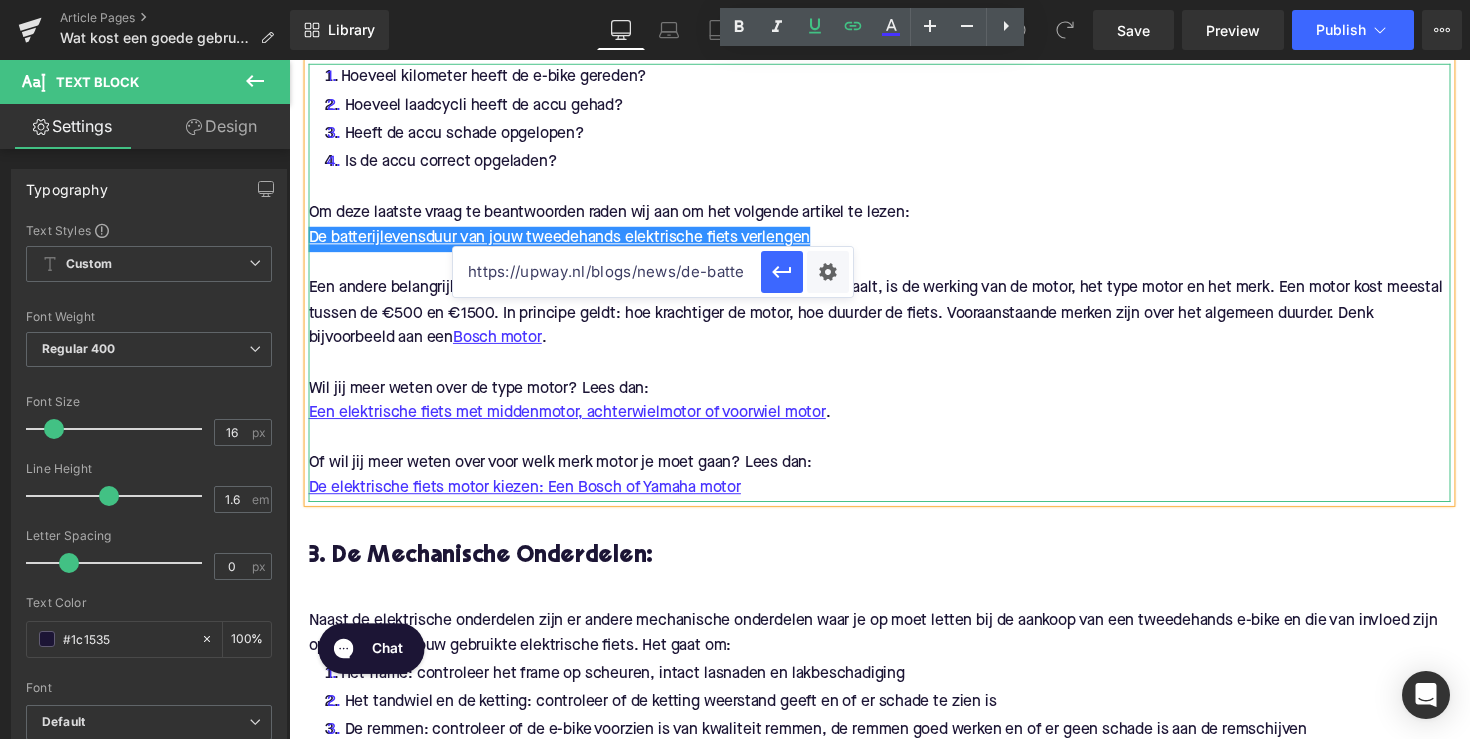 drag, startPoint x: 977, startPoint y: 333, endPoint x: 1113, endPoint y: 341, distance: 136.23509 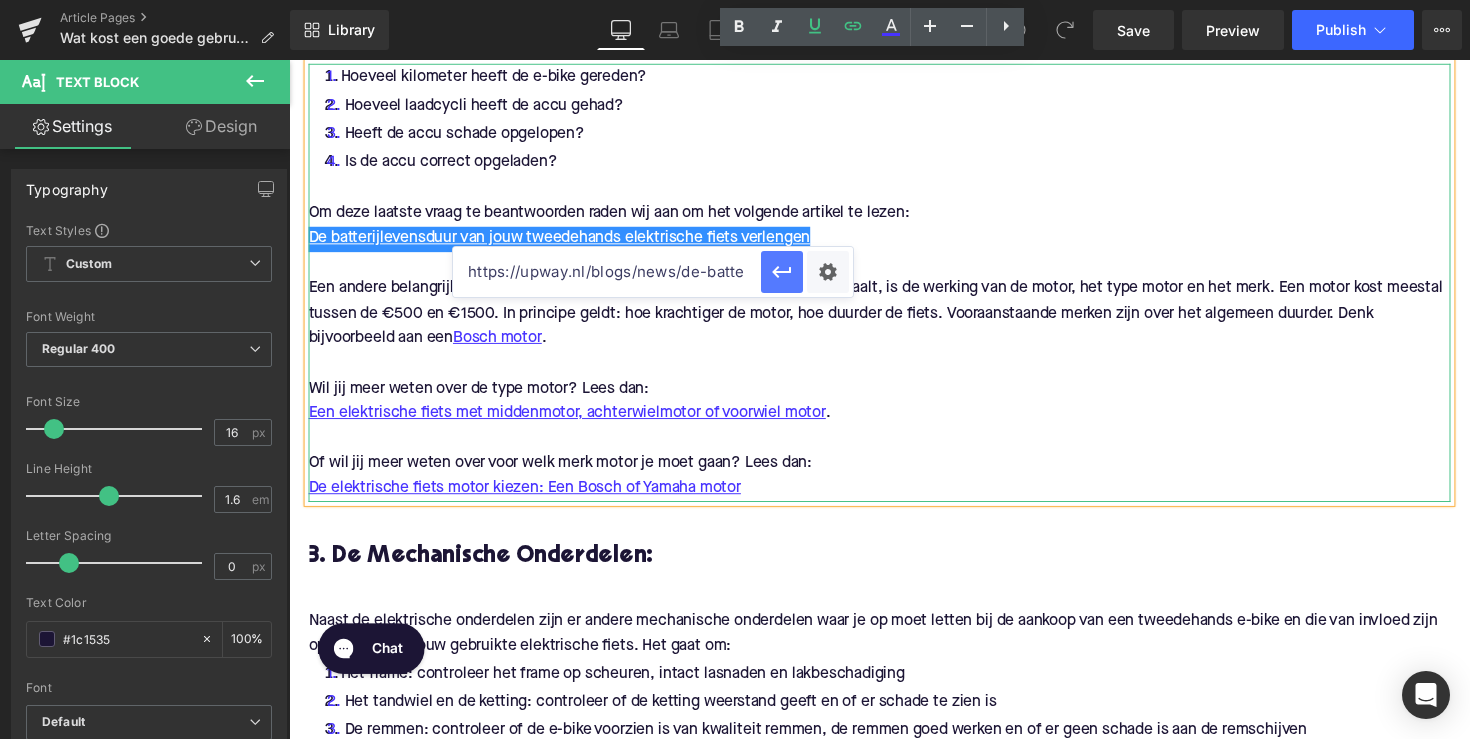 drag, startPoint x: 658, startPoint y: 274, endPoint x: 783, endPoint y: 274, distance: 125 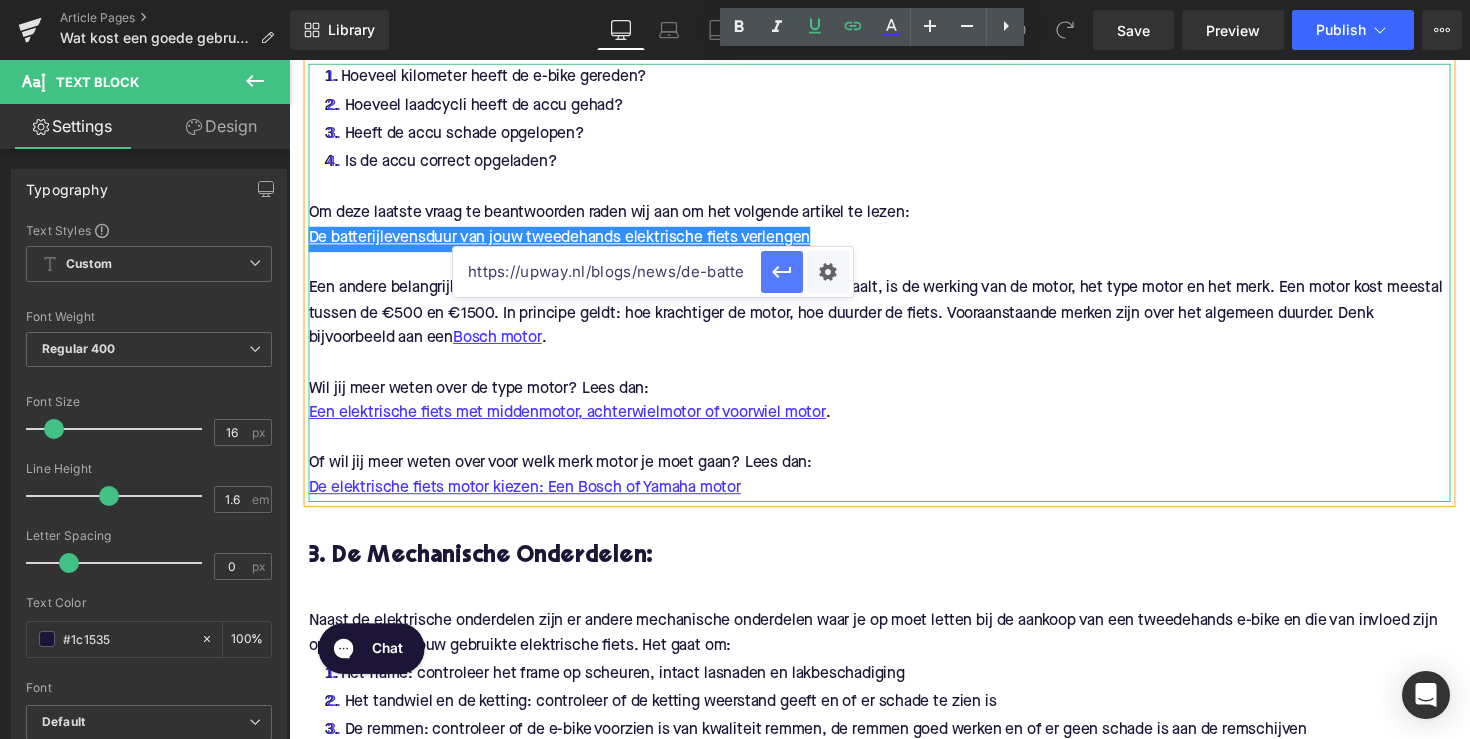 click on "https://upway.nl/blogs/news/de-batterijlevenduur-van-jouw-tweedehands-elekthttps://upway.nl/blogs/news/de-batterijlevenduur-van-jouw-tweedehands-elektrische-fiets-verlengenrische-fiets-verlengen" at bounding box center [653, 272] 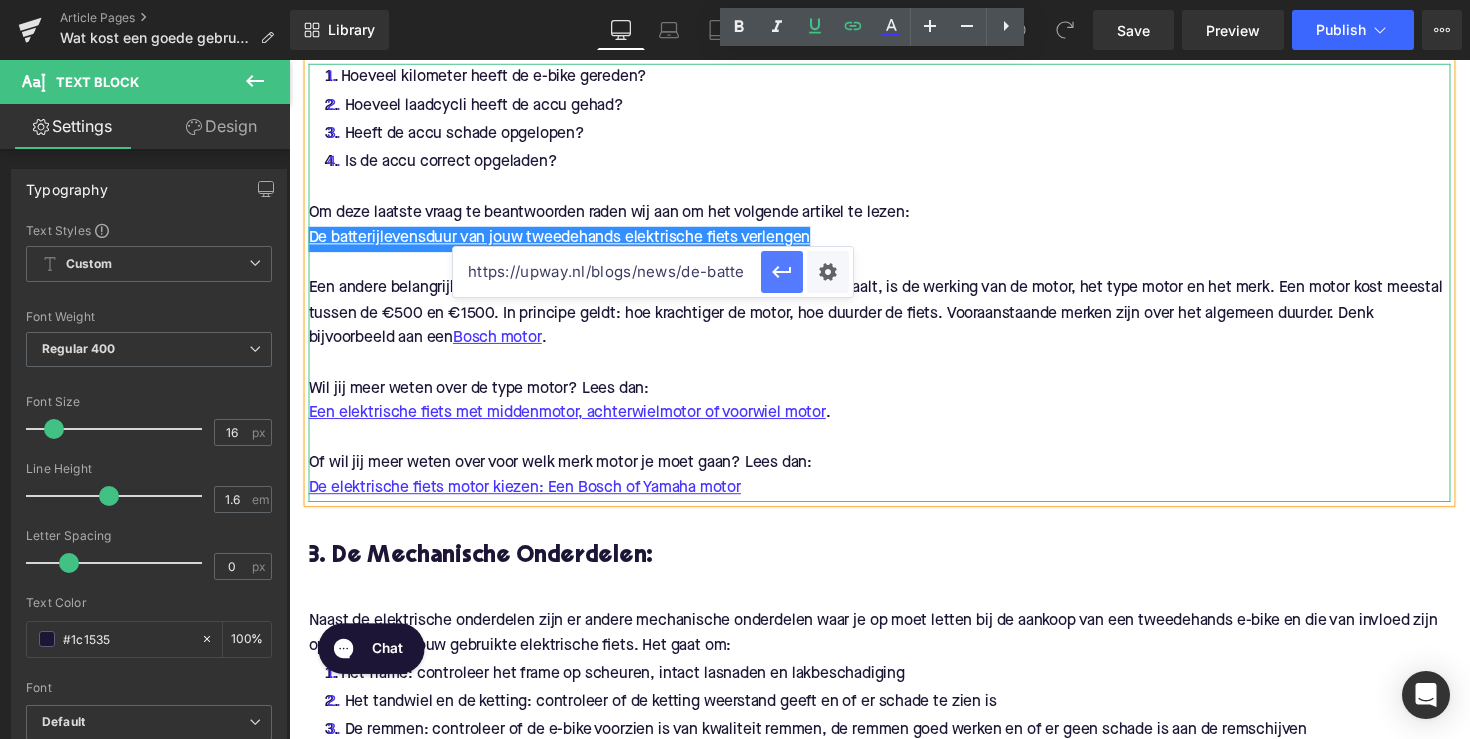 drag, startPoint x: 692, startPoint y: 274, endPoint x: 779, endPoint y: 272, distance: 87.02299 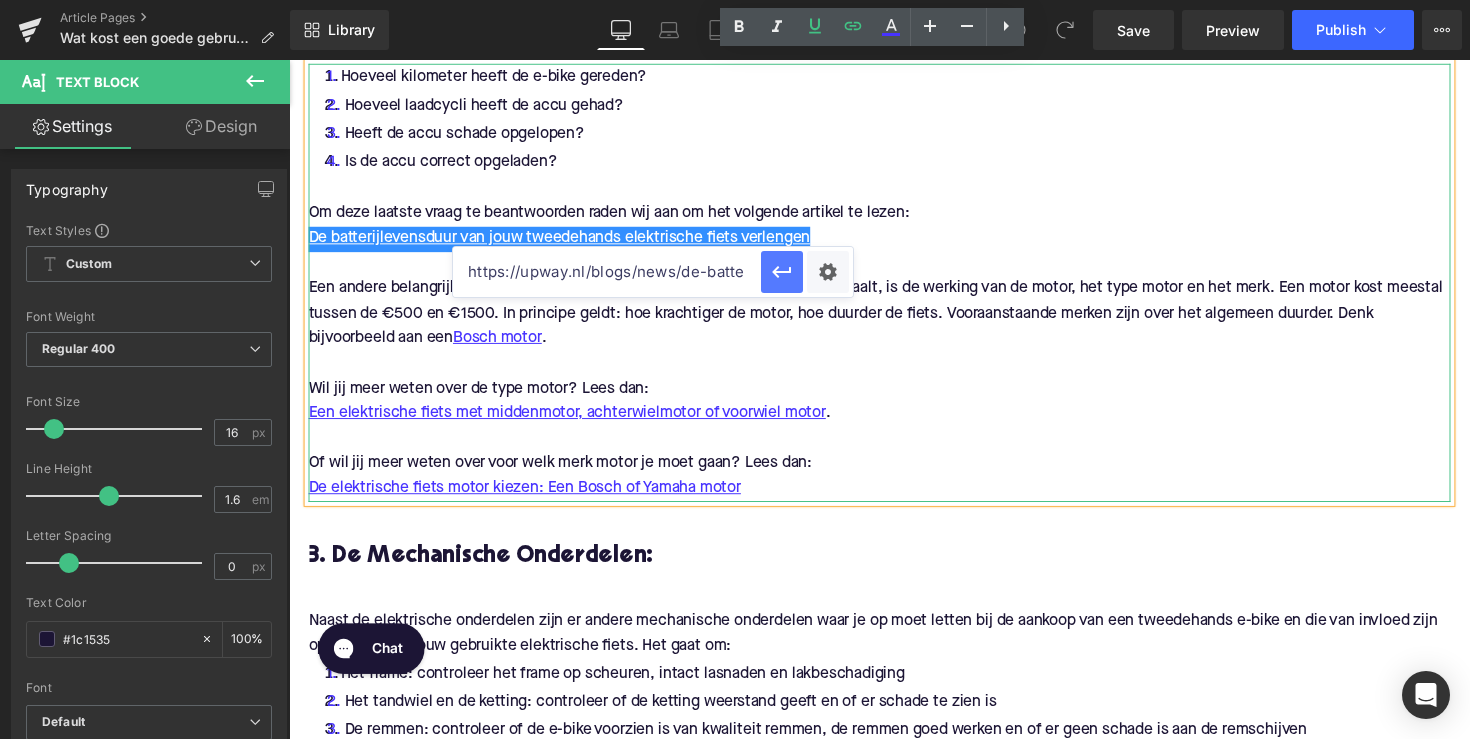 click on "https://upway.nl/blogs/news/de-batterijlevenduur-van-jouw-tweedehands-elekthttps://upway.nl/blogs/news/de-batterijlevenduur-van-jouw-tweedehands-elektrische-fiets-verlengenrische-fiets-verlengen" at bounding box center (653, 272) 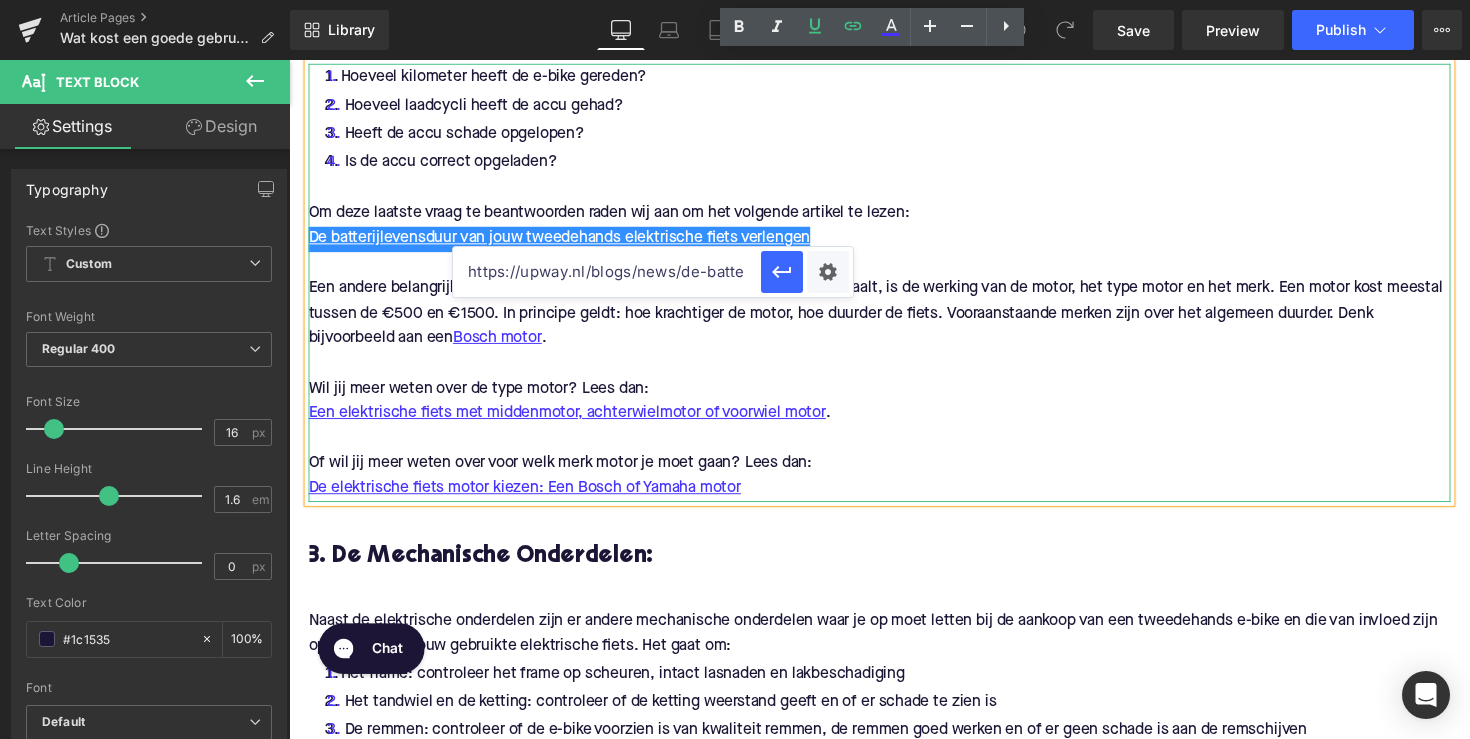 click on "https://upway.nl/blogs/news/de-batterijlevenduur-van-jouw-tweedehands-elekthttps://upway.nl/blogs/news/de-batterijlevenduur-van-jouw-tweedehands-elektrische-fiets-verlengenrische-fiets-verlengen" at bounding box center (607, 272) 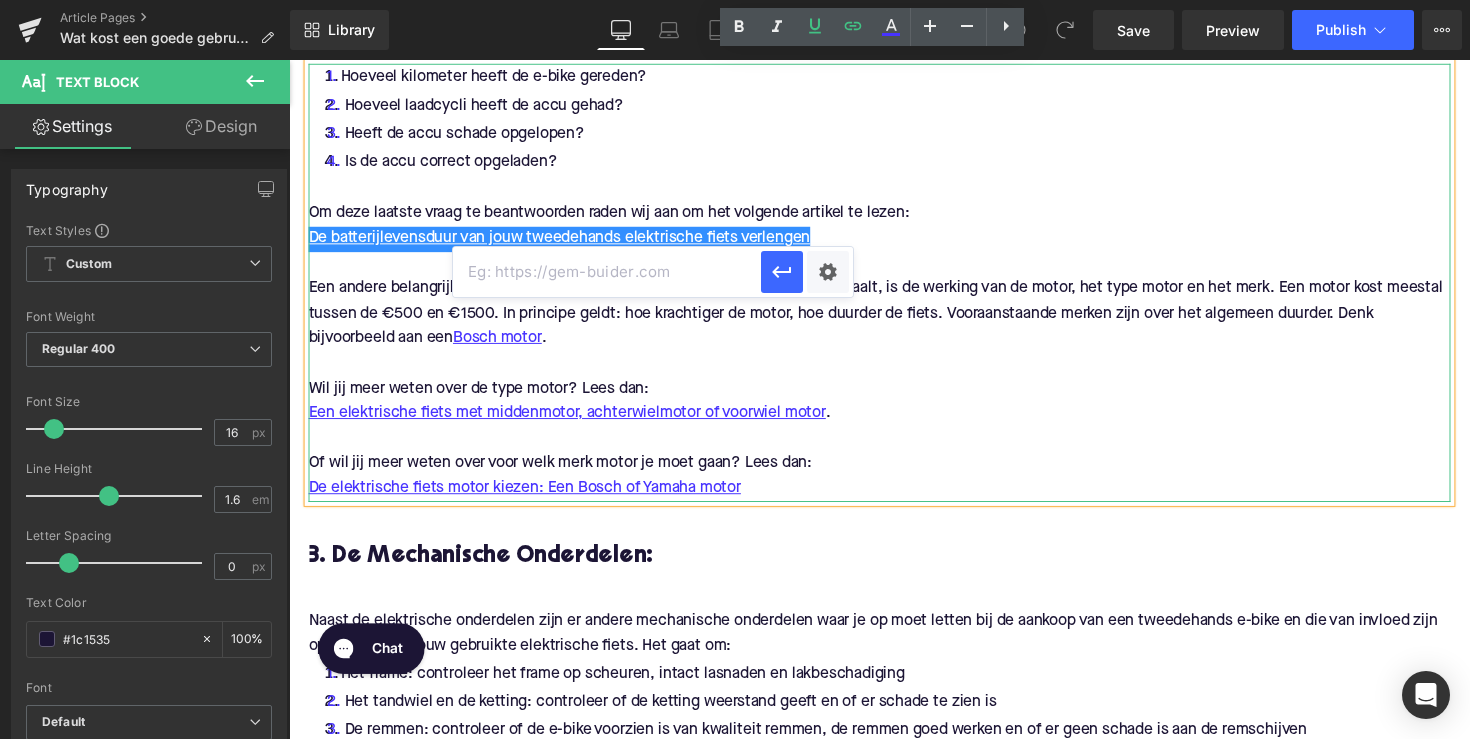 paste on "https://upway.nl/blogs/news/de-batterijlevenduur-van-jouw-tweedehands-elektrische-fiets-verlengen" 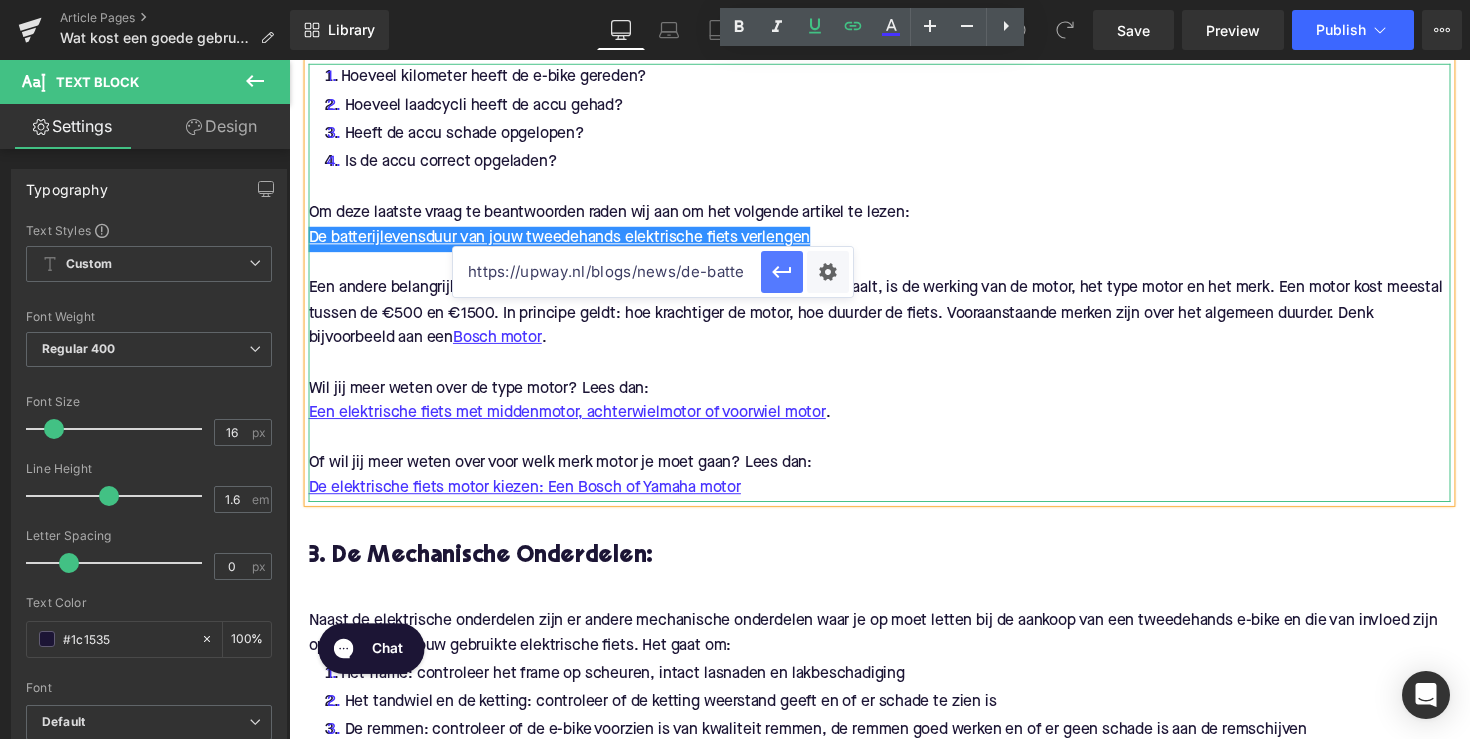 type on "https://upway.nl/blogs/news/de-batterijlevenduur-van-jouw-tweedehands-elektrische-fiets-verlengen" 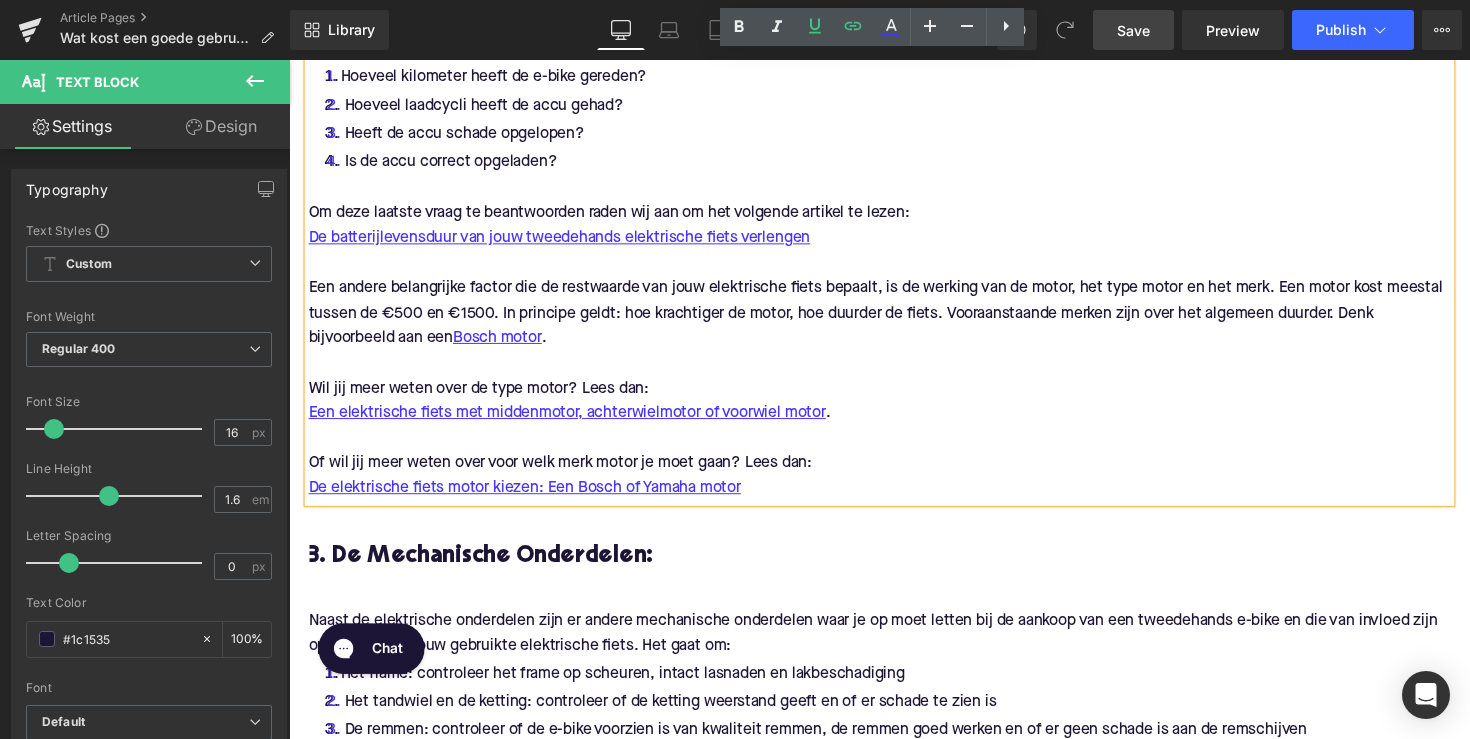click on "Save" at bounding box center [1133, 30] 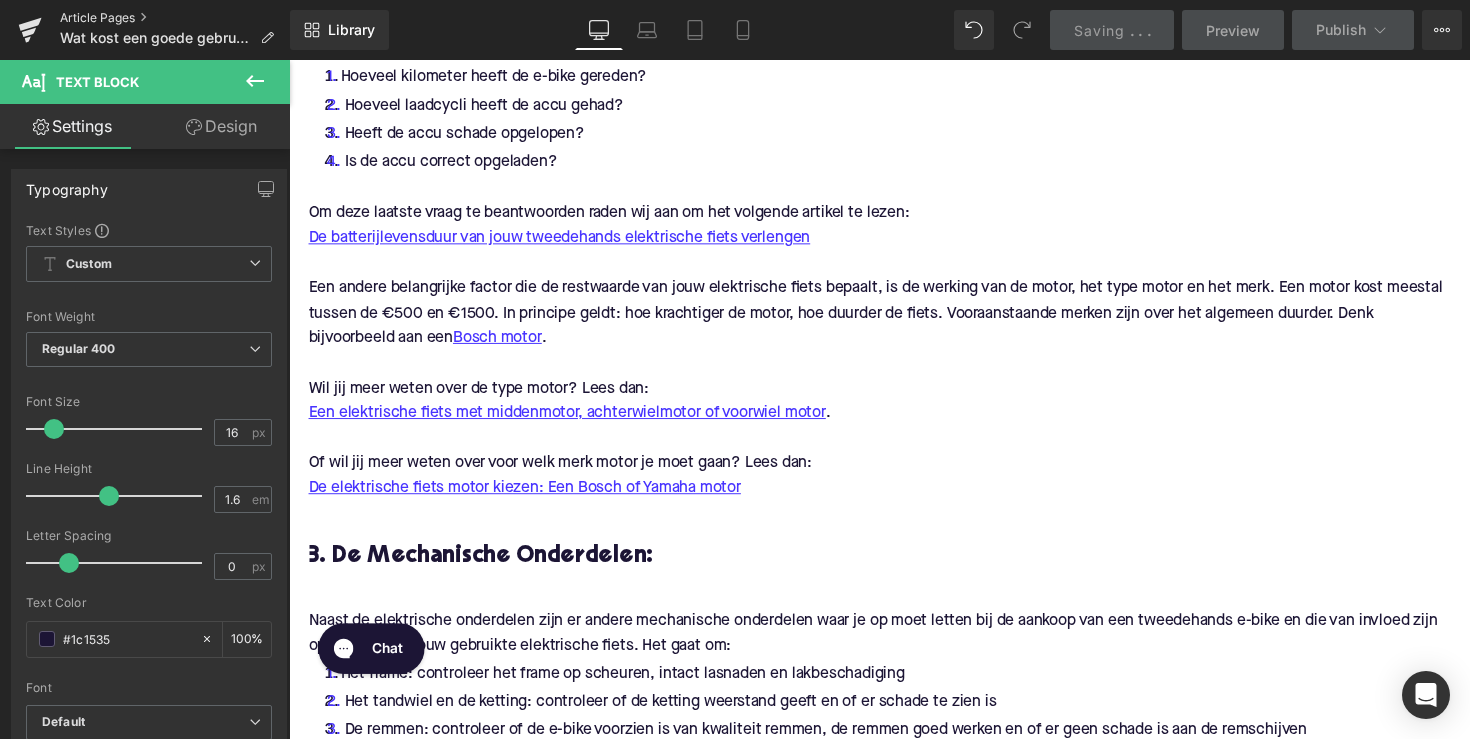 click on "Article Pages" at bounding box center [175, 18] 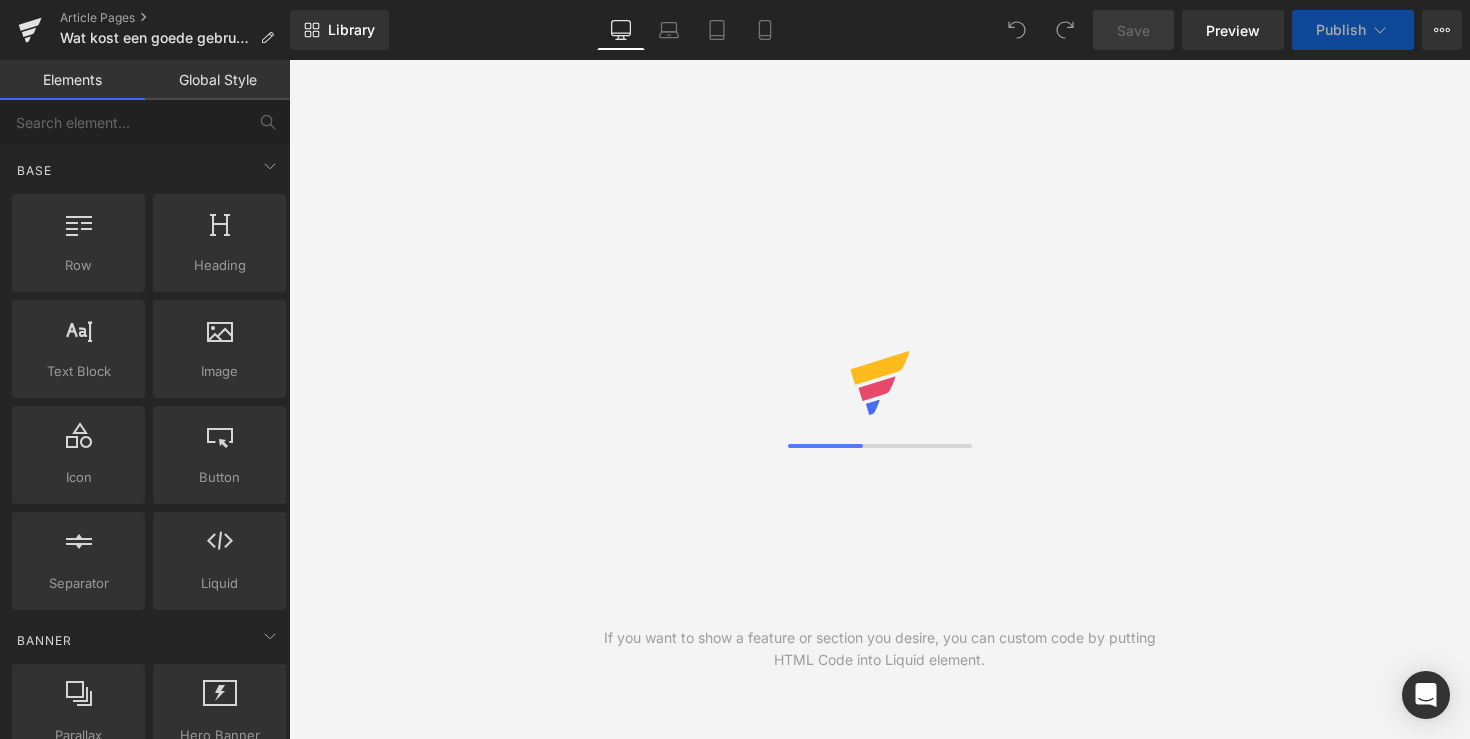 scroll, scrollTop: 0, scrollLeft: 0, axis: both 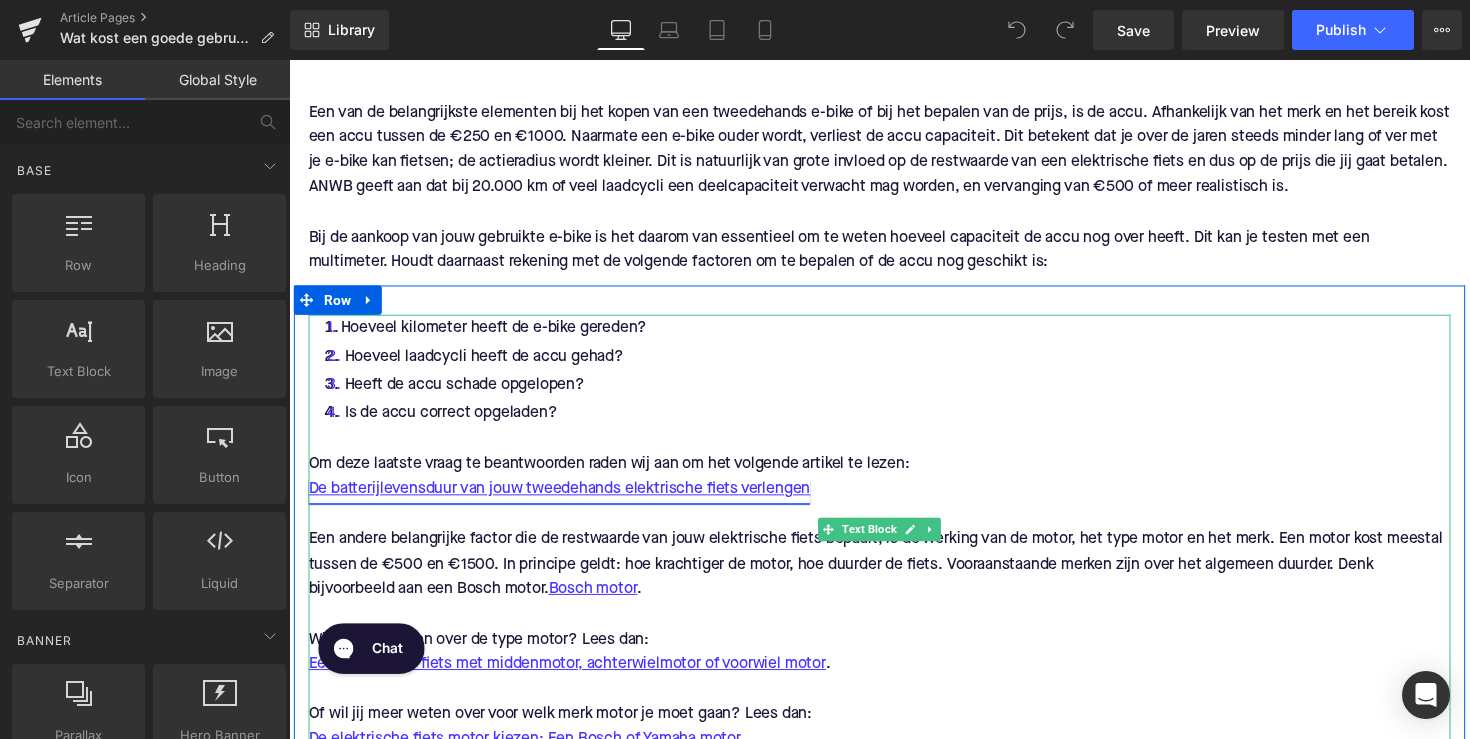 click on "De batterijlevensduur van jouw tweedehands elektrische fiets verlengen" at bounding box center (566, 501) 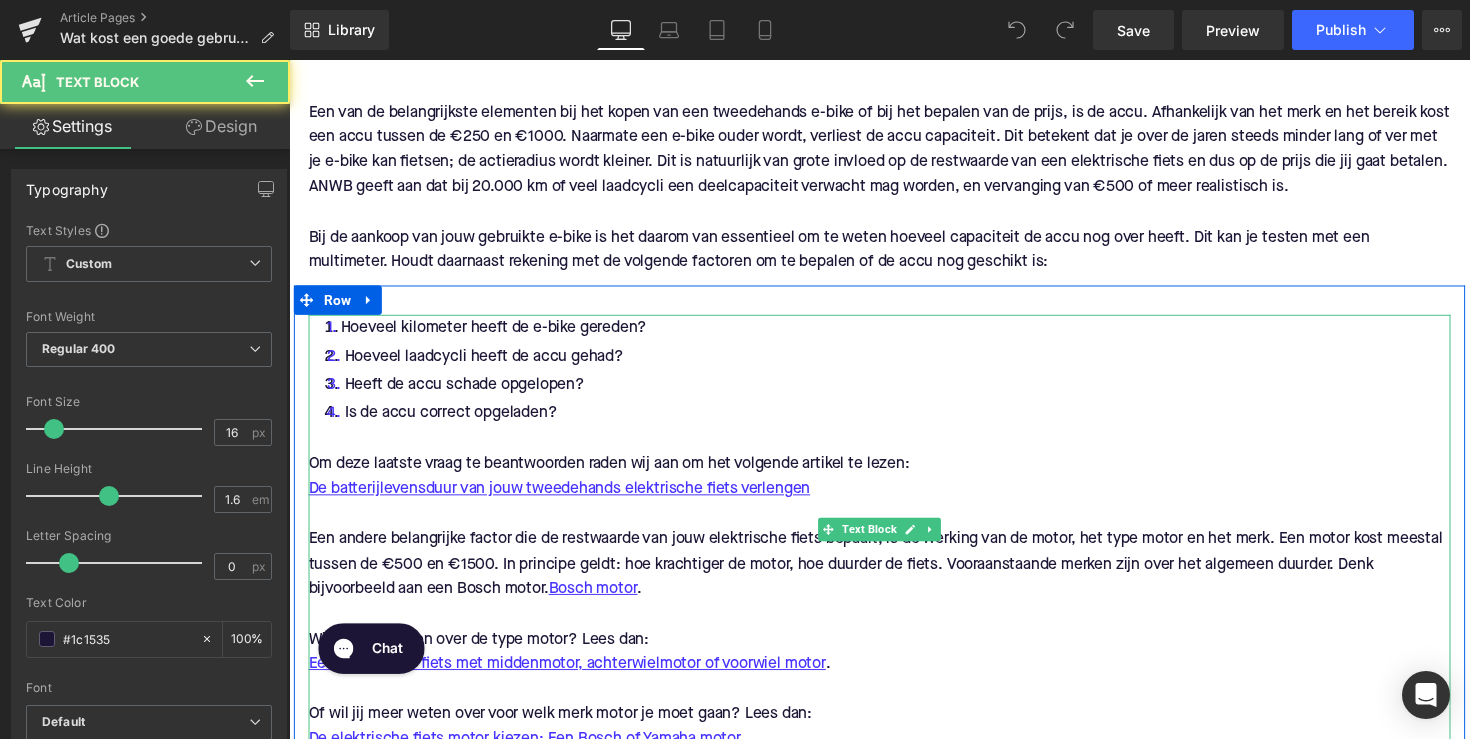 click at bounding box center (894, 450) 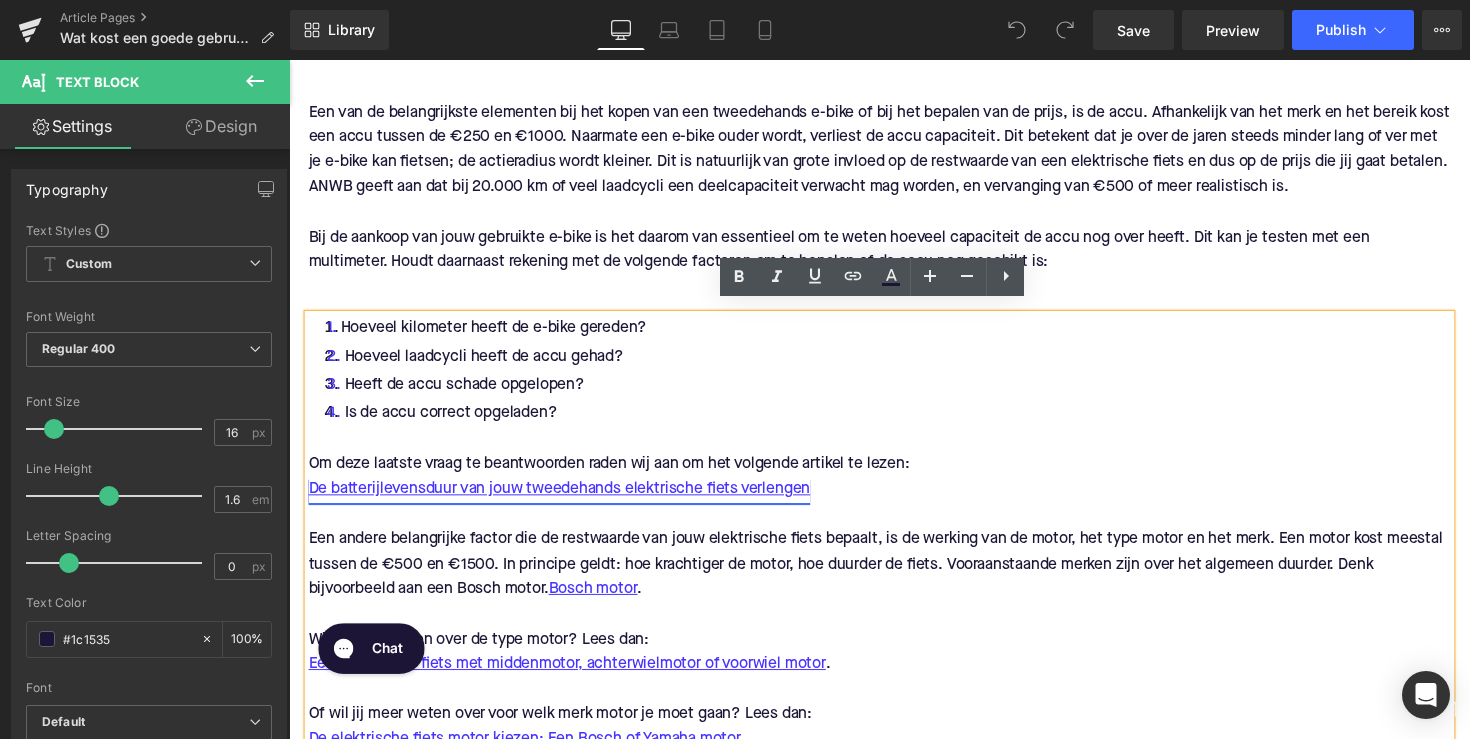 click on "De batterijlevensduur van jouw tweedehands elektrische fiets verlengen" at bounding box center (566, 501) 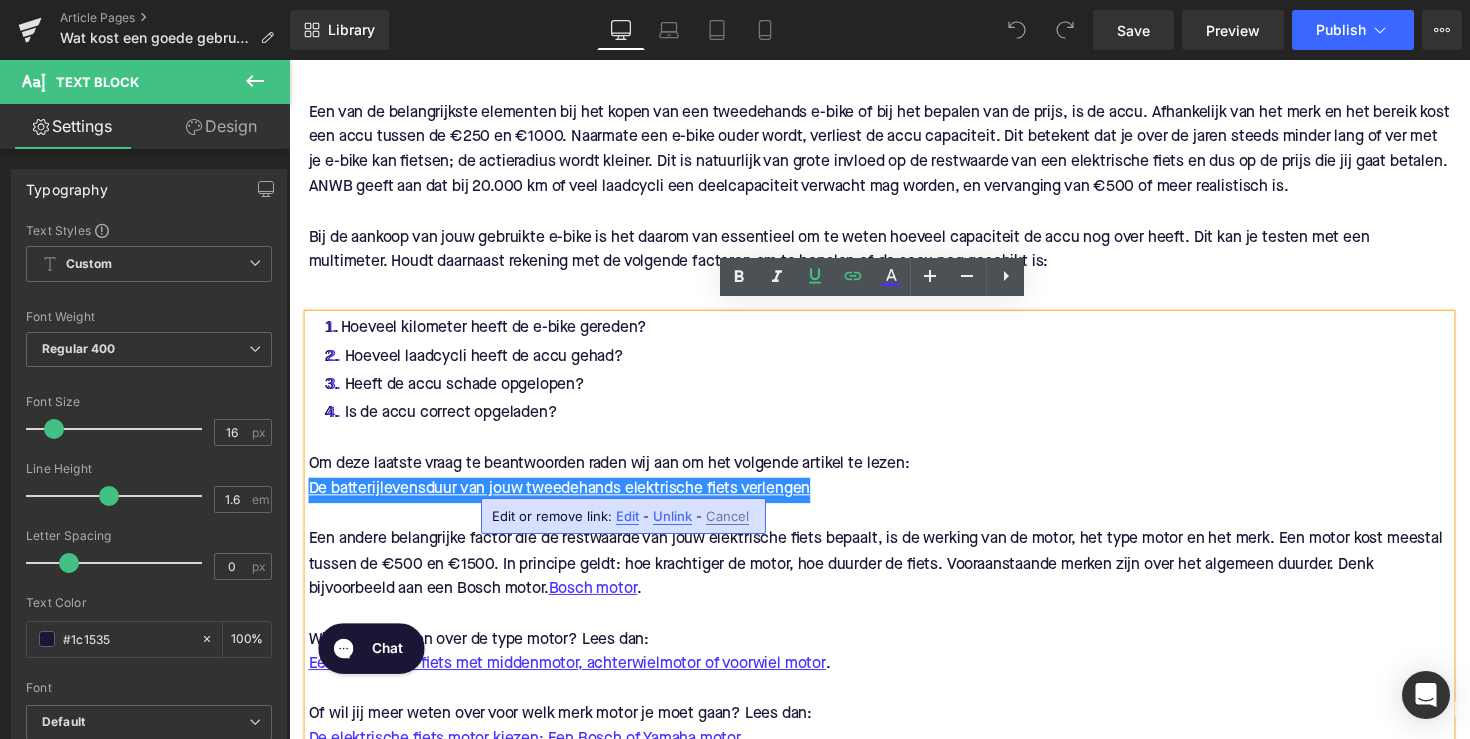 click on "Edit" at bounding box center (627, 516) 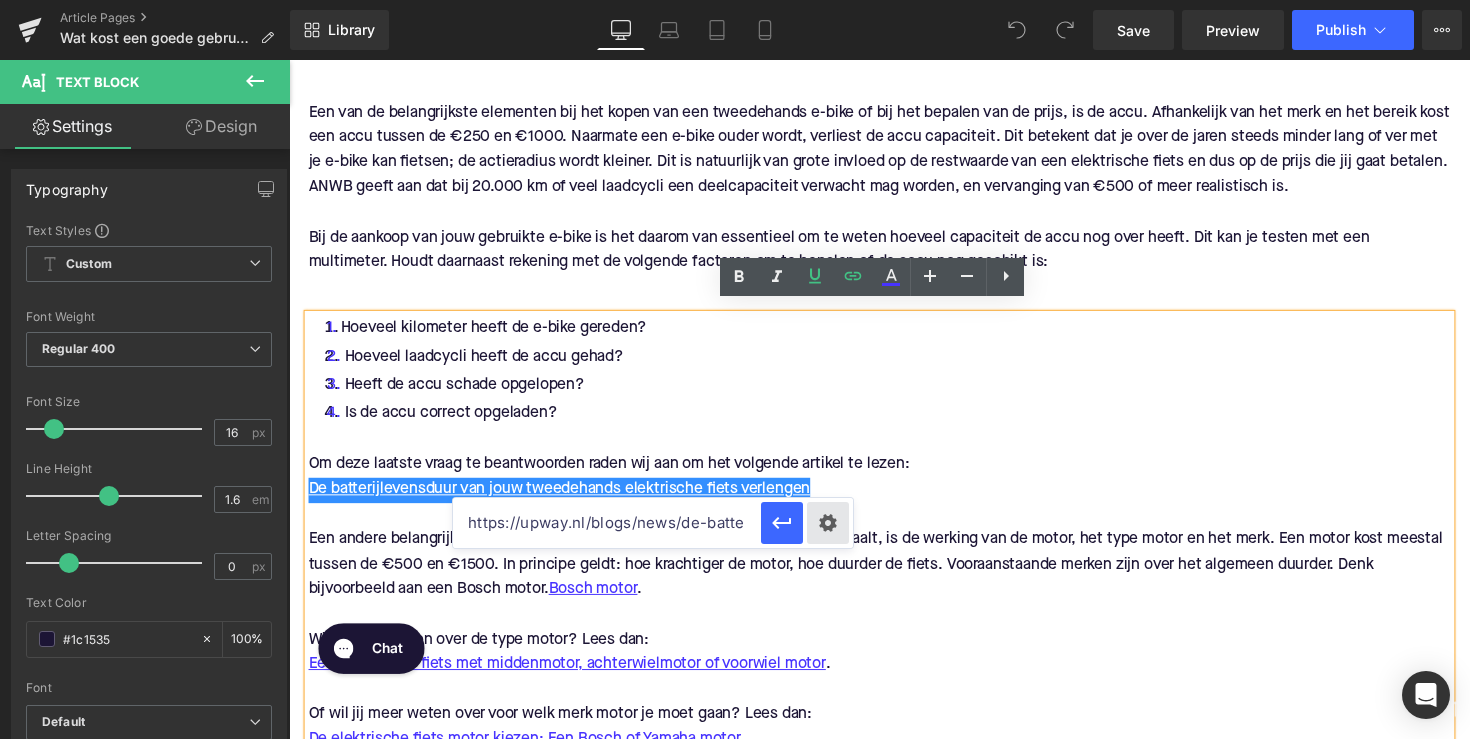 drag, startPoint x: 628, startPoint y: 529, endPoint x: 810, endPoint y: 537, distance: 182.17574 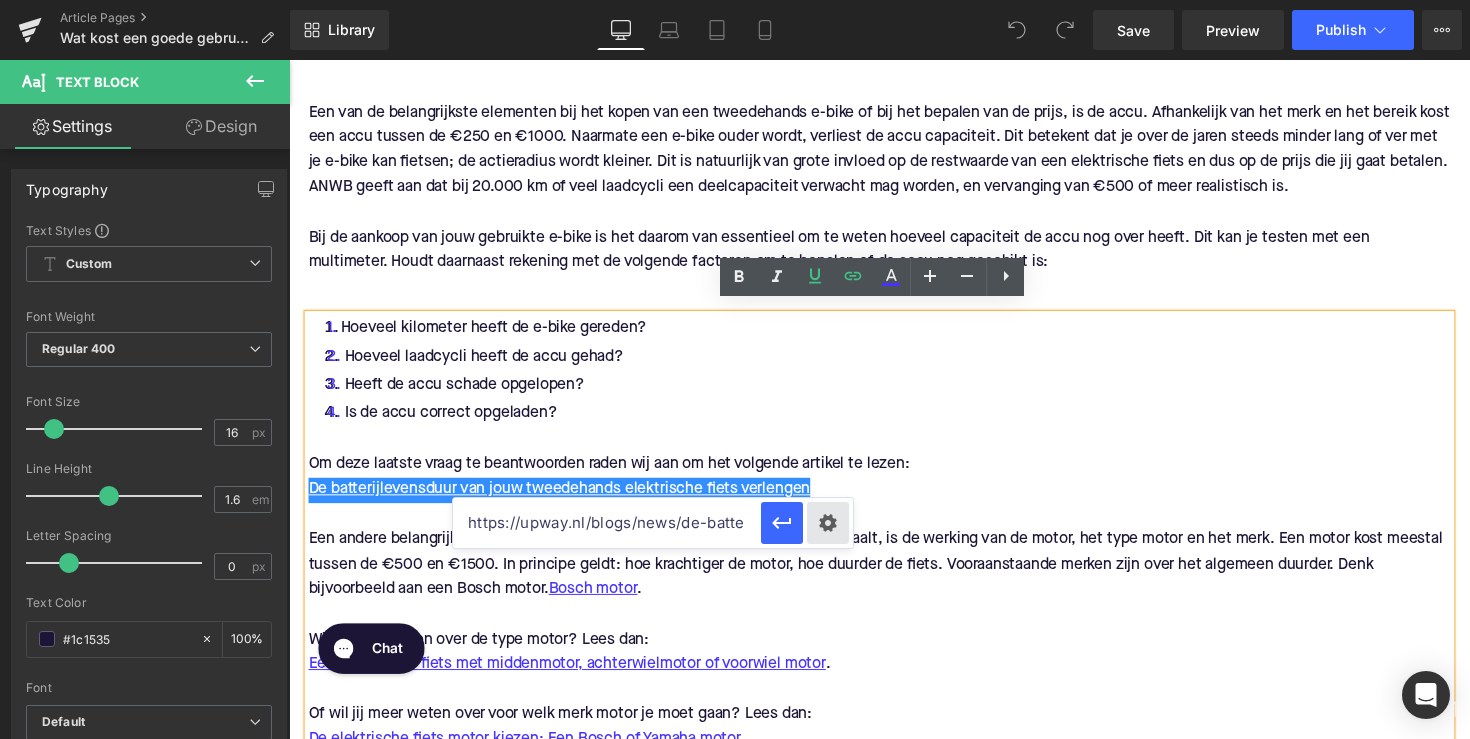 click on "https://upway.nl/blogs/news/de-batterijlevenduur-van-jouw-tweedehands-elektrische-fiets-verlengen" at bounding box center (653, 523) 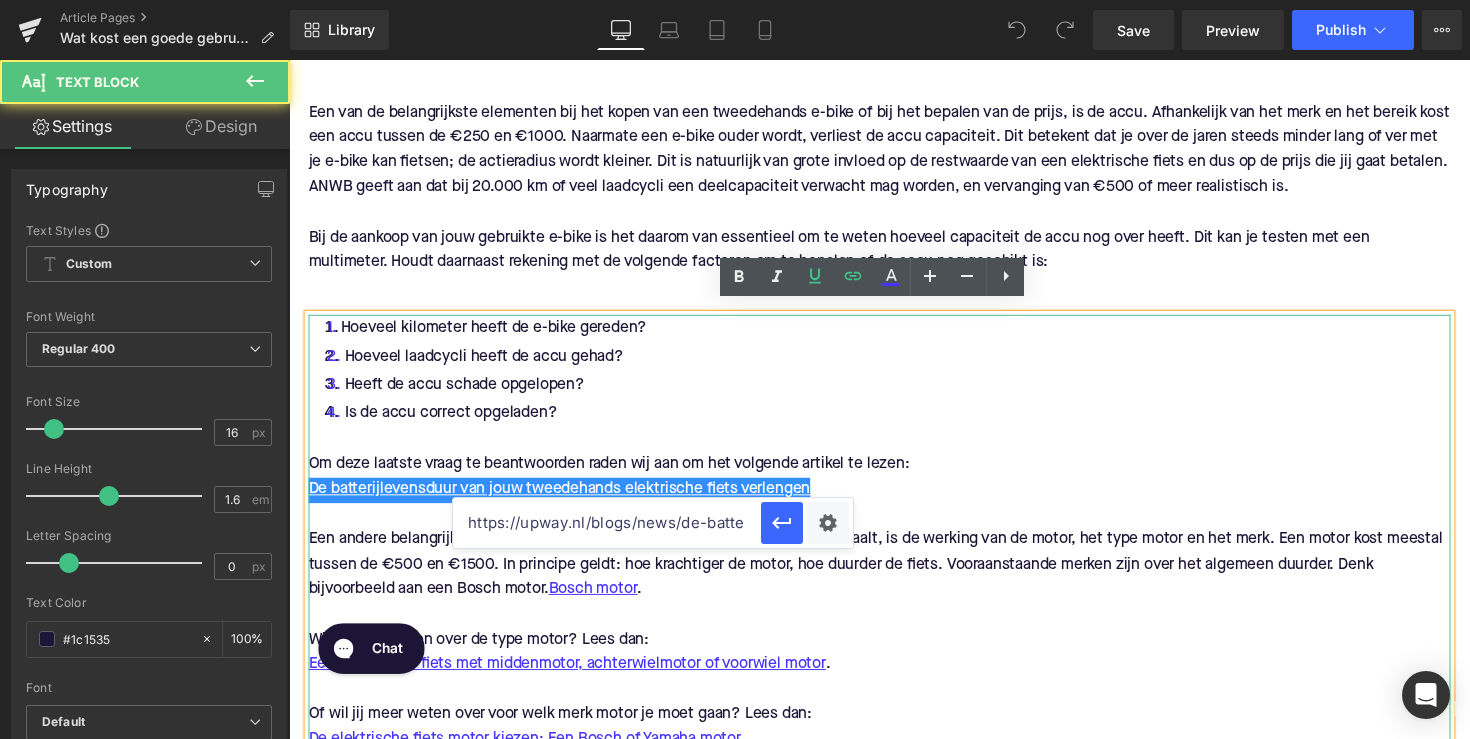 click at bounding box center (894, 450) 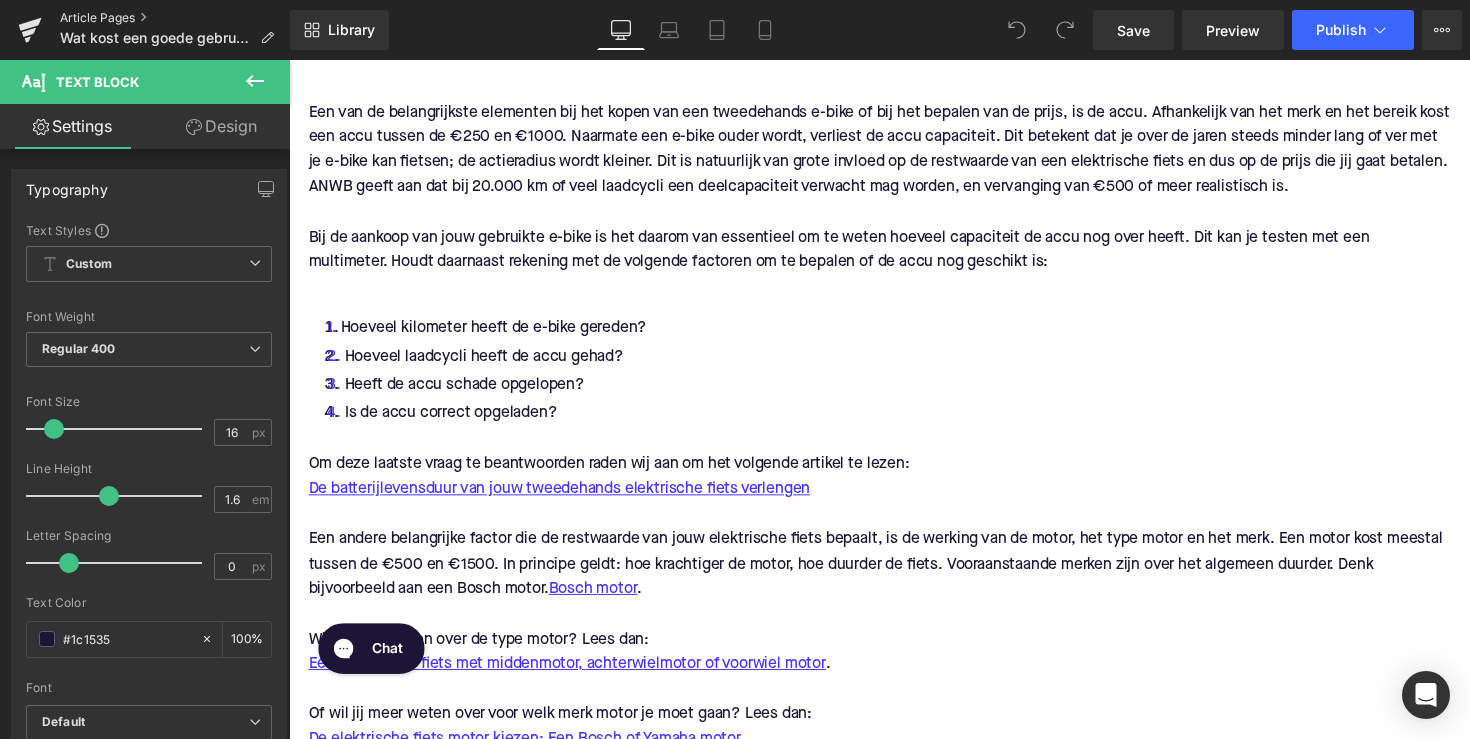 click on "Article Pages" at bounding box center (175, 18) 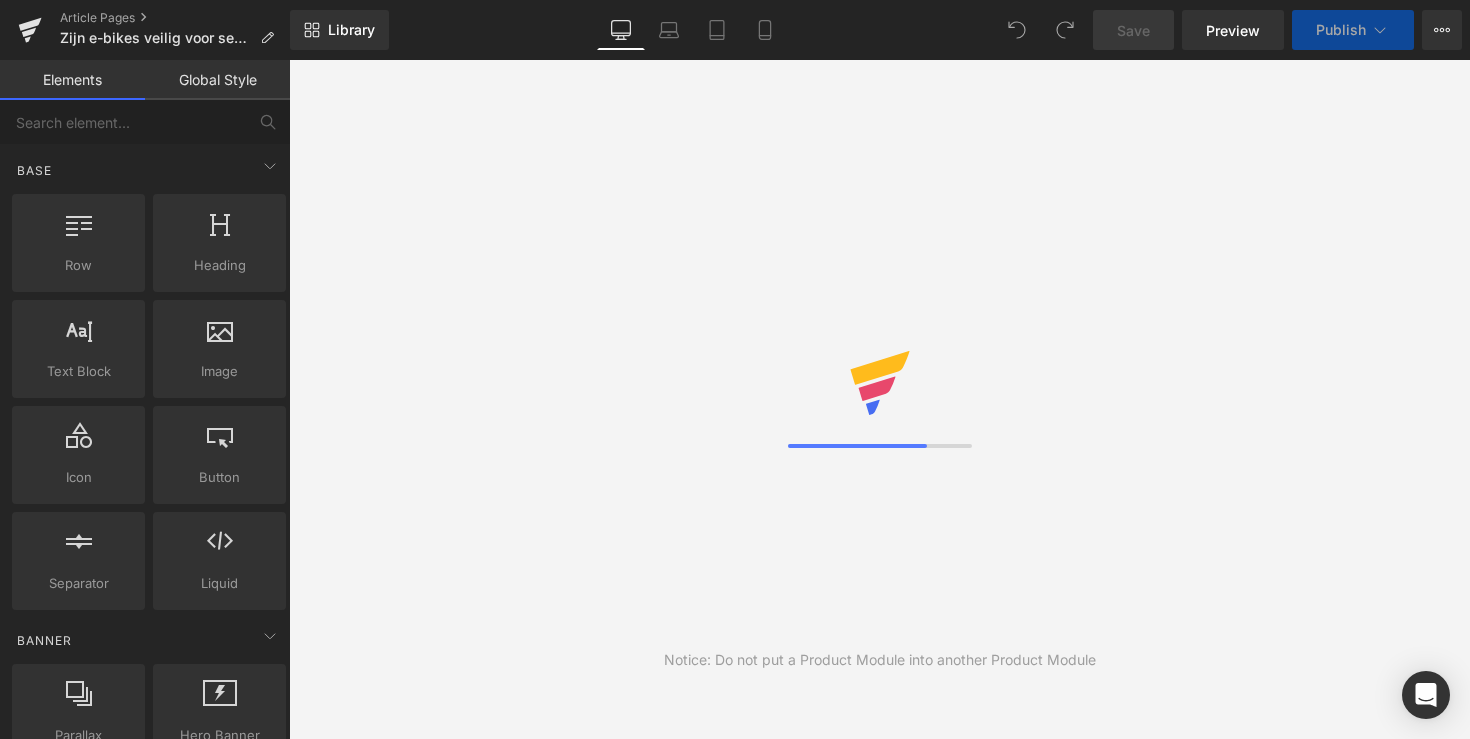 scroll, scrollTop: 0, scrollLeft: 0, axis: both 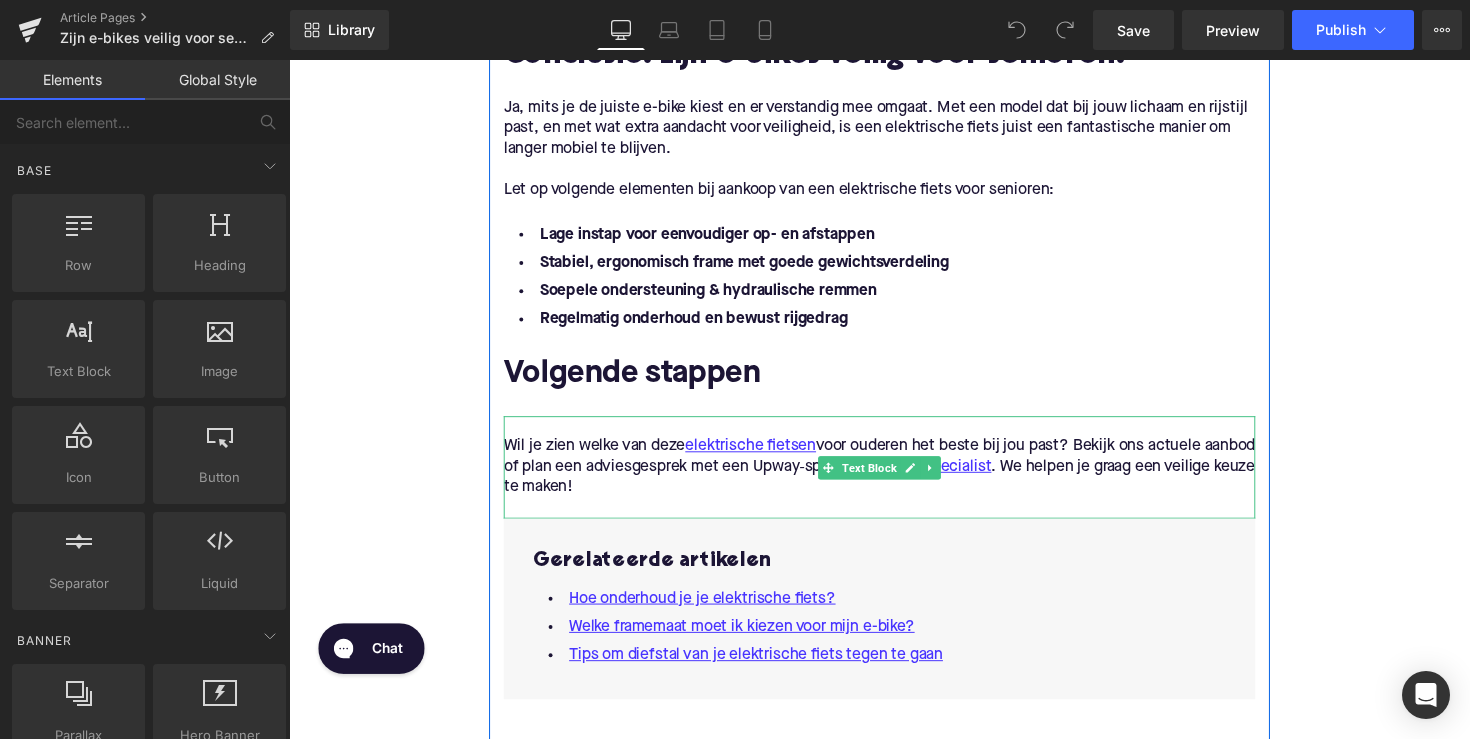 click at bounding box center (894, 435) 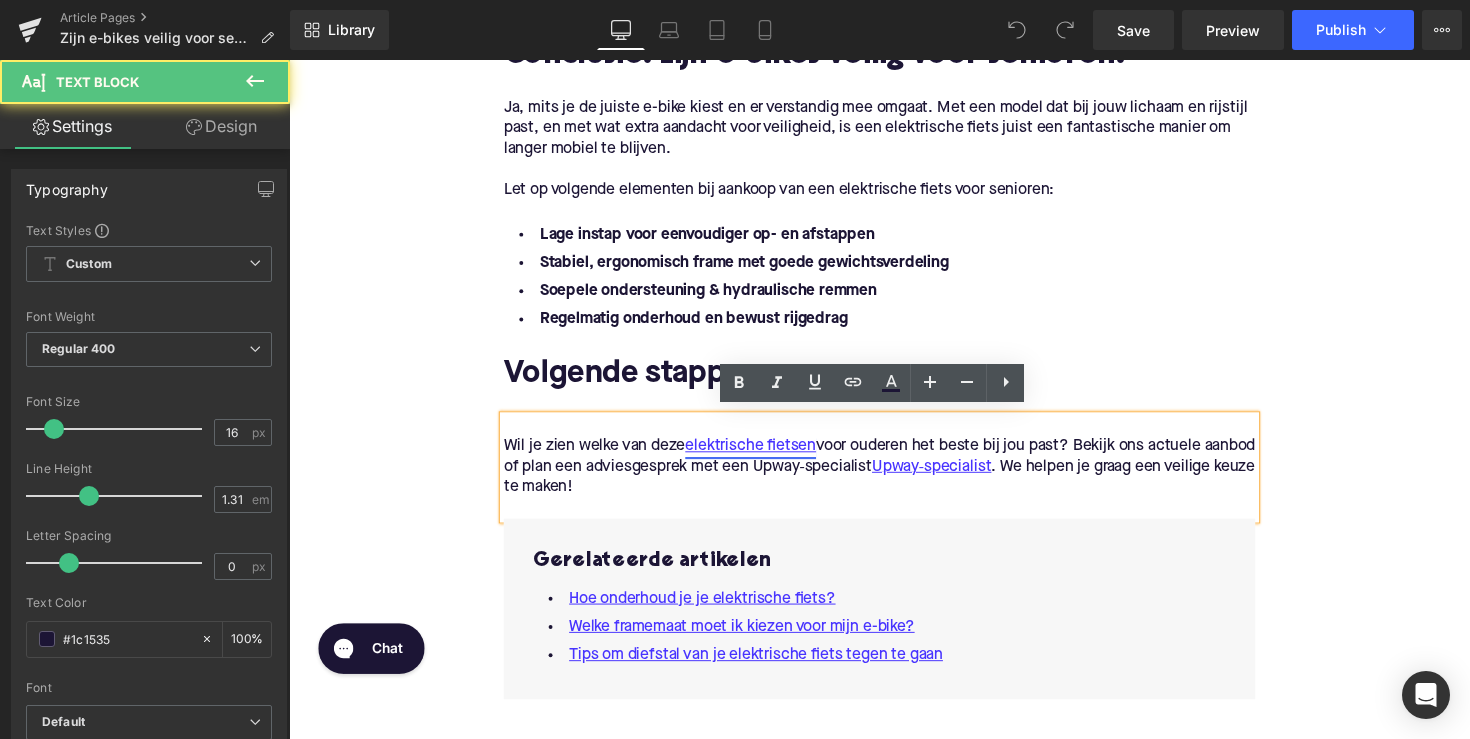 click on "elektrische fietsen" at bounding box center (762, 456) 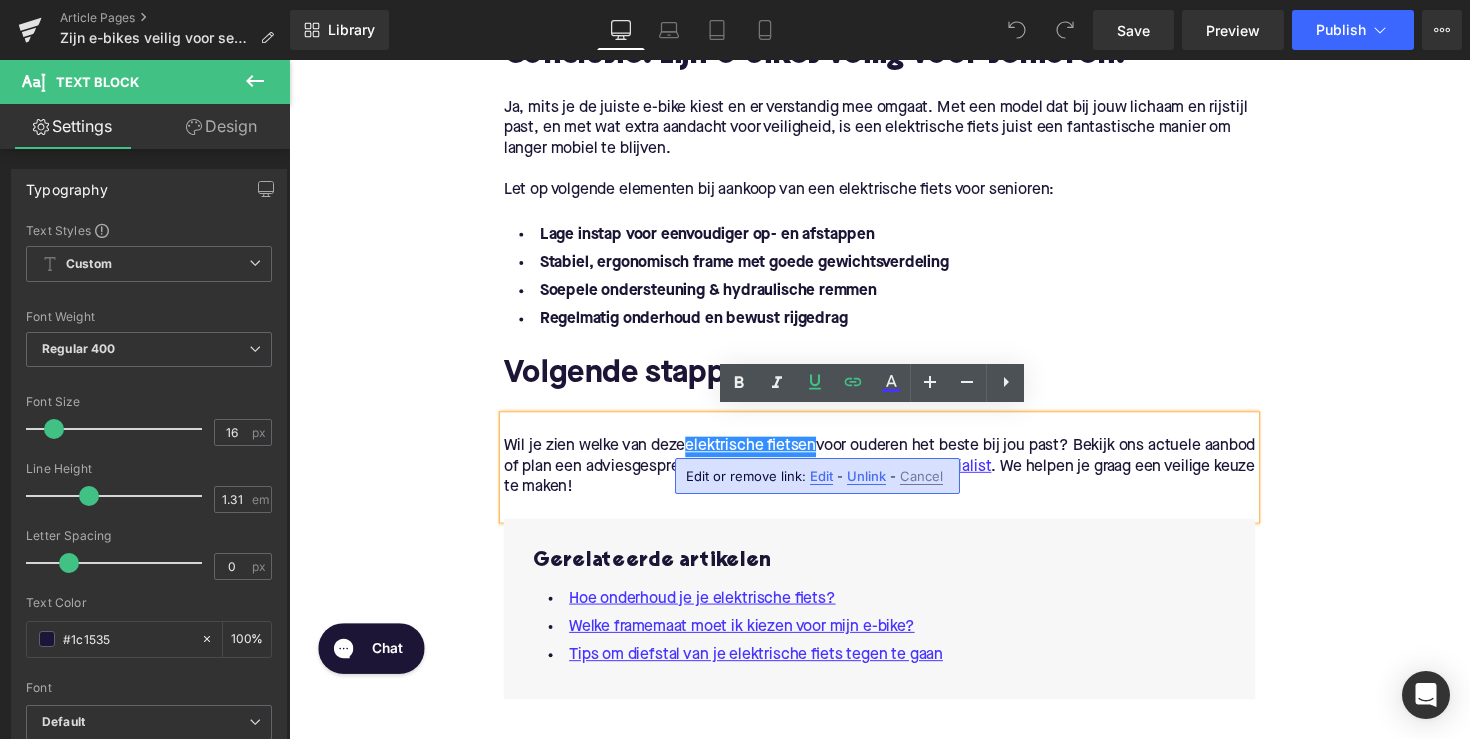 click on "Edit" at bounding box center (821, 476) 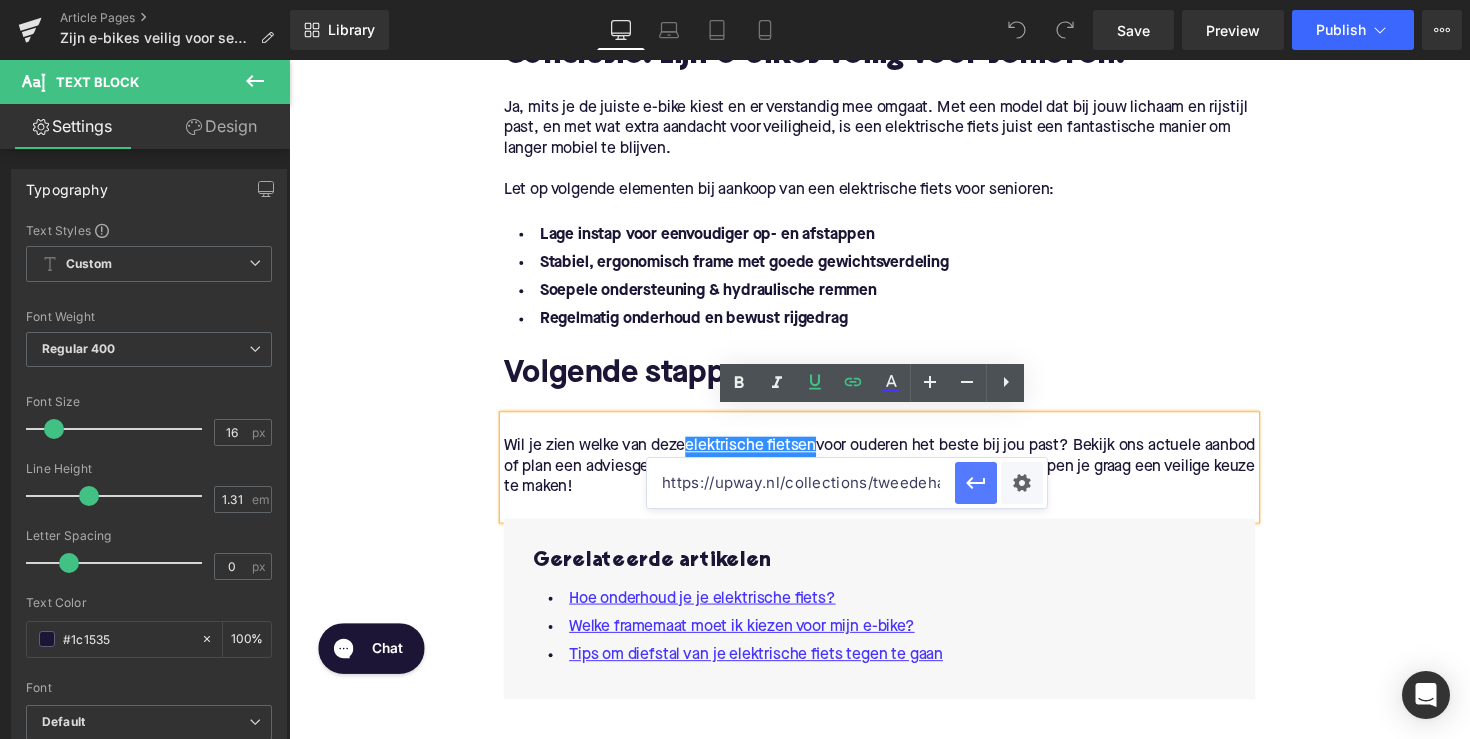 drag, startPoint x: 817, startPoint y: 479, endPoint x: 988, endPoint y: 476, distance: 171.0263 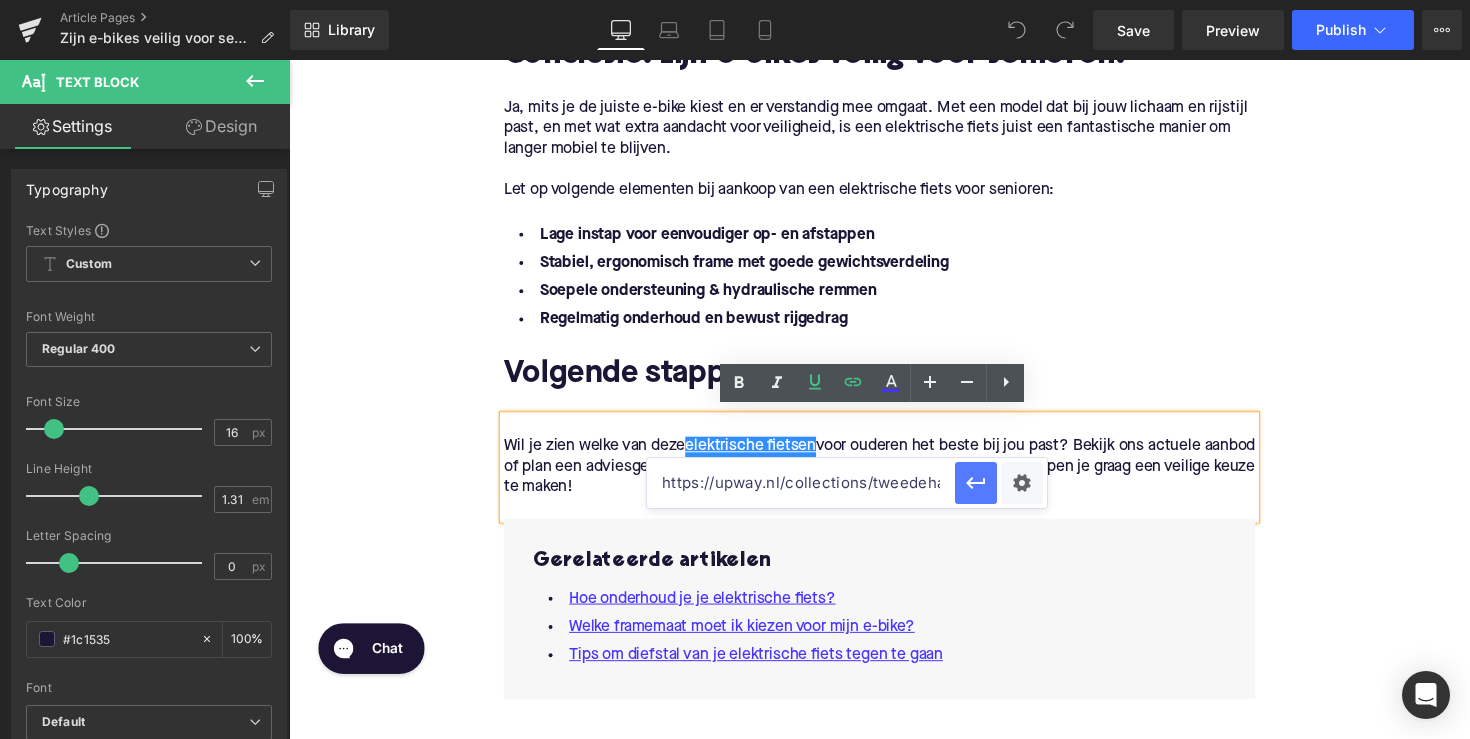 click on "https://upway.nl/collections/tweedehands-elektrische-fiets" at bounding box center (847, 483) 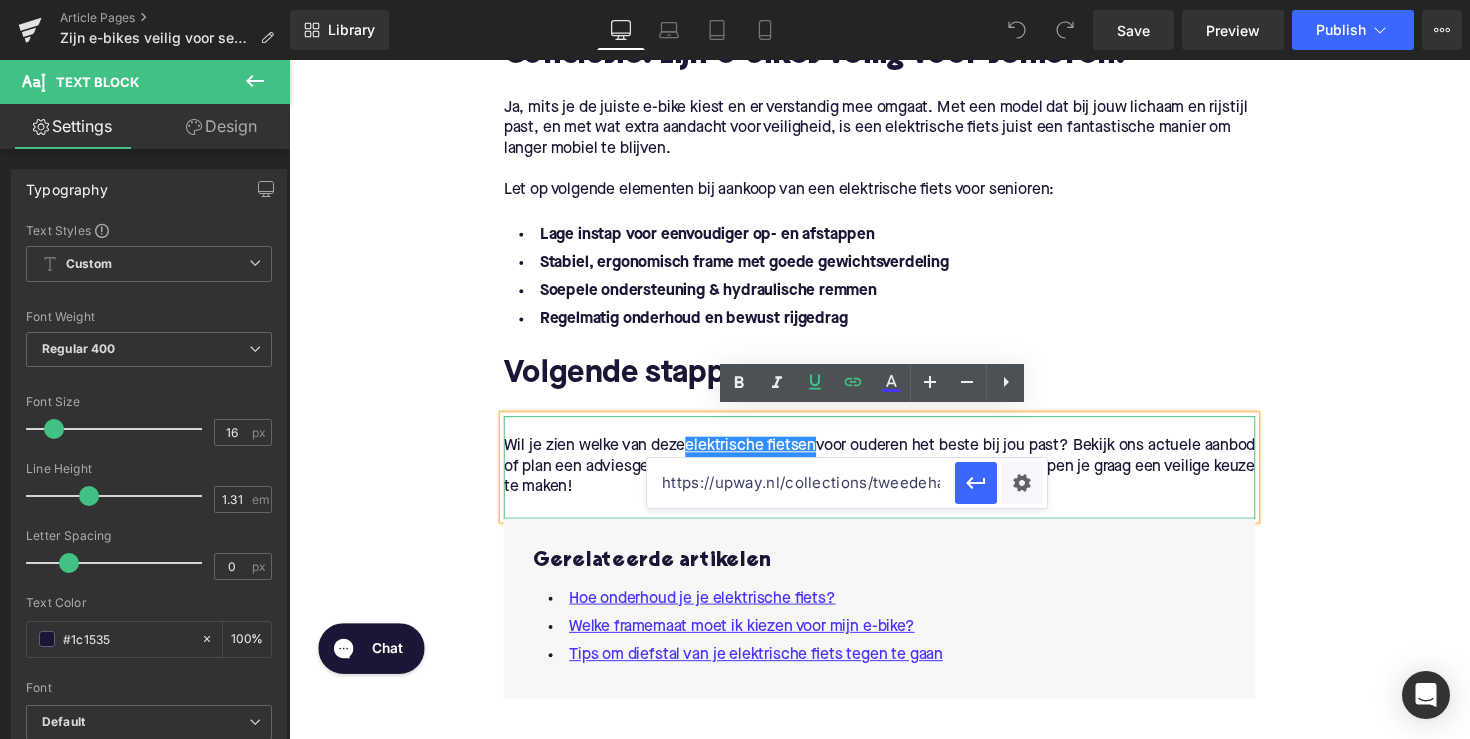 click on "Wil je zien welke van deze  elektrische fietsen  voor ouderen het beste bij jou past? Bekijk ons actuele aanbod of plan een adviesgesprek met een  Upway‑specialist . We helpen je graag een veilige keuze te maken!" at bounding box center [894, 477] 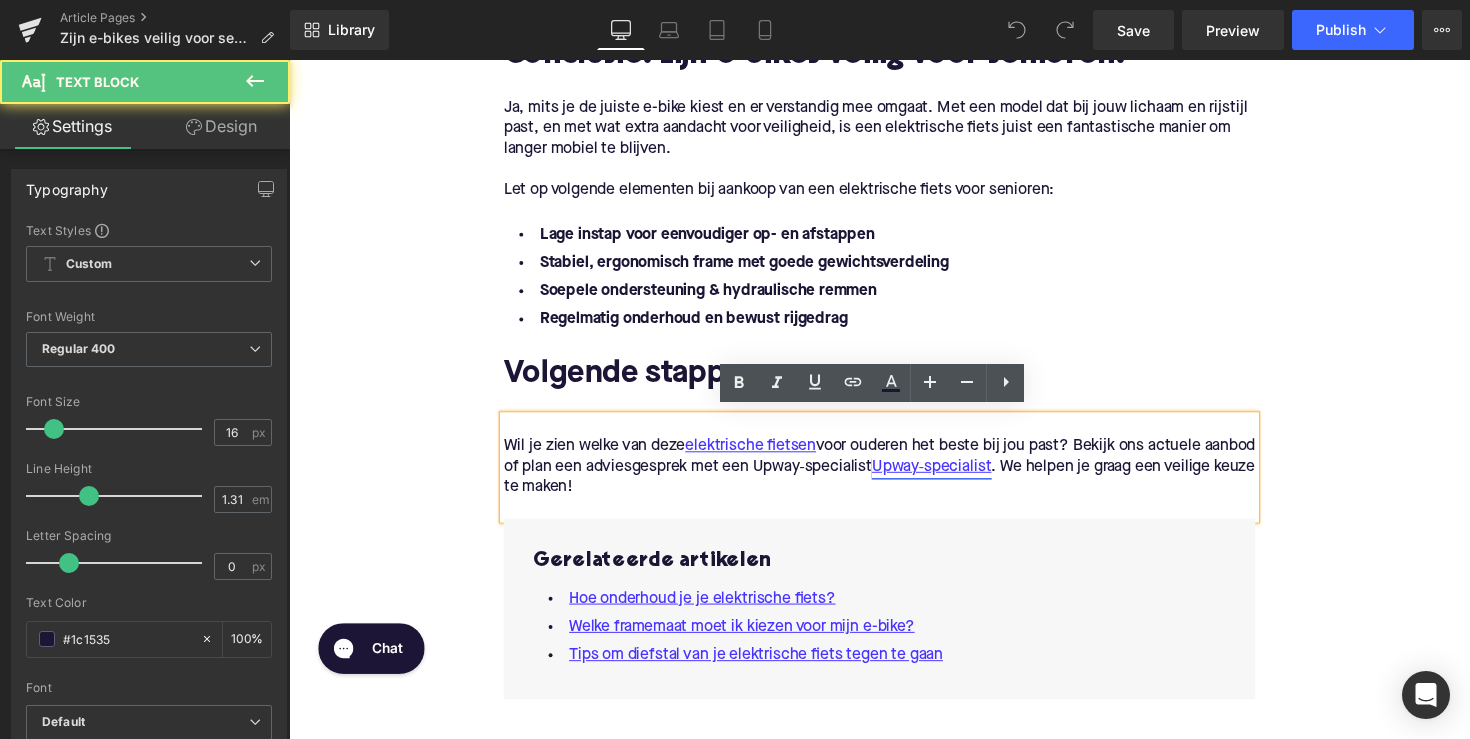 click on "Upway‑specialist" at bounding box center [947, 477] 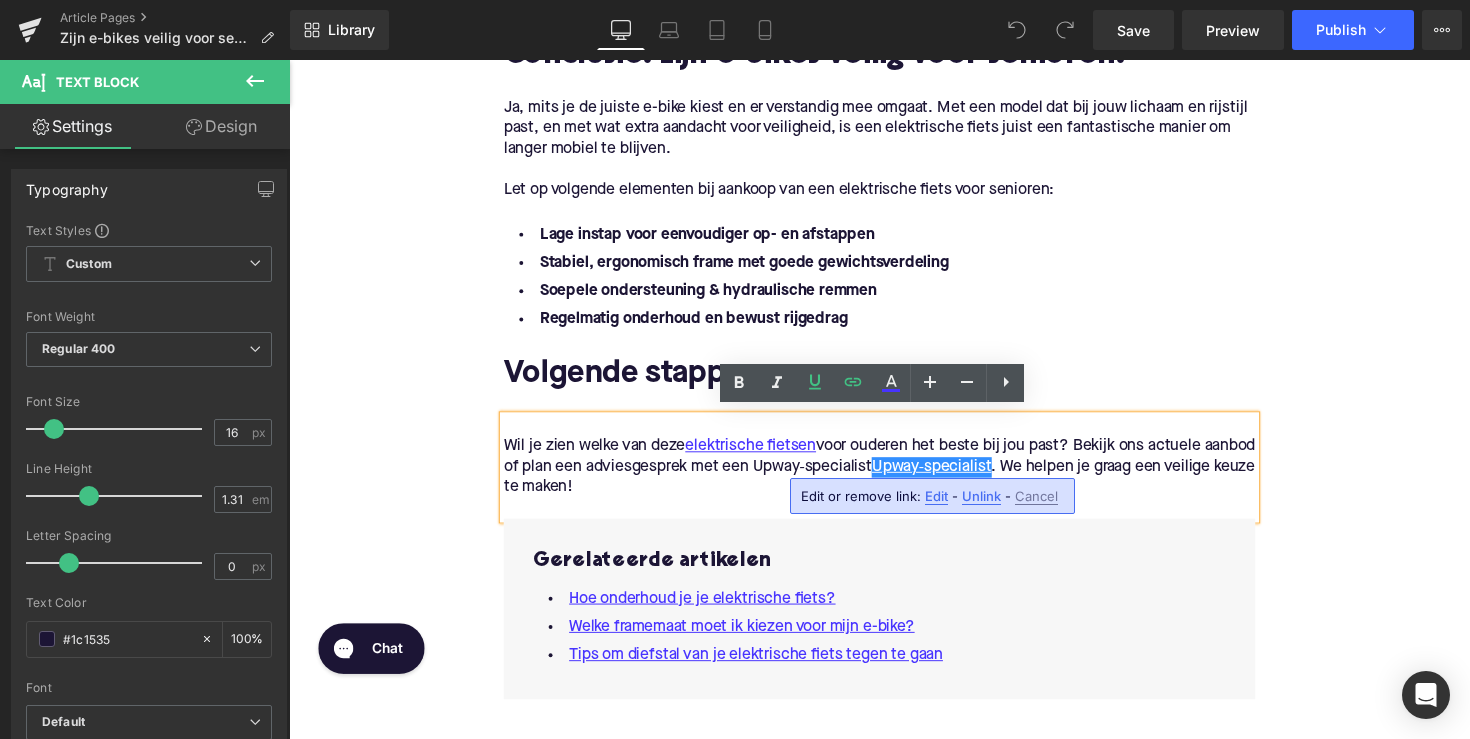 click on "Edit" at bounding box center [936, 496] 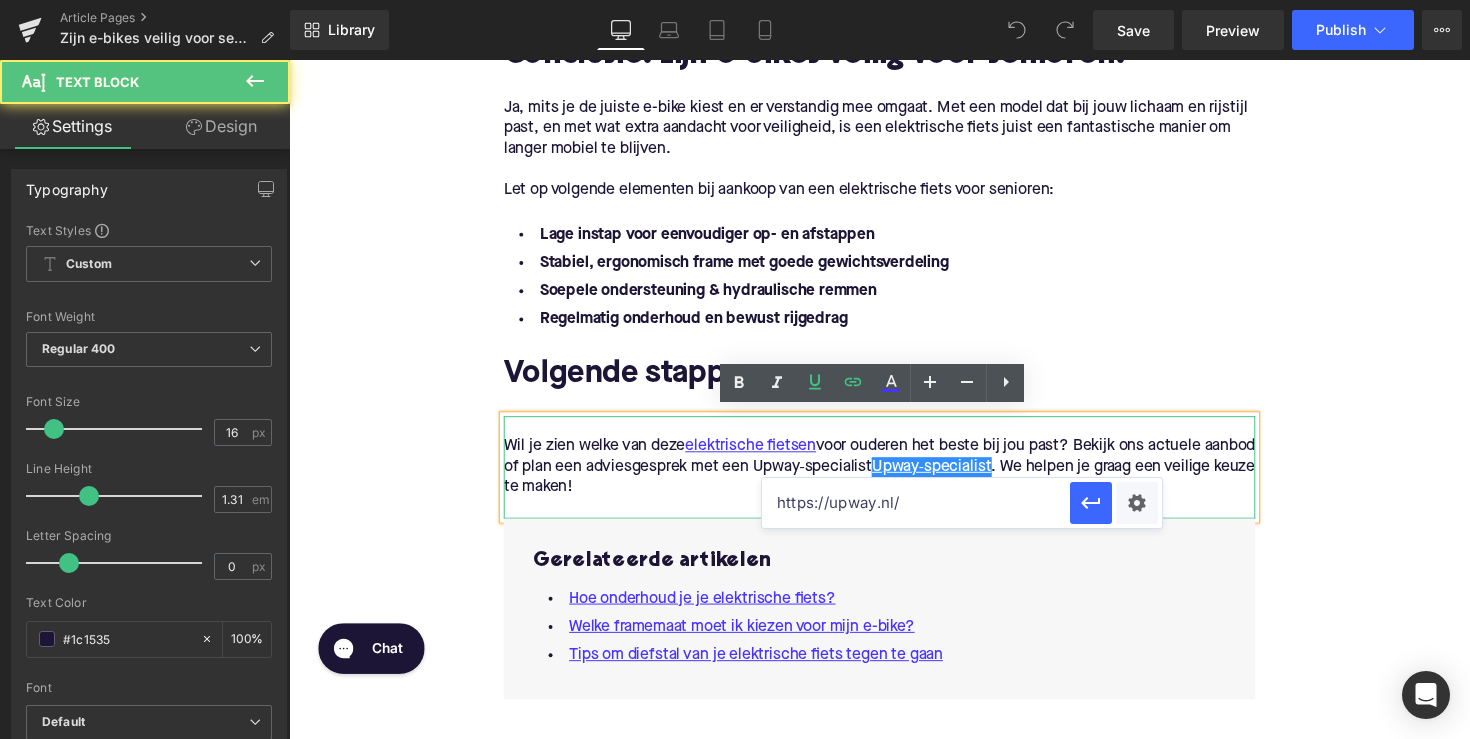 click on "Wil je zien welke van deze  elektrische fietsen  voor ouderen het beste bij jou past? Bekijk ons actuele aanbod of plan een adviesgesprek met een  Upway‑specialist . We helpen je graag een veilige keuze te maken!" at bounding box center [894, 477] 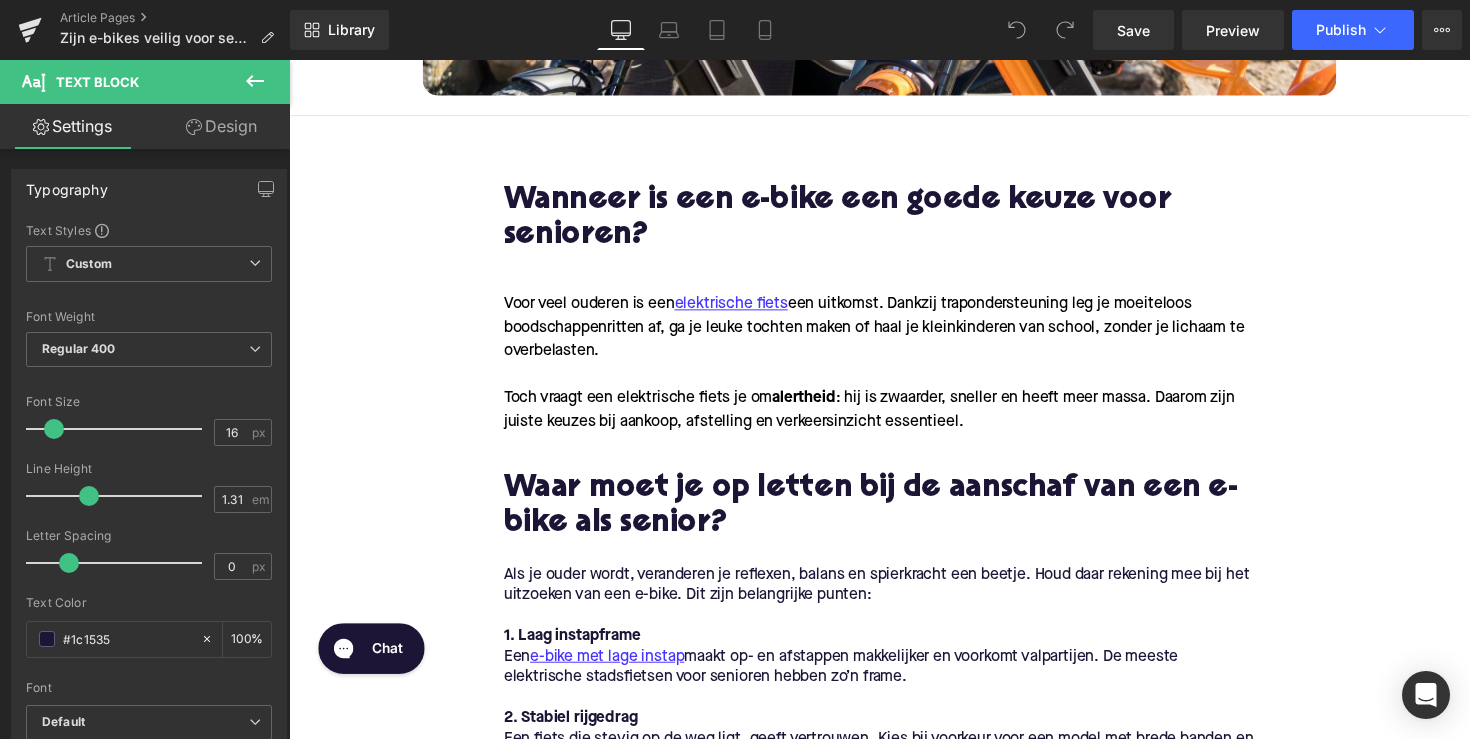 scroll, scrollTop: 974, scrollLeft: 0, axis: vertical 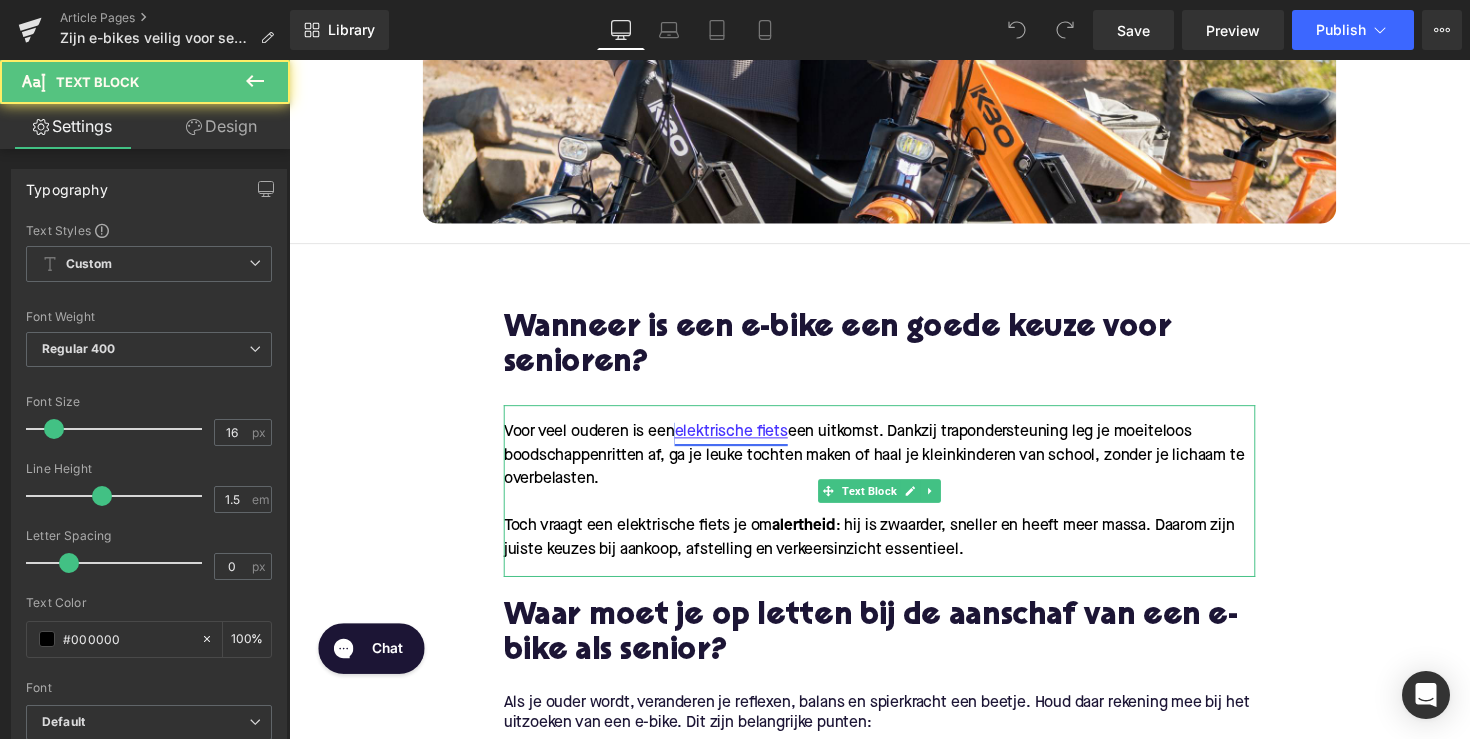 click on "elektrische fiets" at bounding box center (742, 442) 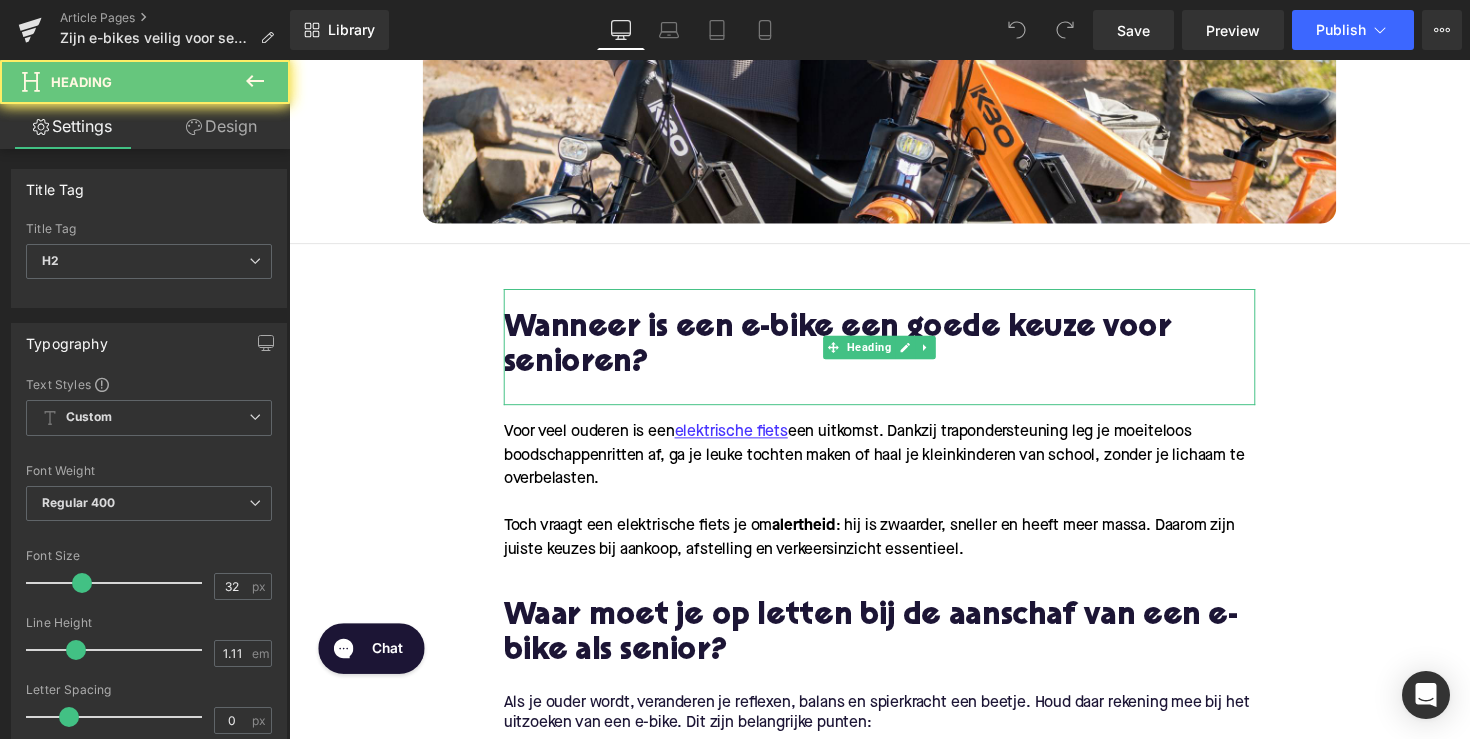click on "Wanneer is een e-bike een goede keuze voor senioren?" at bounding box center [894, 354] 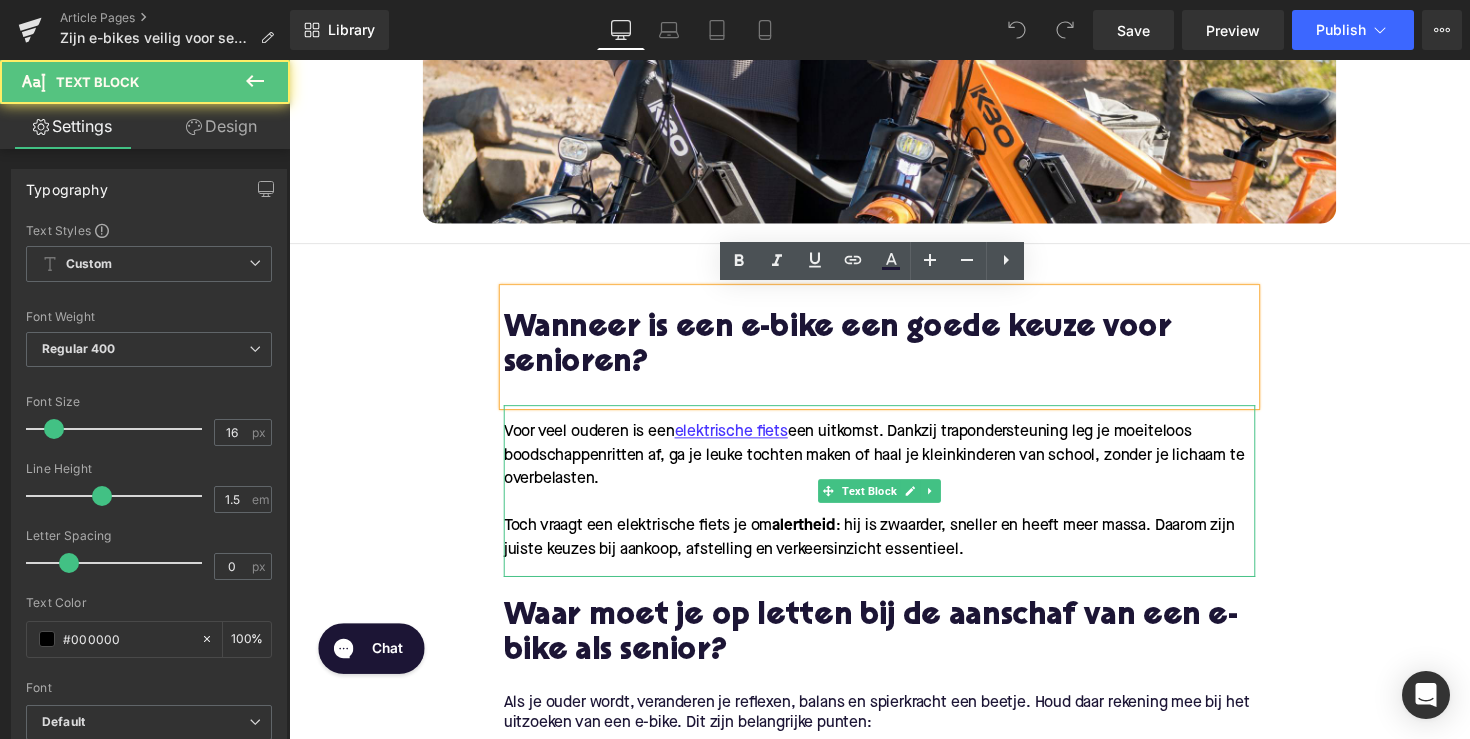 drag, startPoint x: 744, startPoint y: 523, endPoint x: 744, endPoint y: 463, distance: 60 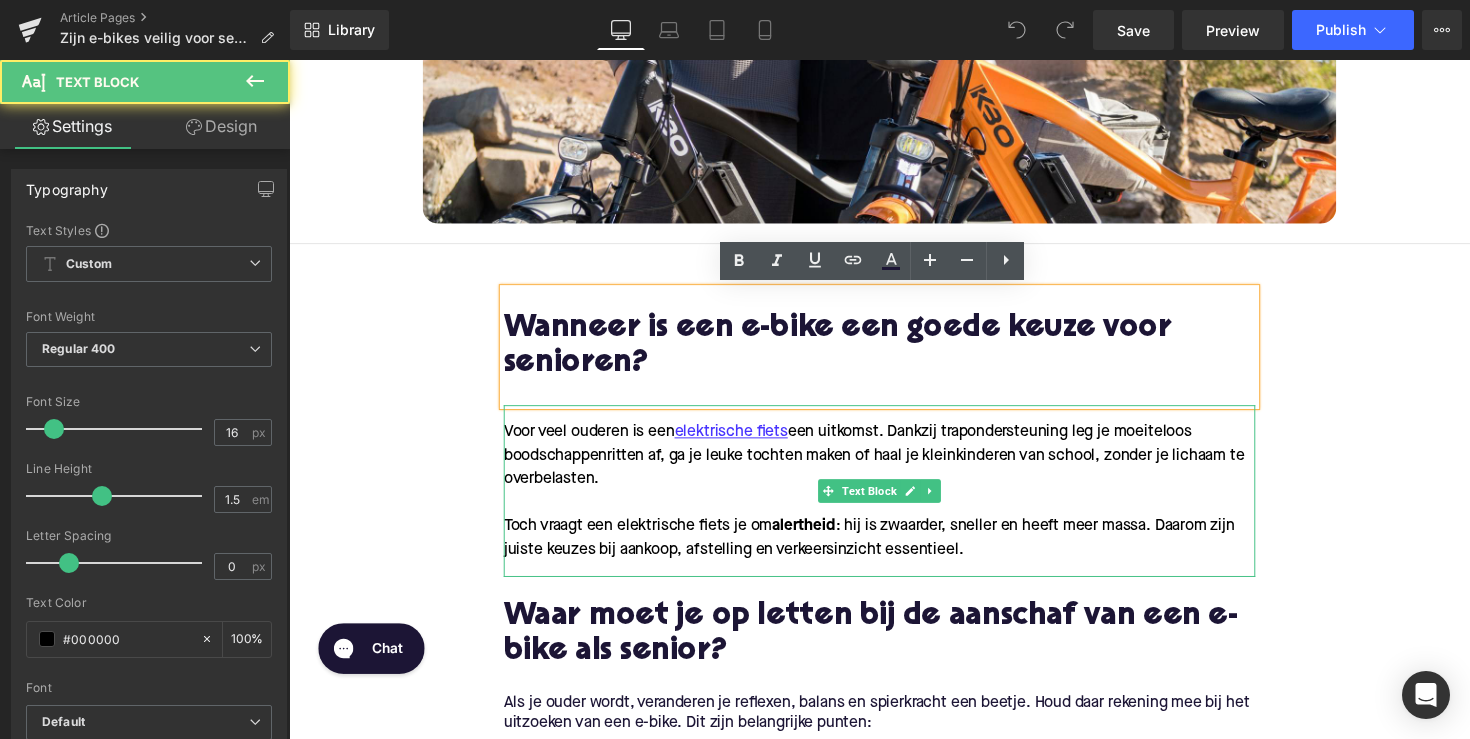 click at bounding box center (894, 514) 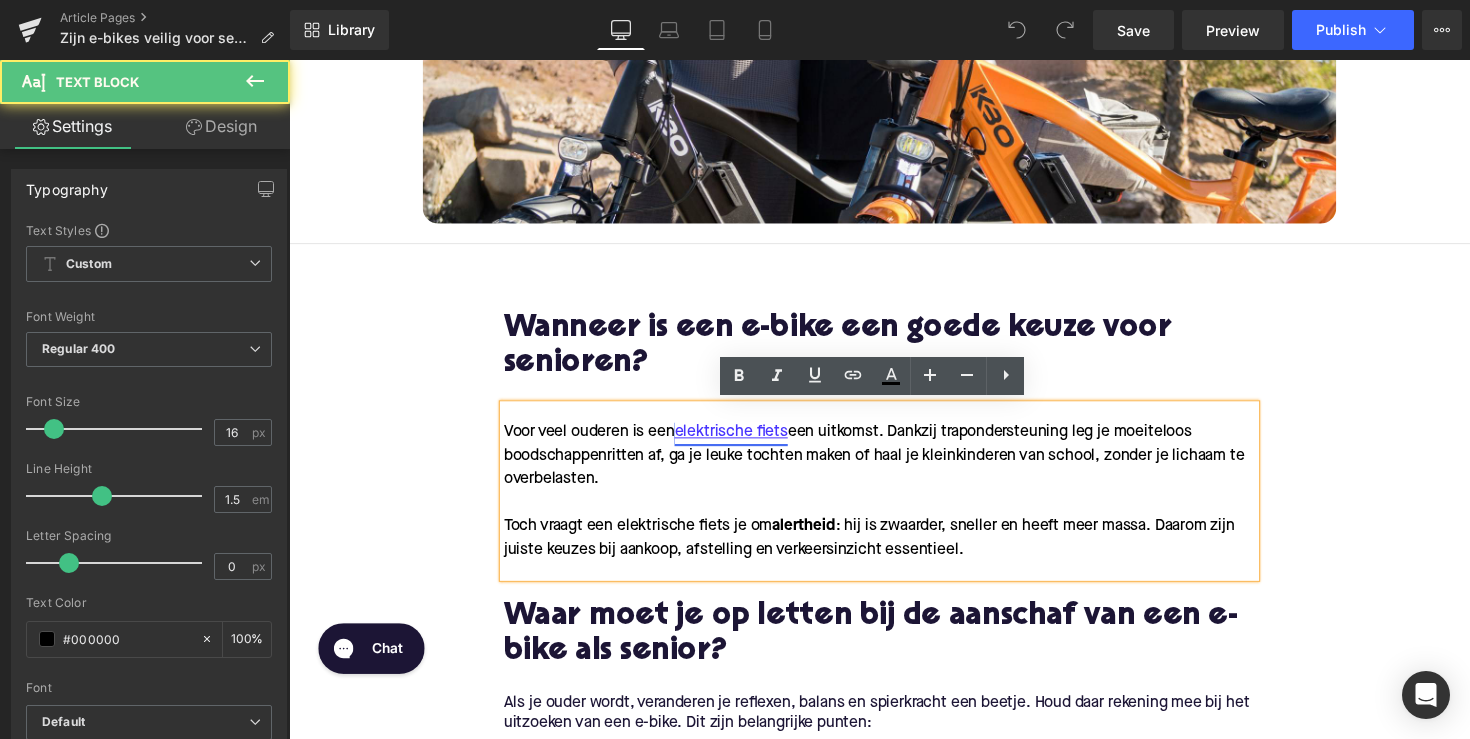 click on "elektrische fiets" at bounding box center [742, 442] 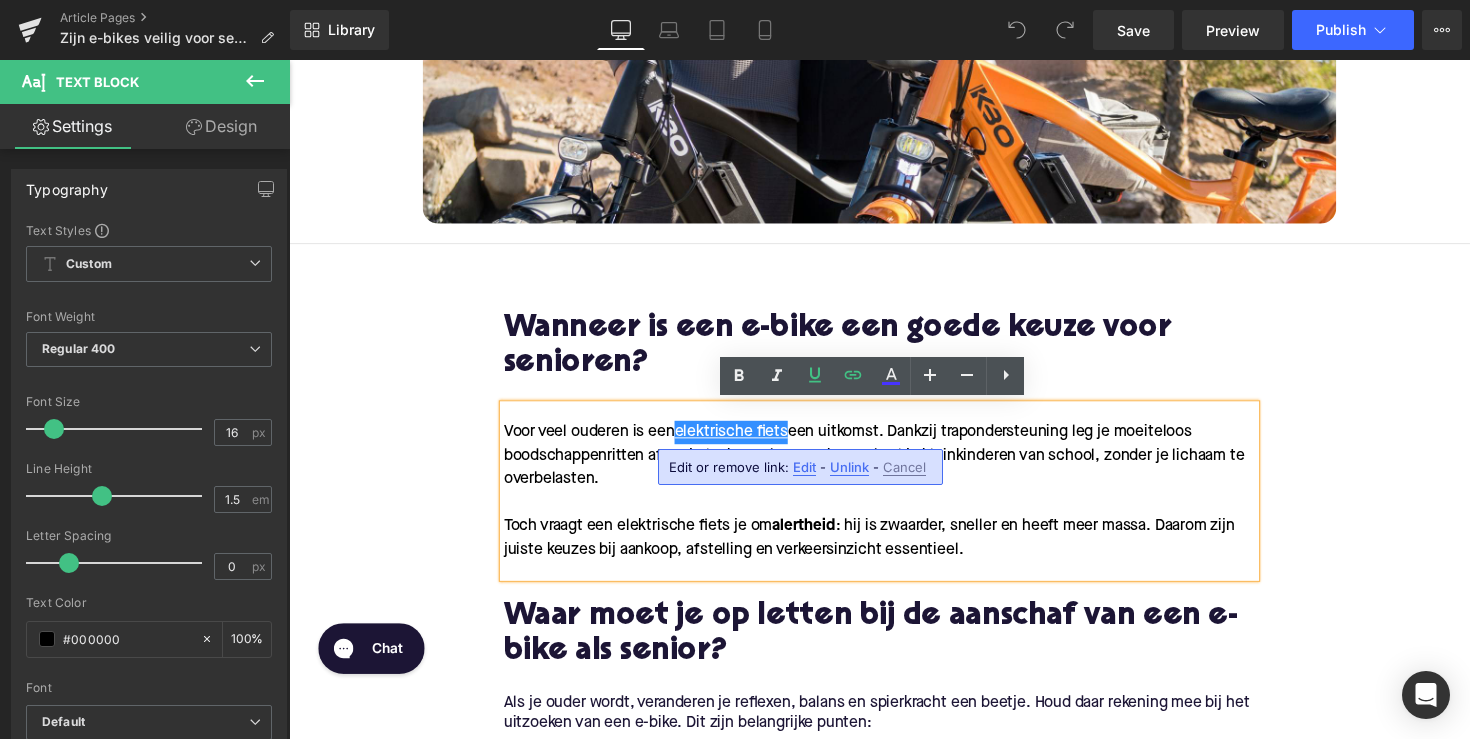 click on "Edit or remove link:   Edit   -   Unlink   -   Cancel" at bounding box center [800, 467] 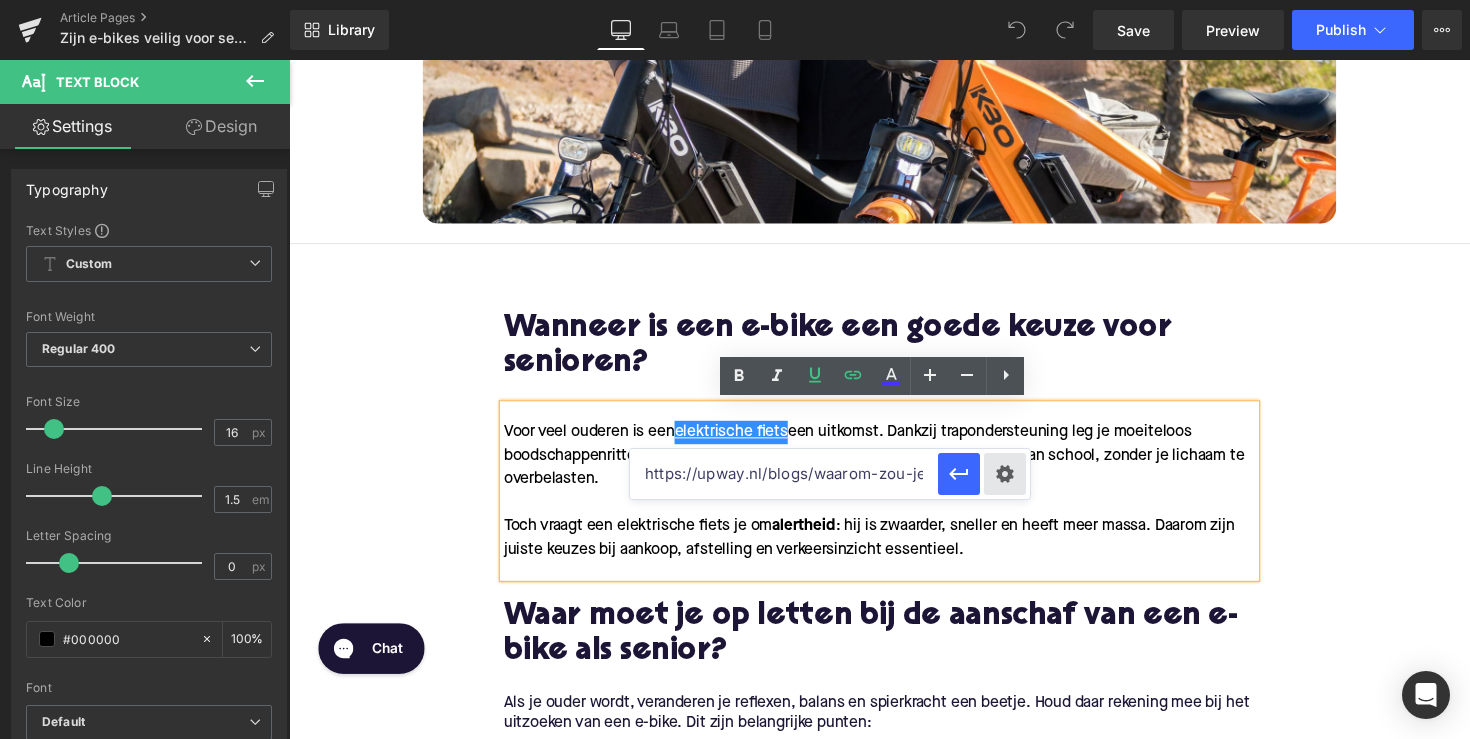 drag, startPoint x: 789, startPoint y: 475, endPoint x: 1017, endPoint y: 492, distance: 228.63289 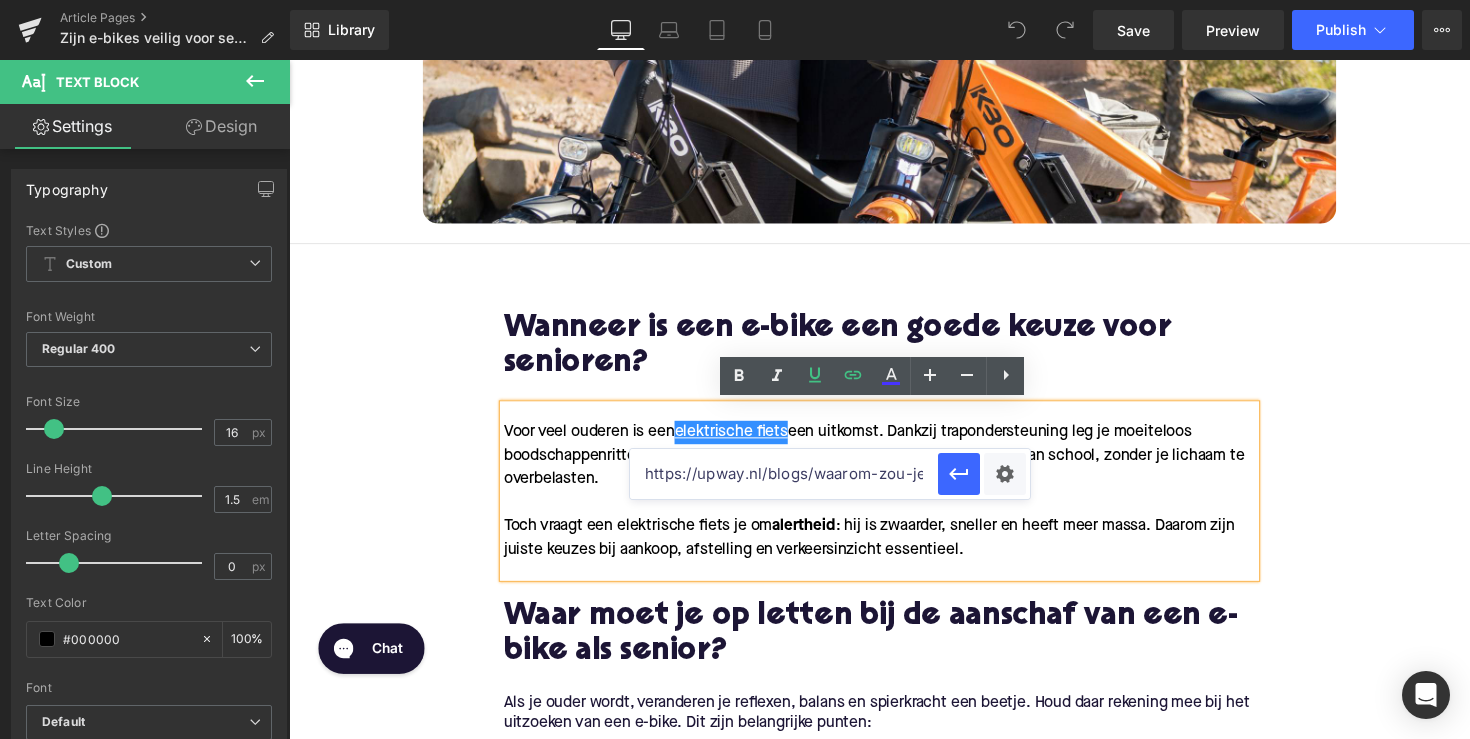 click on "https://upway.nl/blogs/waarom-zou-je-kiezen-voor-een-elektrische-fiets" at bounding box center (784, 474) 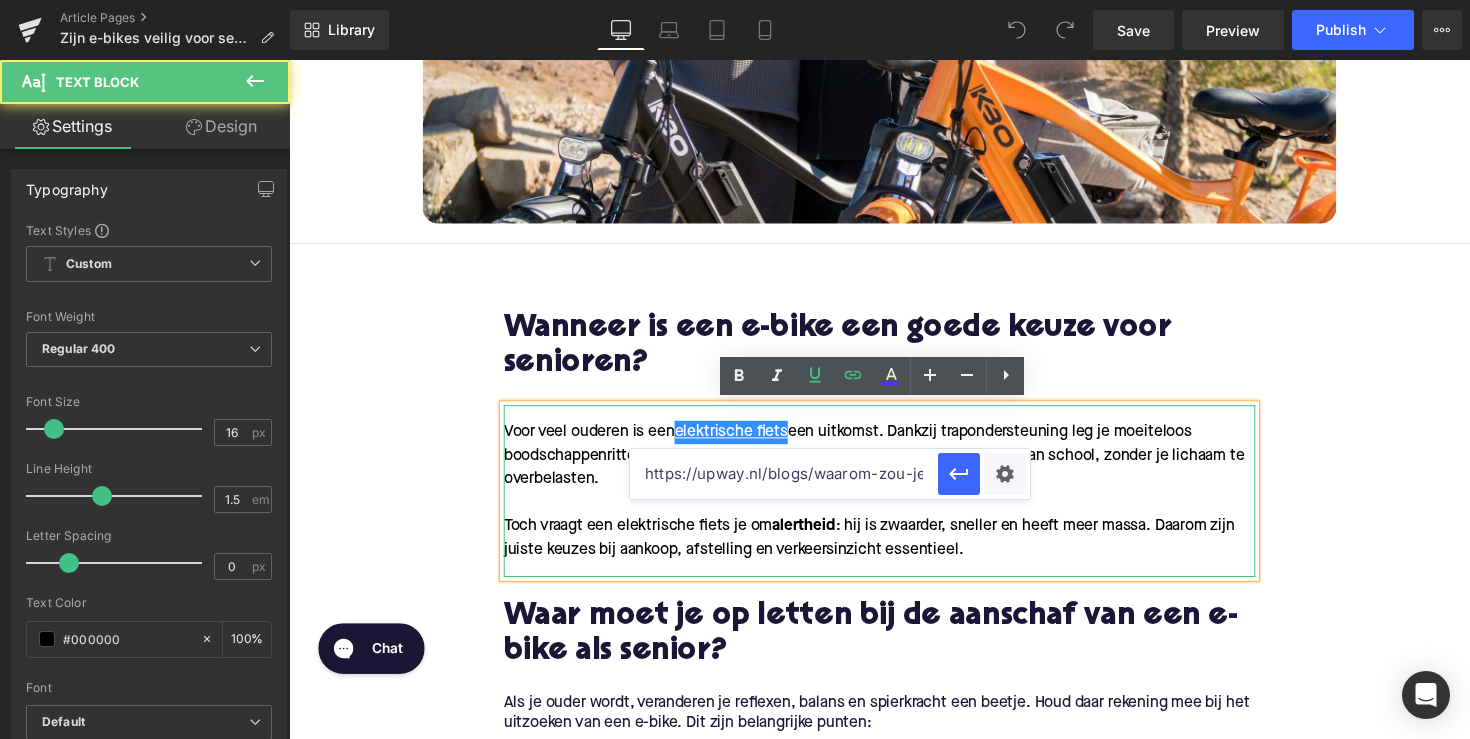 click on "Toch vraagt een elektrische fiets je om  alertheid : hij is zwaarder, sneller en heeft meer massa. Daarom zijn juiste keuzes bij aankoop, afstelling en verkeersinzicht essentieel." at bounding box center (894, 550) 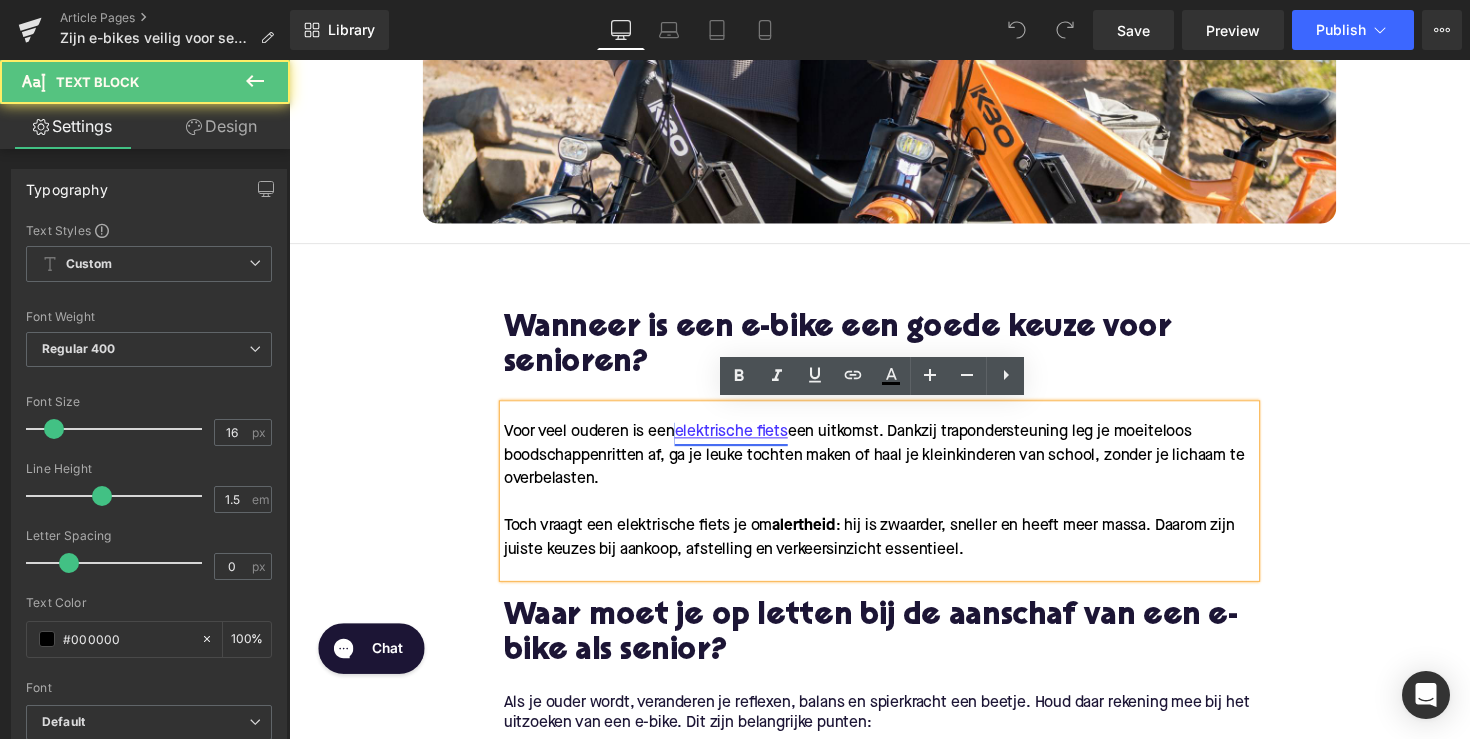 click on "elektrische fiets" at bounding box center [742, 442] 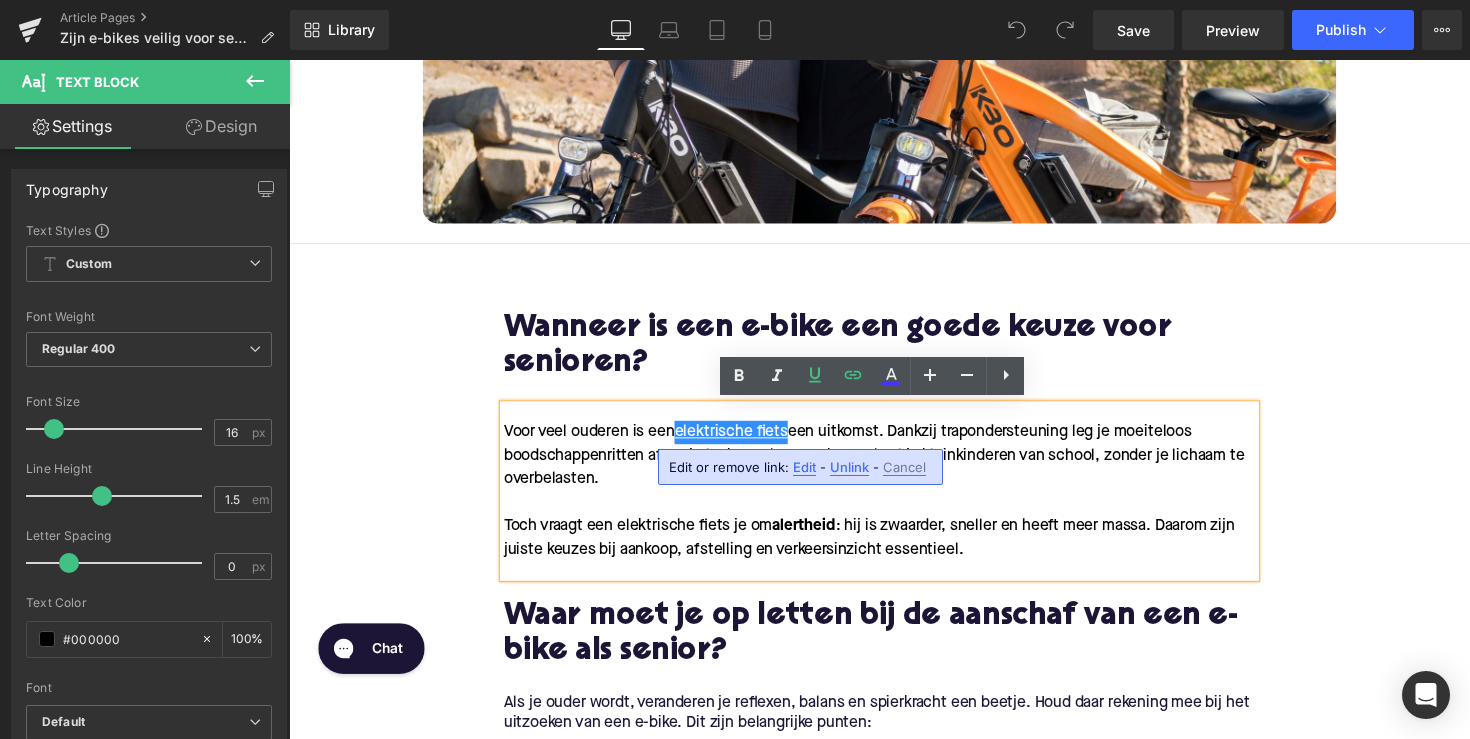 click on "Unlink" at bounding box center [849, 467] 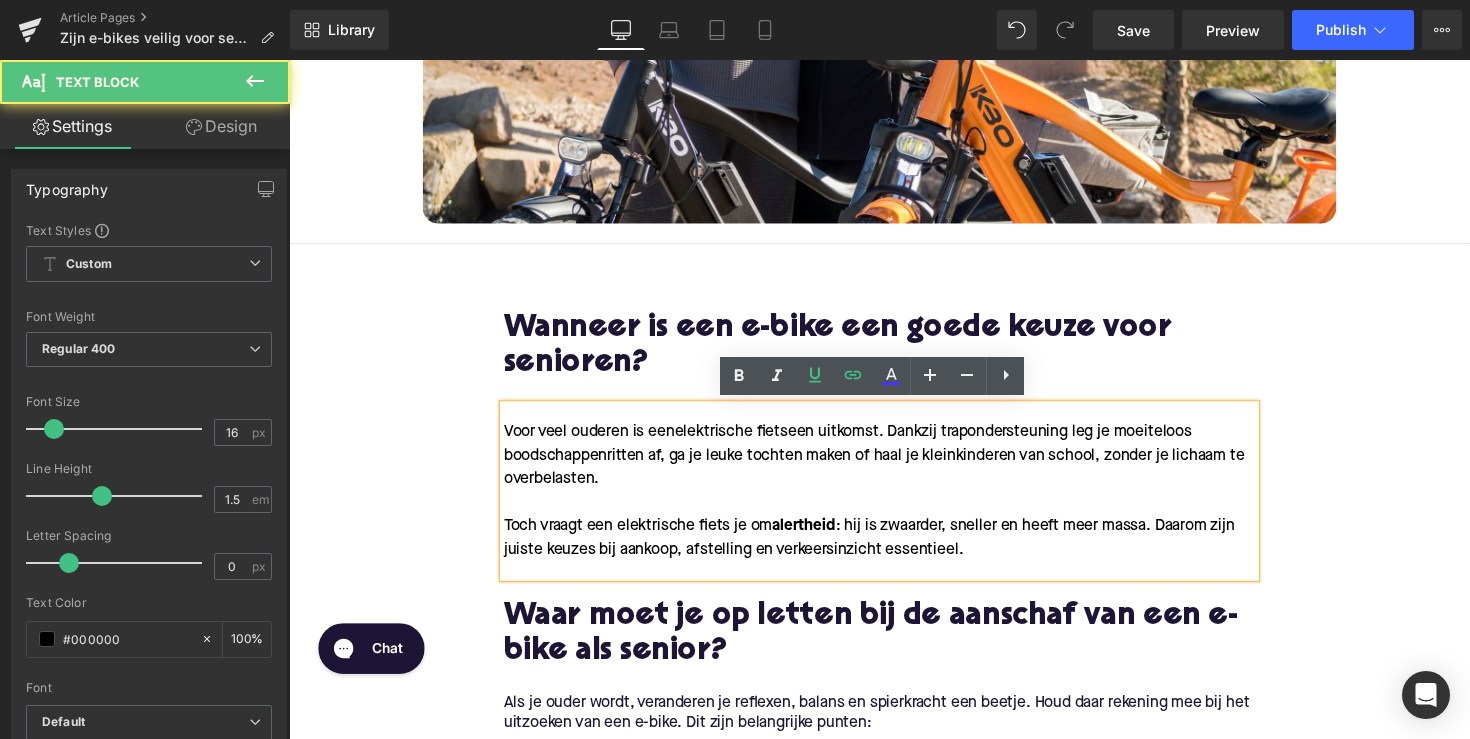 drag, startPoint x: 900, startPoint y: 520, endPoint x: 1243, endPoint y: 439, distance: 352.4344 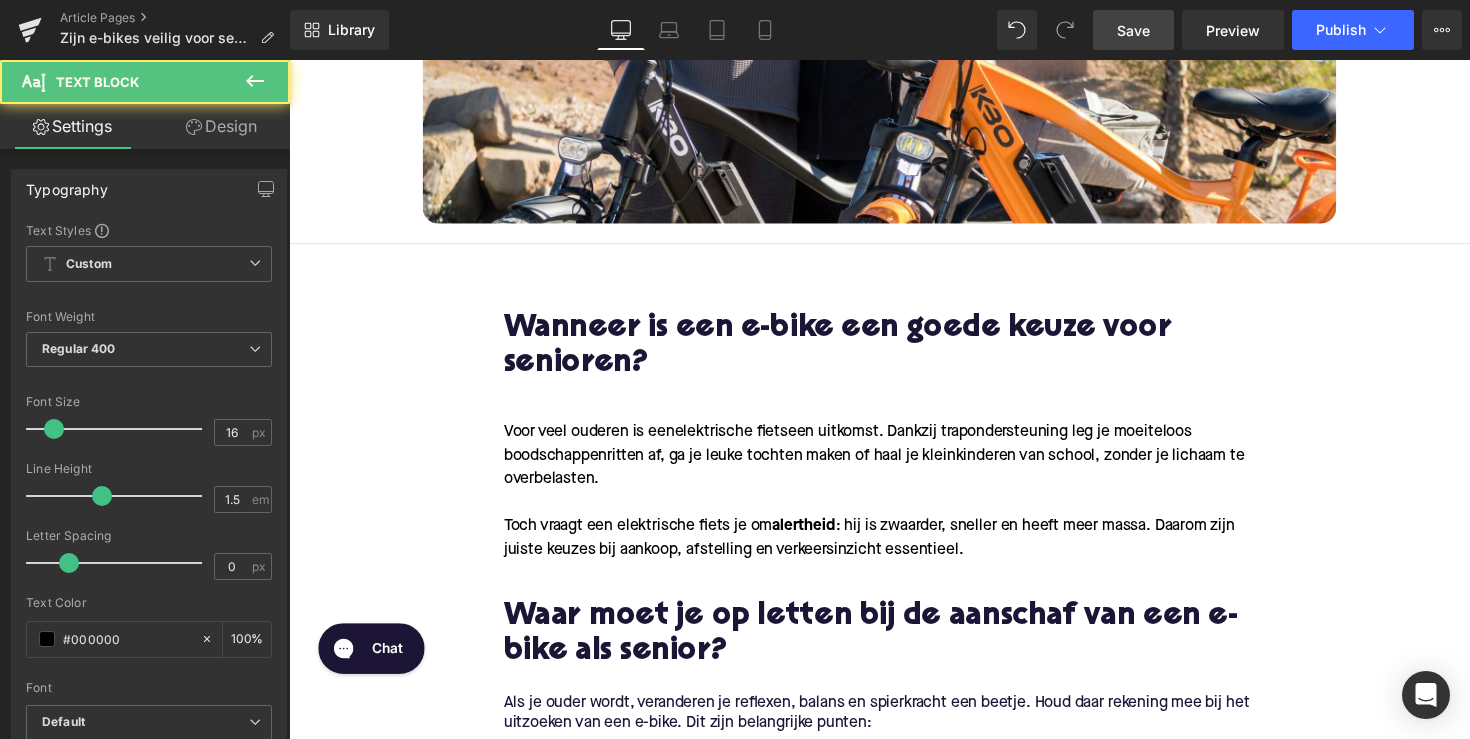 click on "Save" at bounding box center [1133, 30] 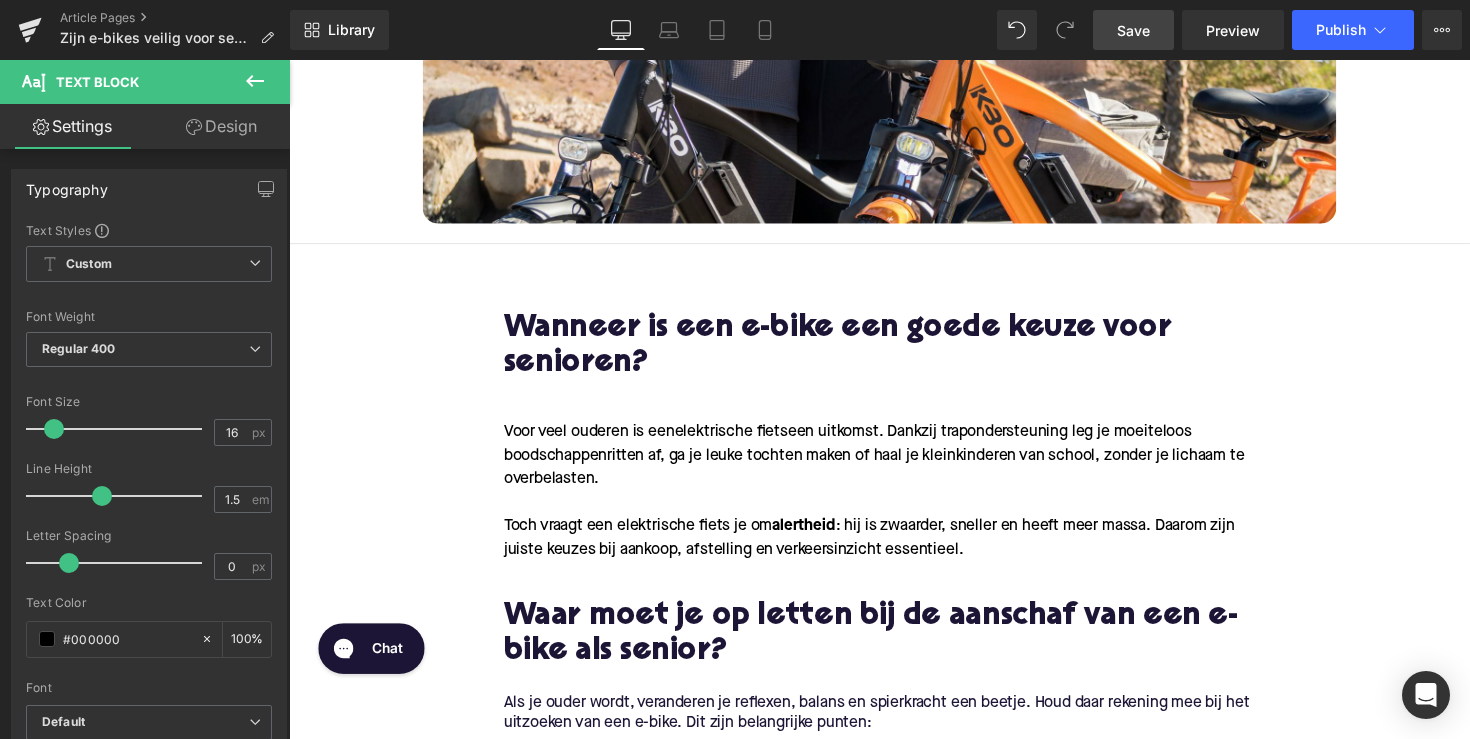 click on "Save" at bounding box center [1133, 30] 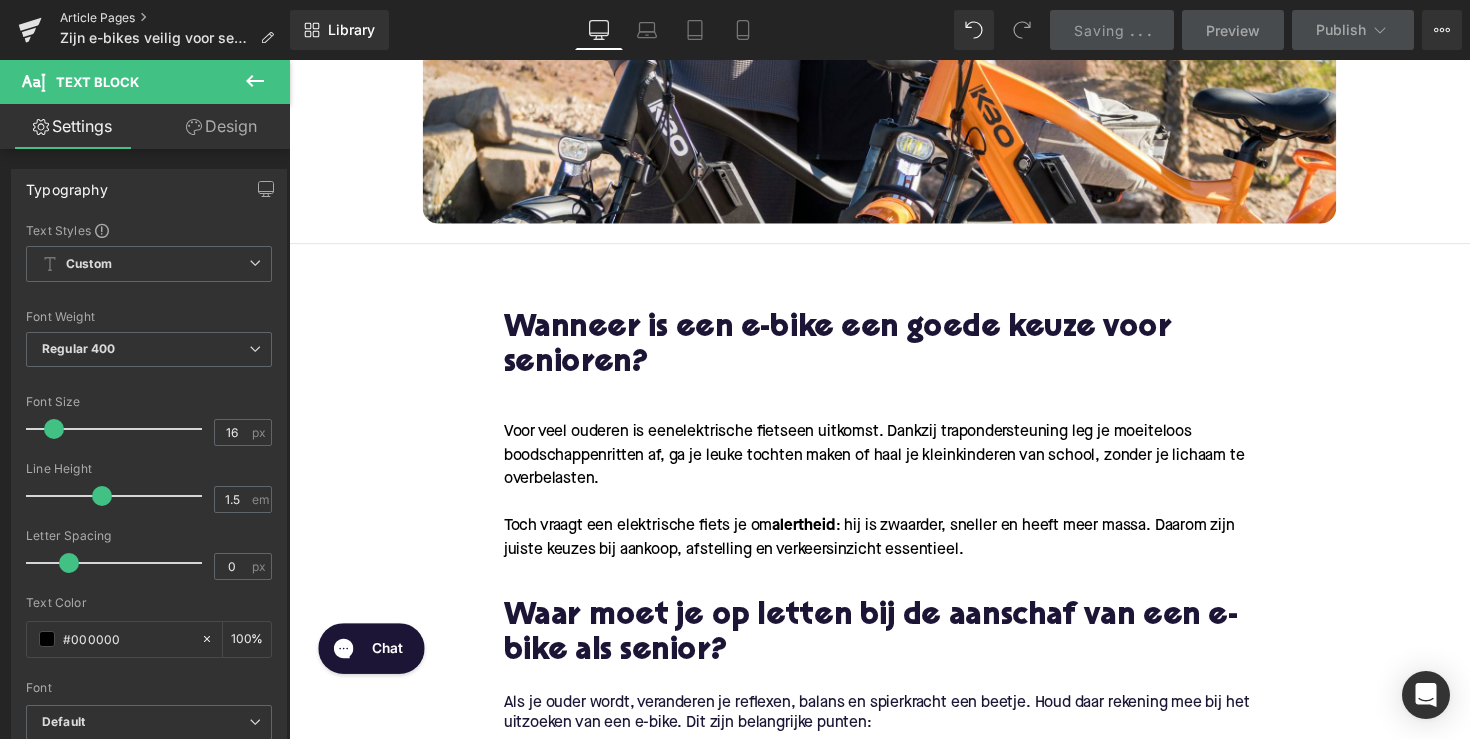 click on "Article Pages" at bounding box center (175, 18) 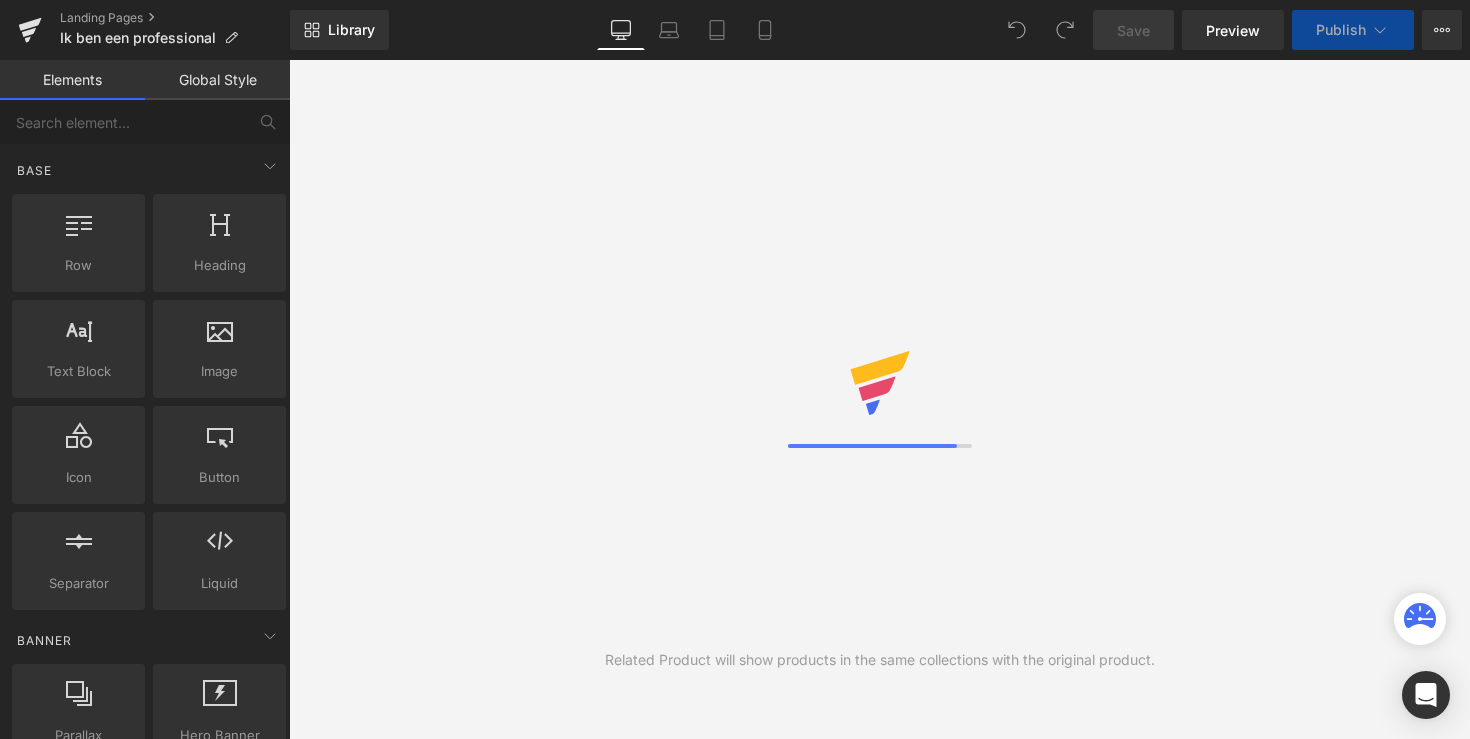 scroll, scrollTop: 0, scrollLeft: 0, axis: both 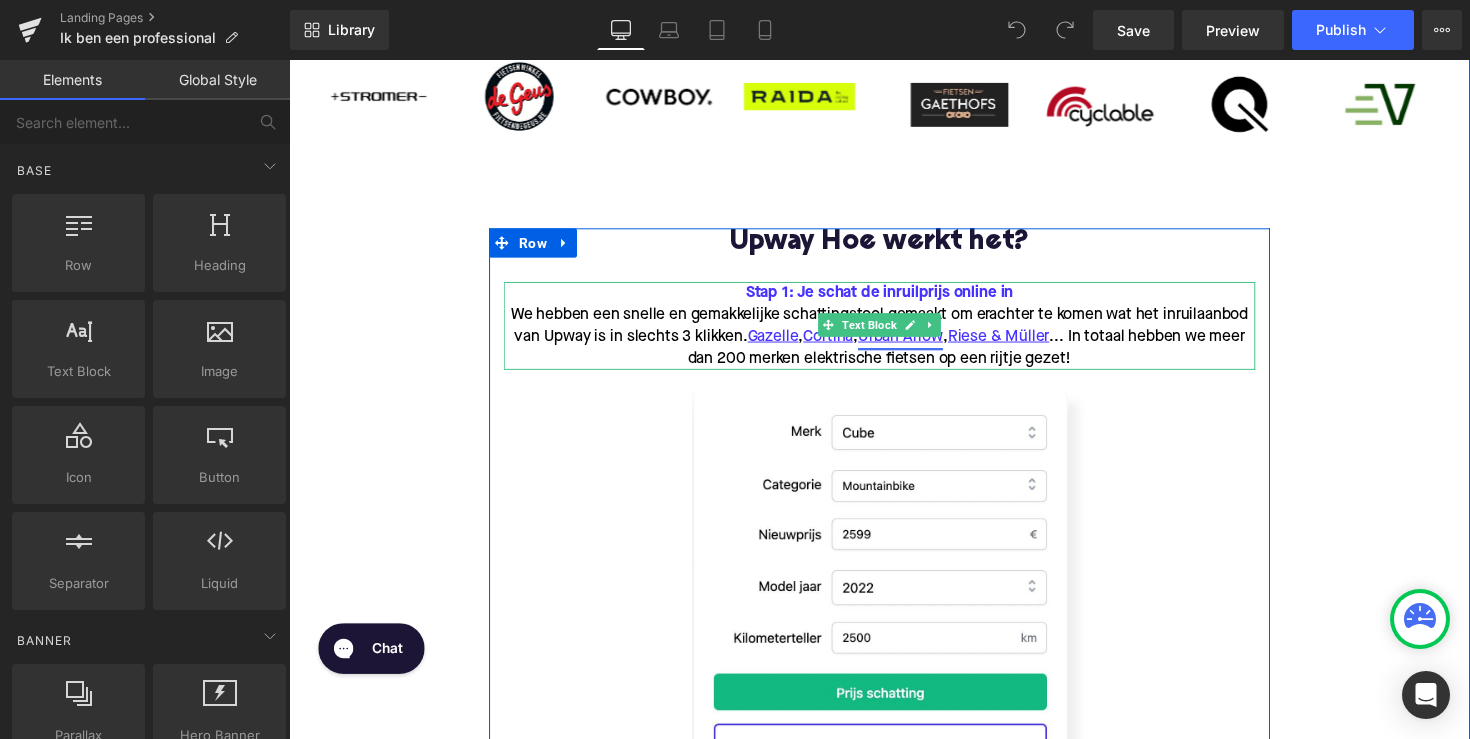 click on "Urban Arrow" at bounding box center [915, 343] 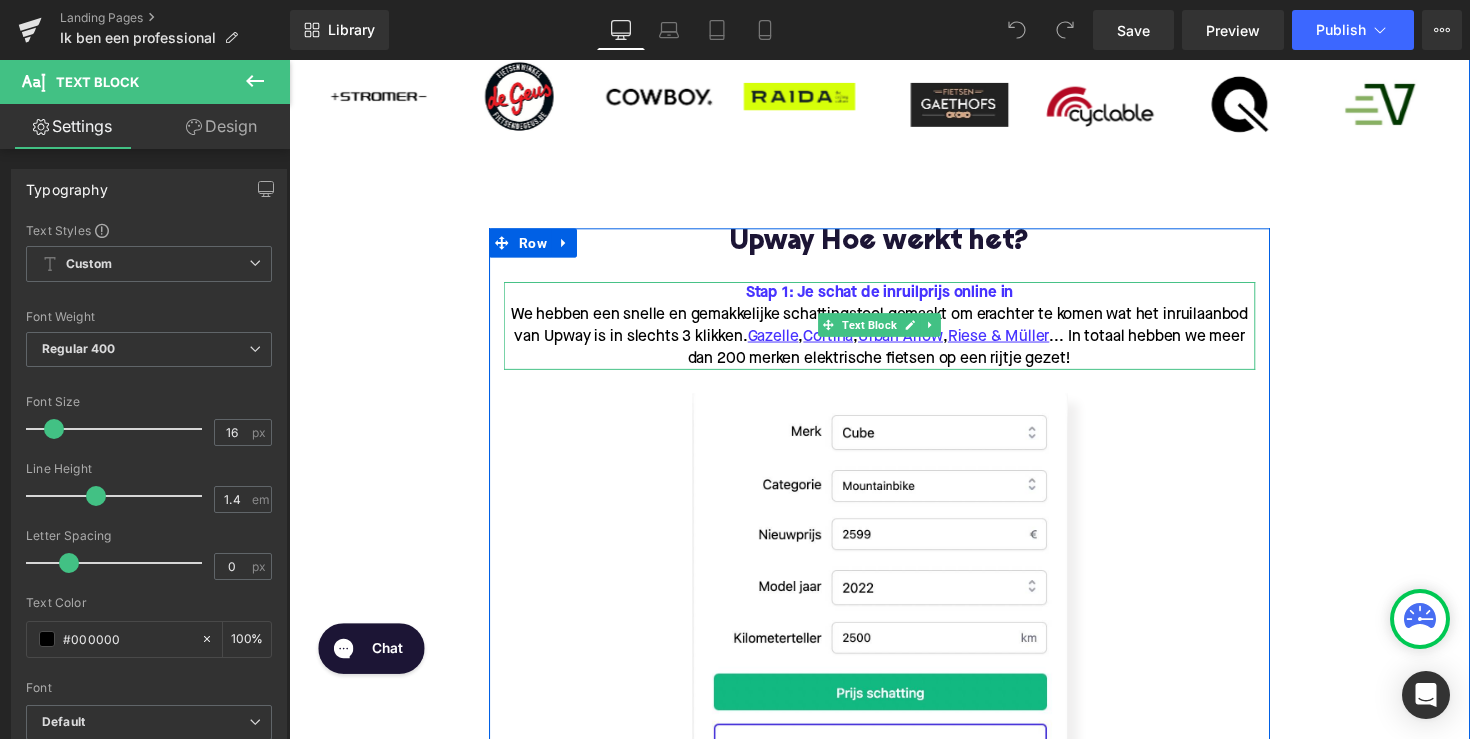 click on "We hebben een snelle en gemakkelijke schattingstool gemaakt om erachter te komen wat het inruilaanbod van Upway is in slechts 3 klikken.  Gazelle ,  Cortina ,  Urban Arrow ,  Riese & Müller  ... In totaal hebben we meer dan 200 merken elektrische fietsen op een rijtje gezet!" at bounding box center (894, 343) 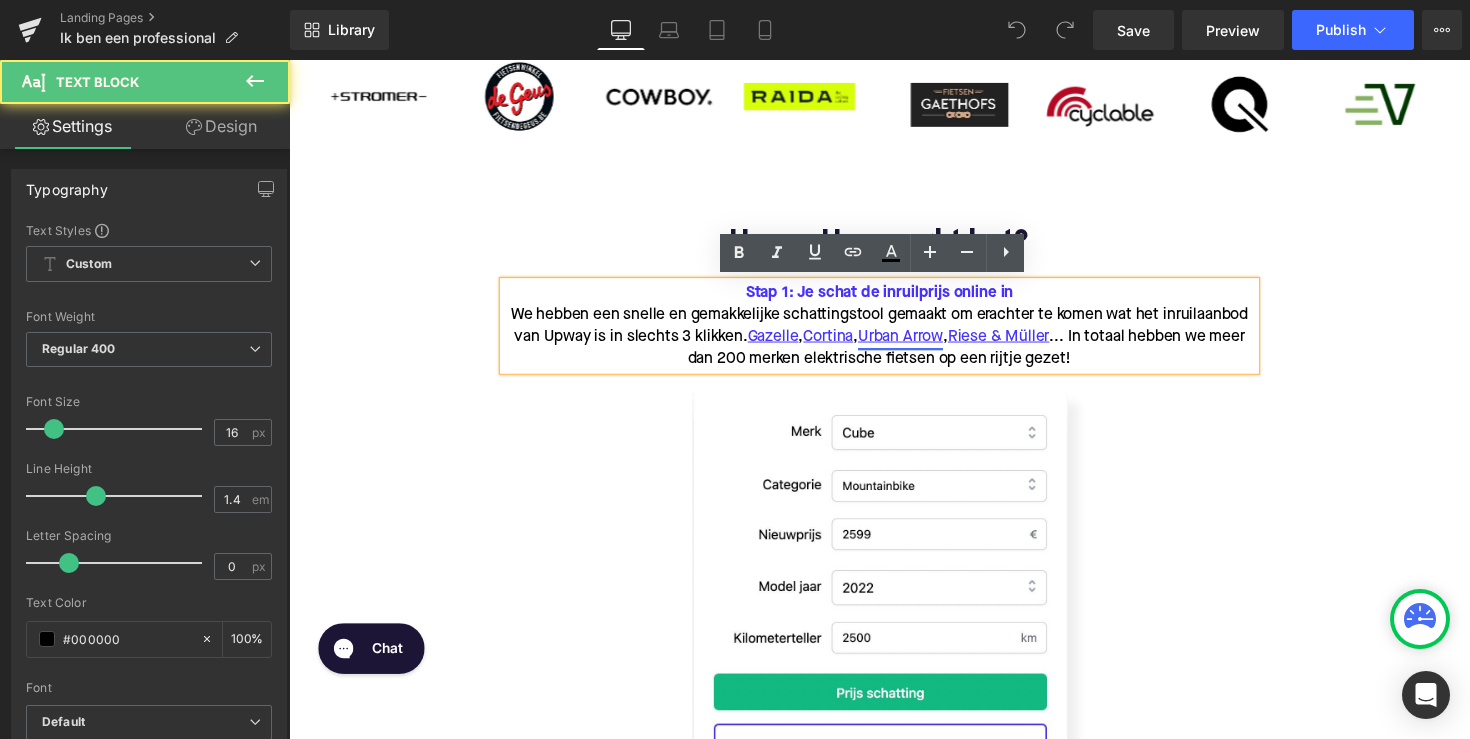 click on "Urban Arrow" at bounding box center (915, 343) 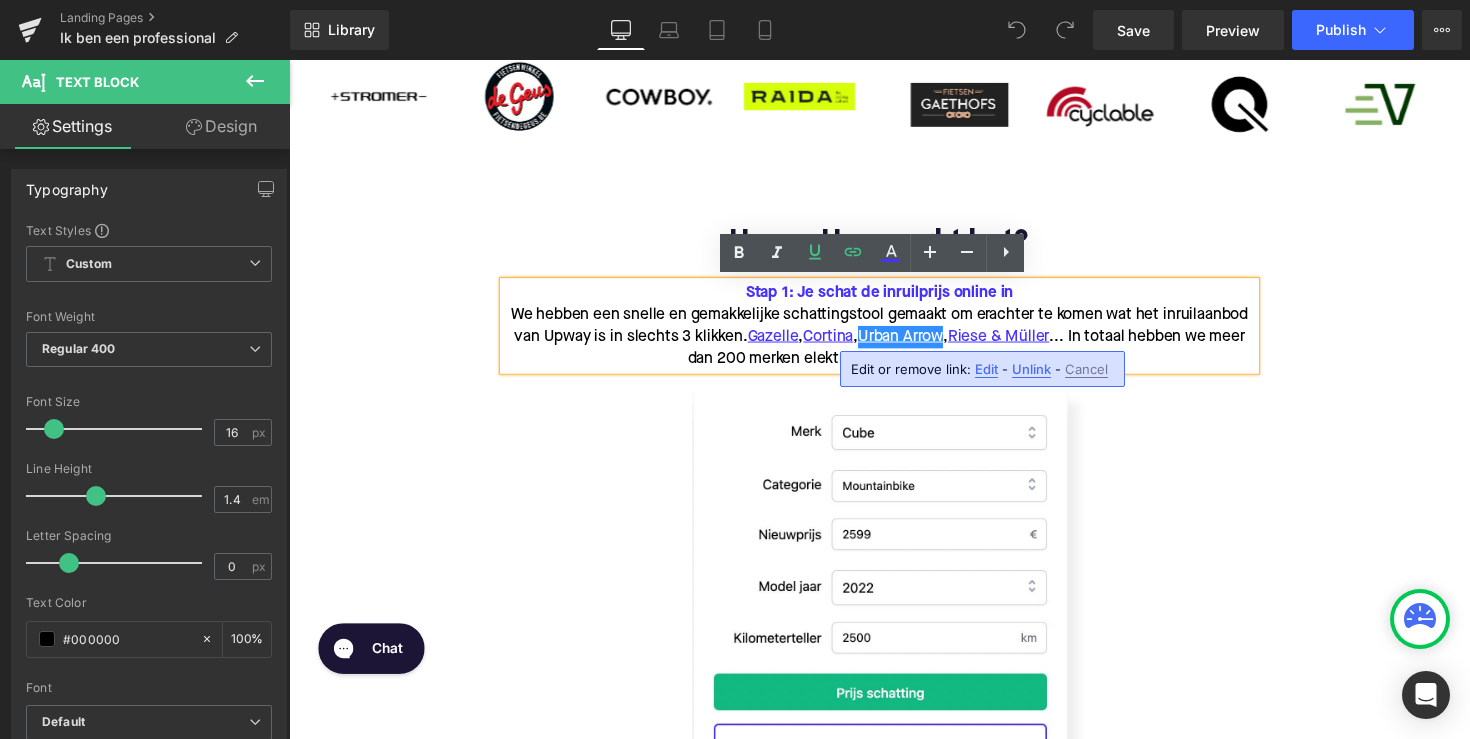 click on "Edit" at bounding box center (986, 369) 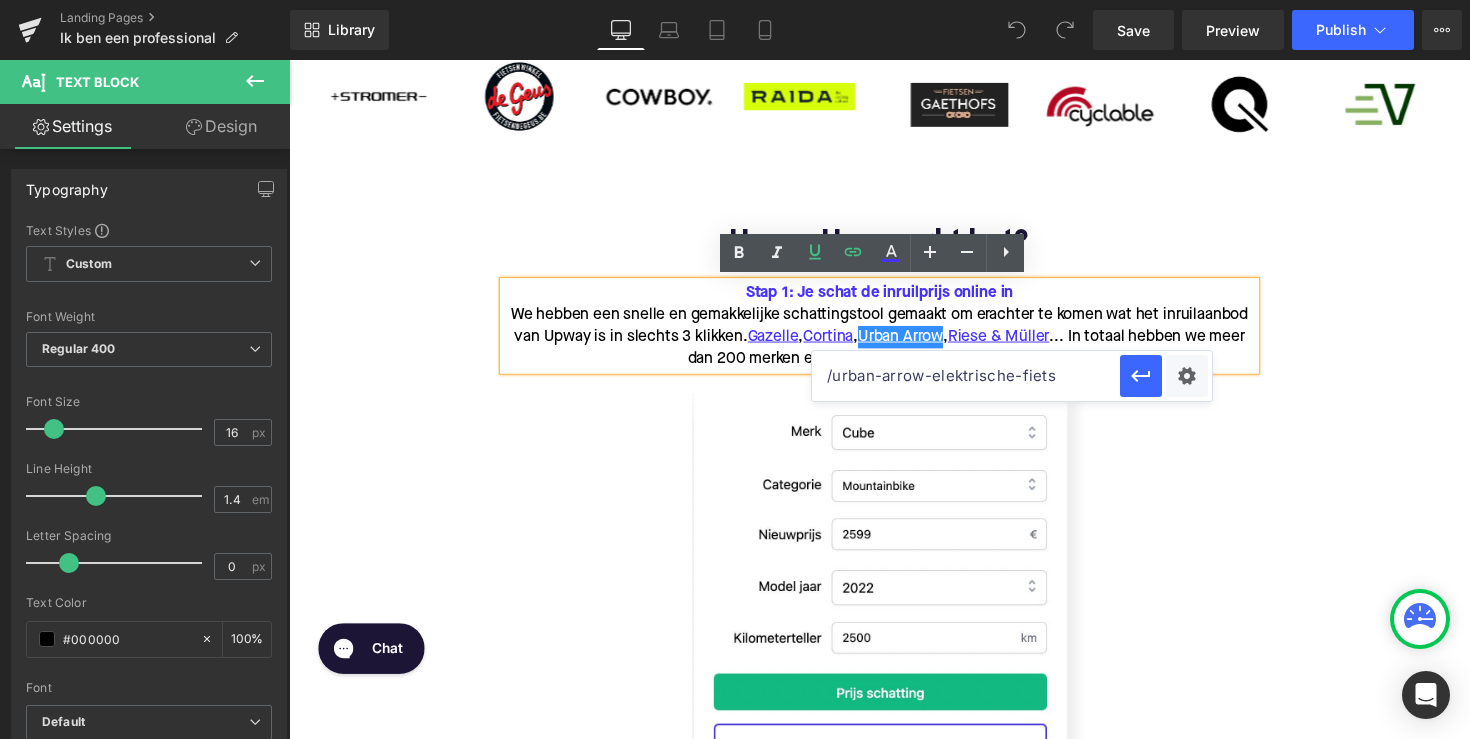 click on "/urban-arrow-elektrische-fiets" at bounding box center (966, 376) 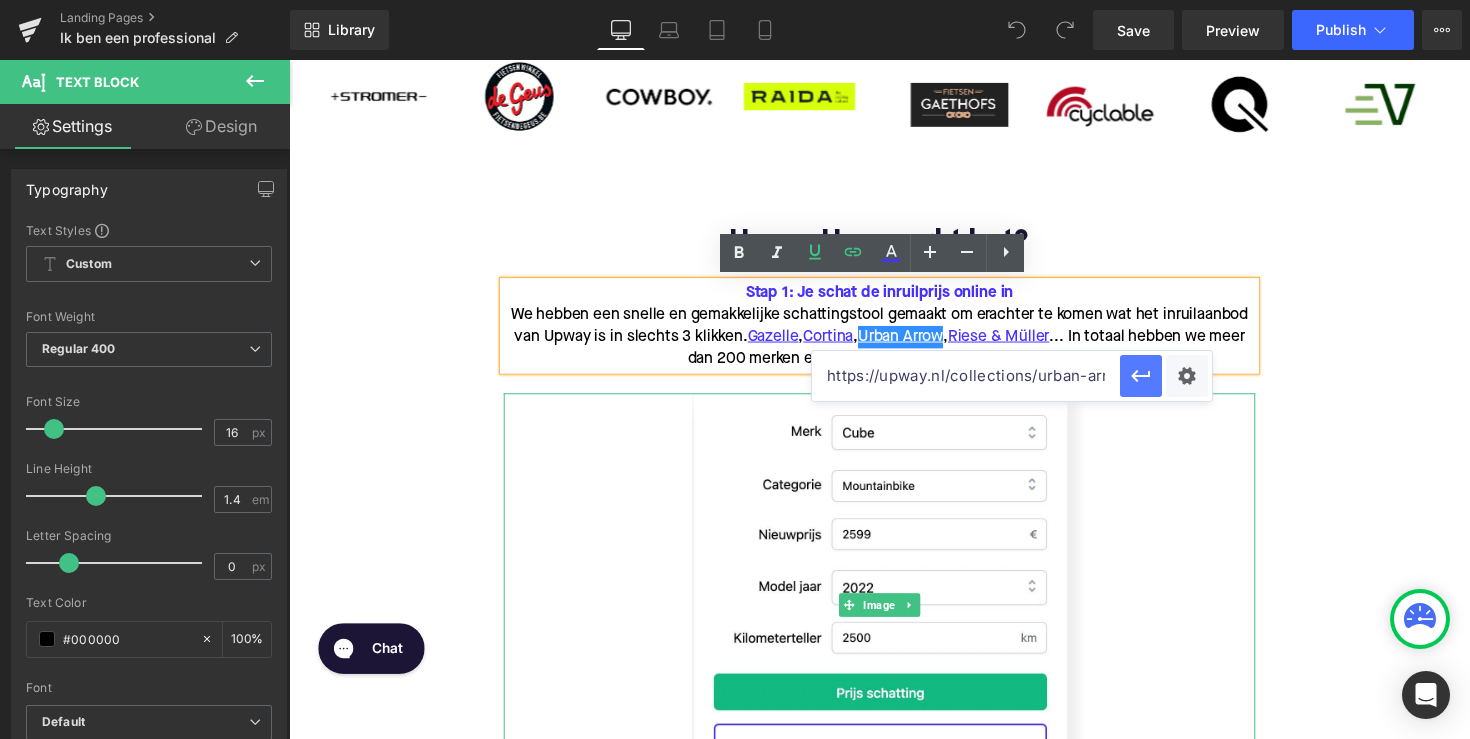 click 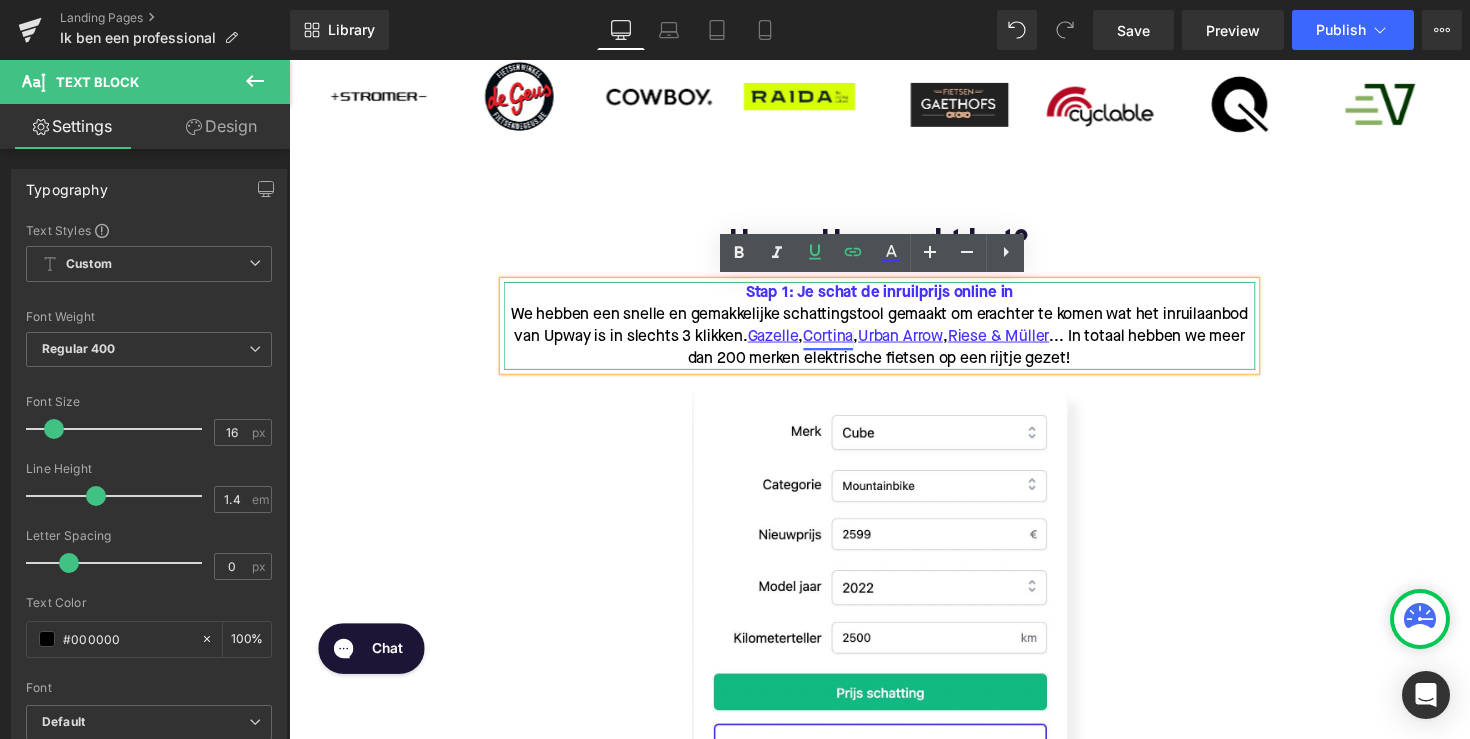 click on "Cortina" at bounding box center (841, 343) 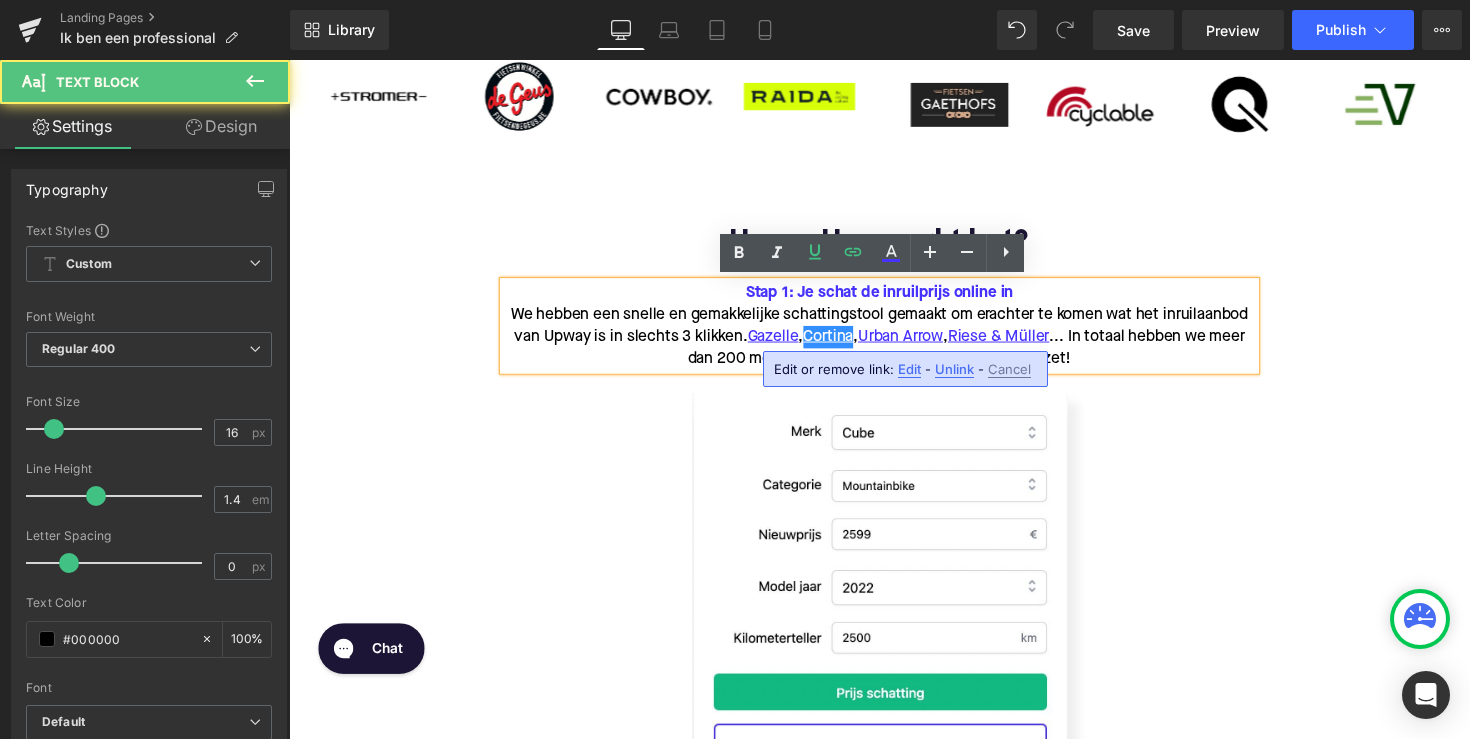 click on "Edit" at bounding box center [909, 369] 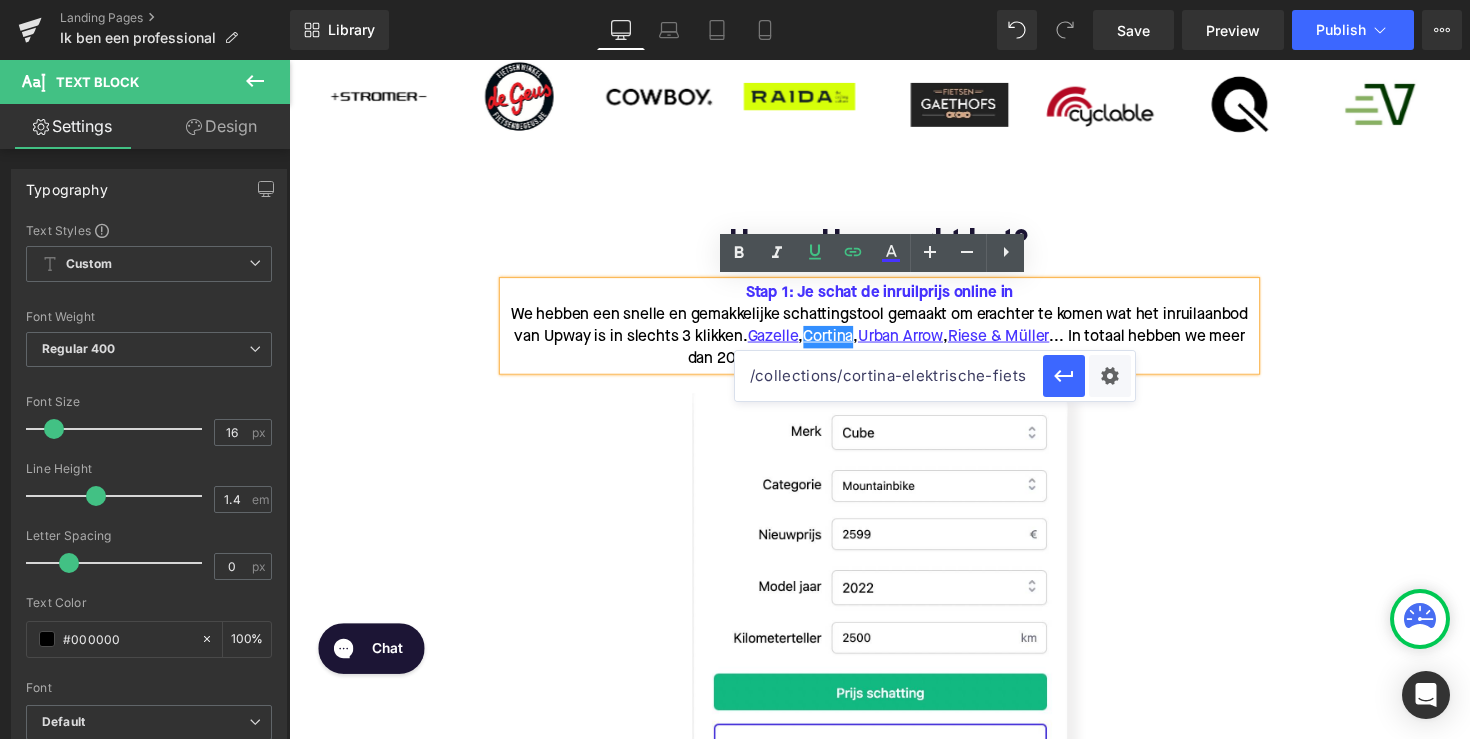 drag, startPoint x: 1205, startPoint y: 441, endPoint x: 655, endPoint y: 389, distance: 552.4527 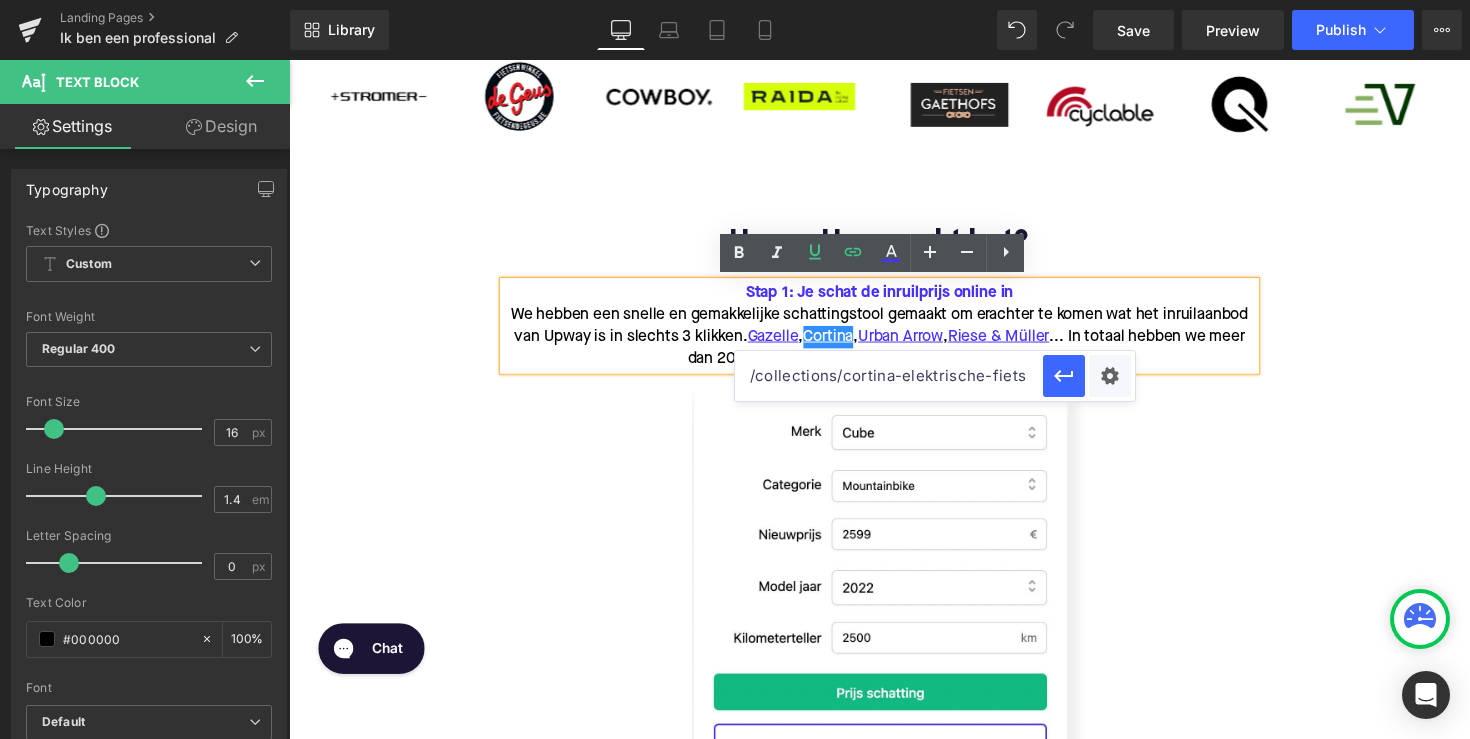 click on "We hebben een snelle en gemakkelijke schattingstool gemaakt om erachter te komen wat het inruilaanbod van Upway is in slechts 3 klikken.  Gazelle ,  Cortina ,  Urban Arrow ,  Riese & Müller  ... In totaal hebben we meer dan 200 merken elektrische fietsen op een rijtje gezet!" at bounding box center [894, 343] 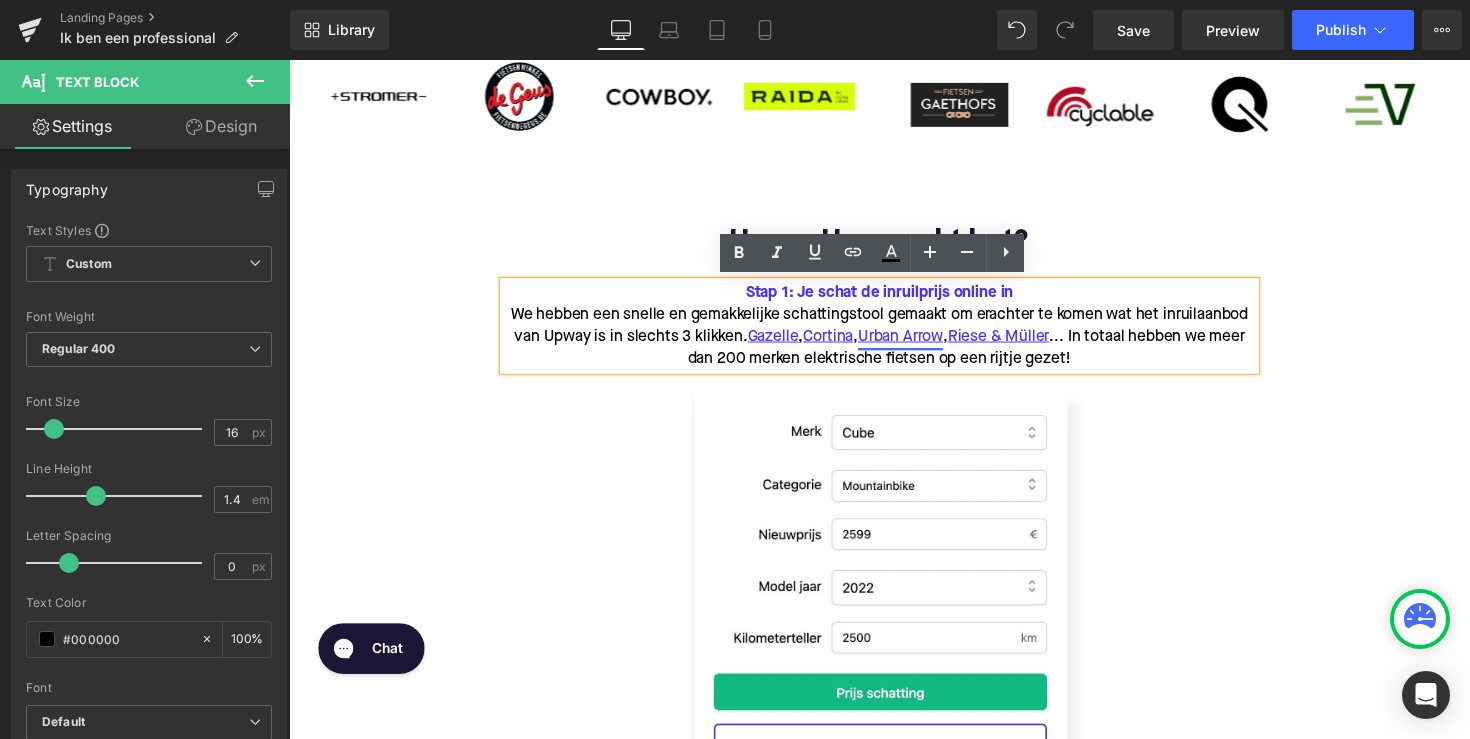click on "Urban Arrow" at bounding box center [915, 343] 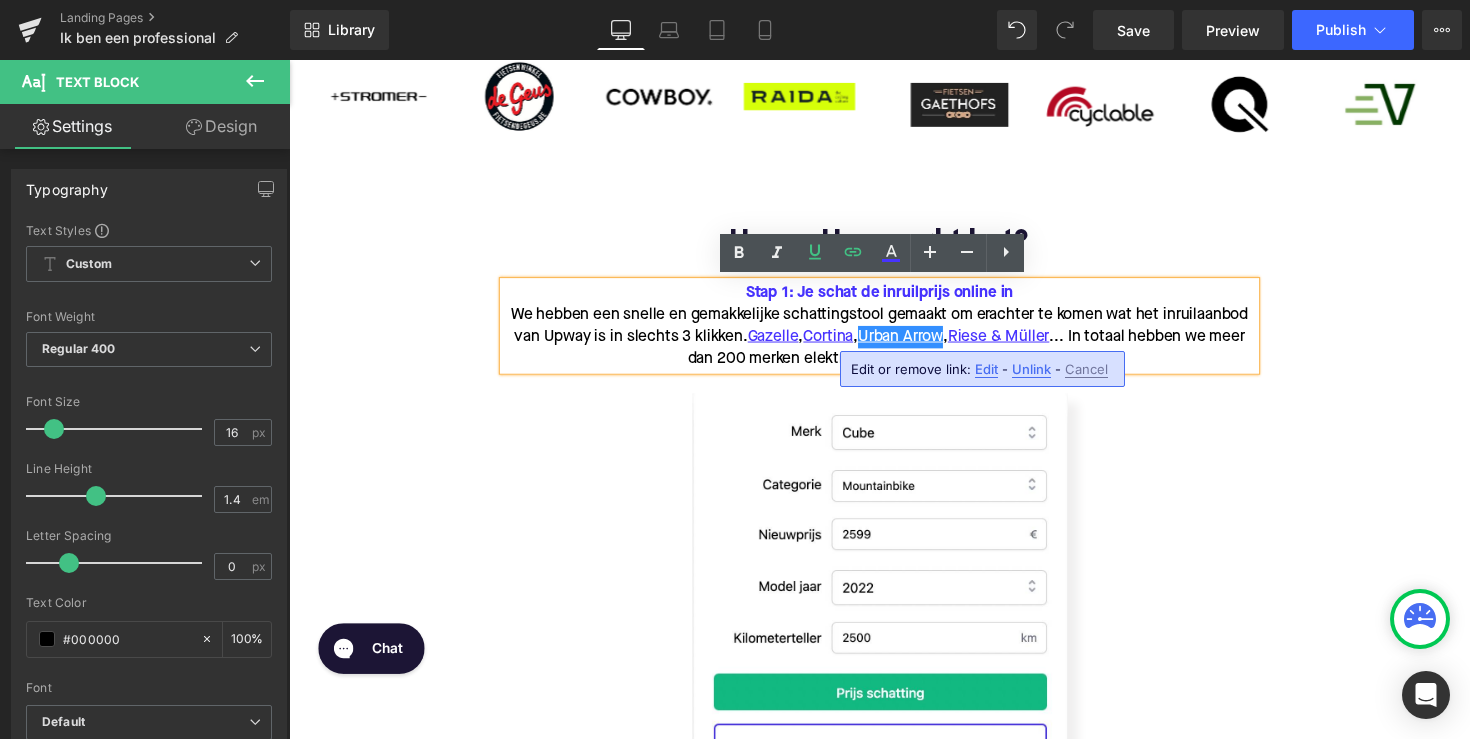click on "Edit" at bounding box center [986, 369] 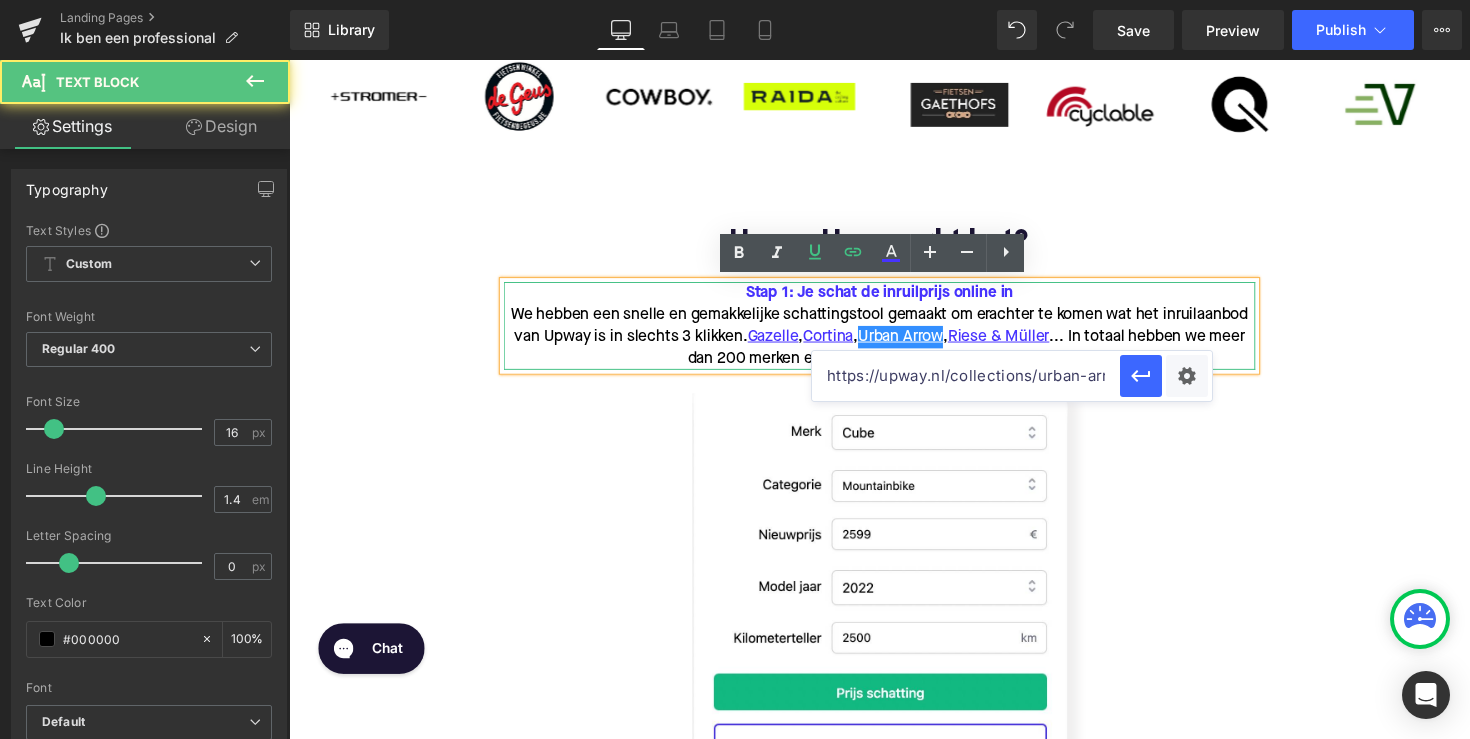 click on "We hebben een snelle en gemakkelijke schattingstool gemaakt om erachter te komen wat het inruilaanbod van Upway is in slechts 3 klikken.  Gazelle ,  Cortina ,  Urban Arrow ,  Riese & Müller  ... In totaal hebben we meer dan 200 merken elektrische fietsen op een rijtje gezet!" at bounding box center [894, 343] 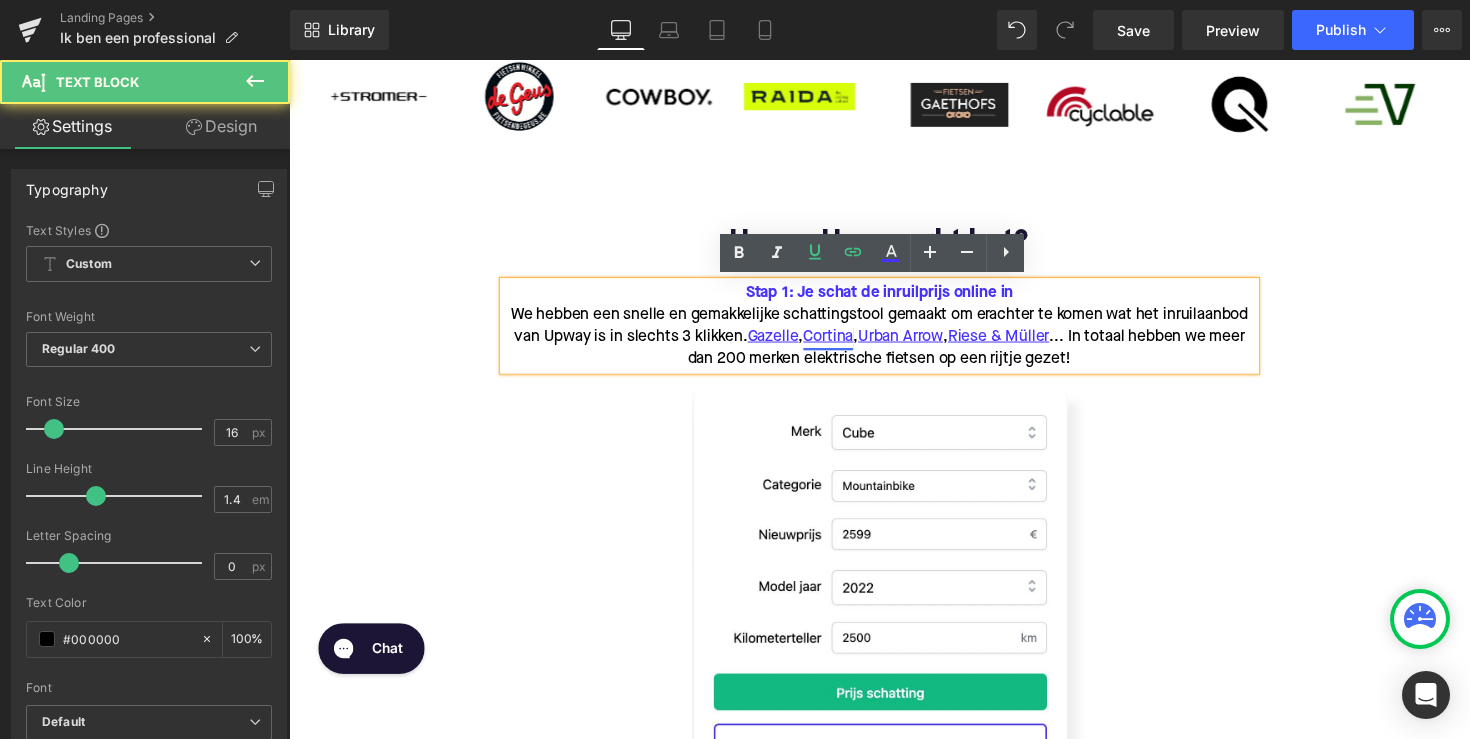 click on "Cortina" at bounding box center (841, 343) 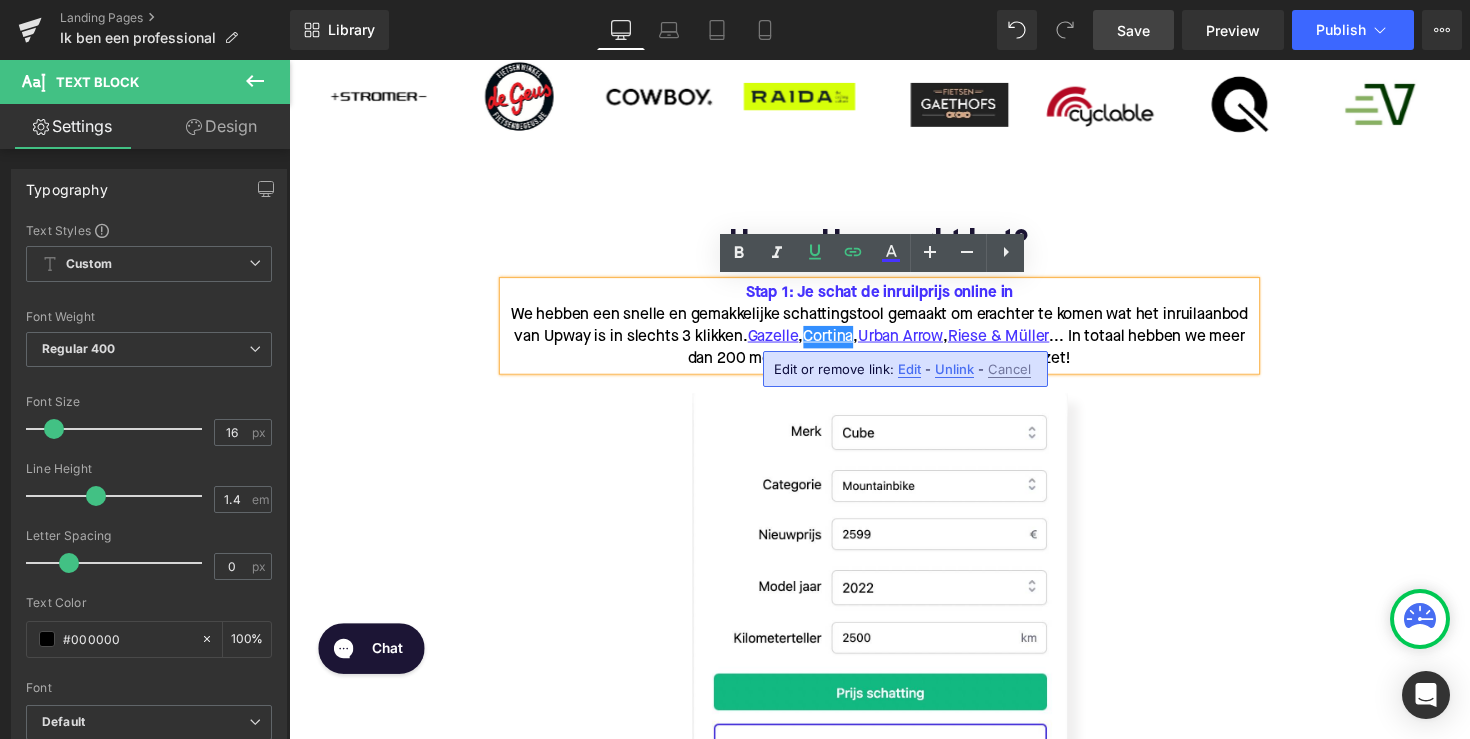 click on "Save" at bounding box center (1133, 30) 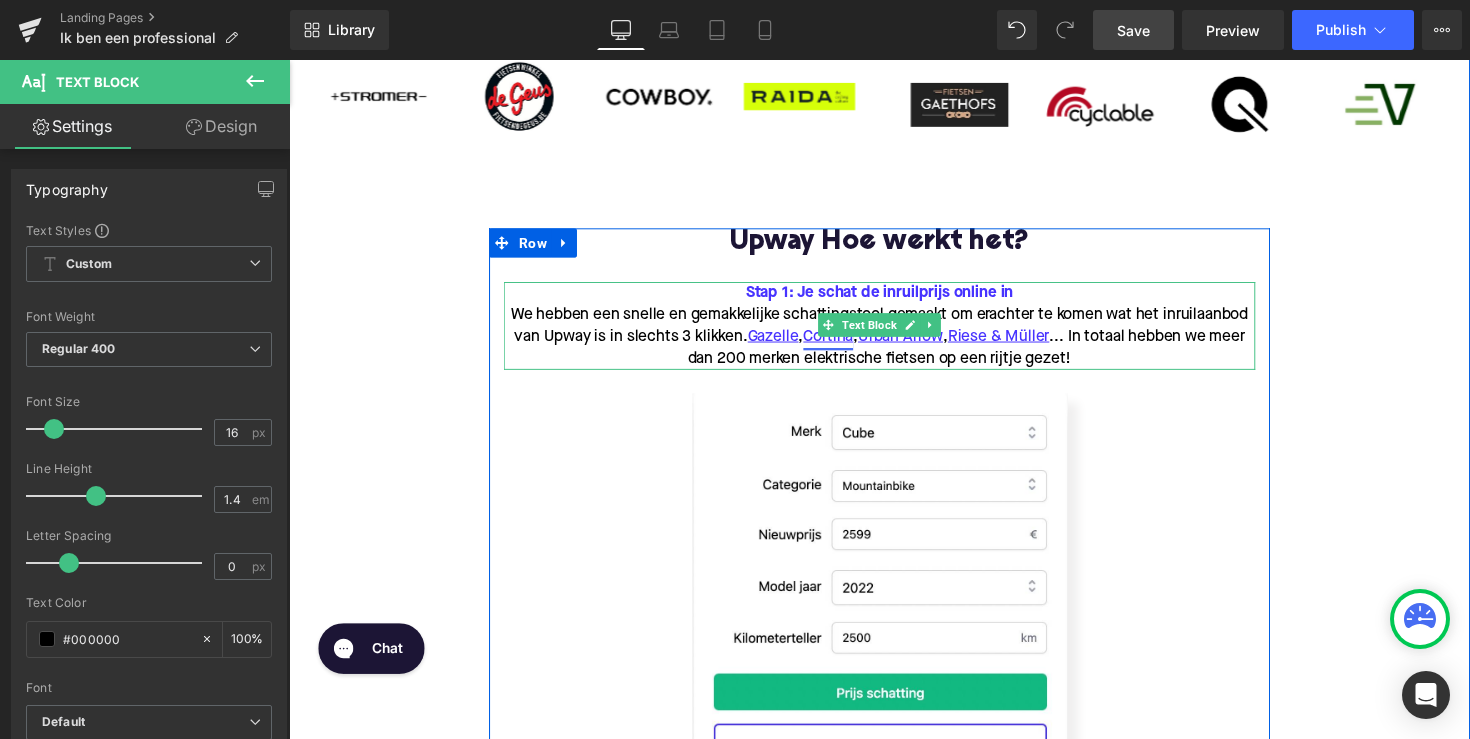 click on "Cortina" at bounding box center [841, 343] 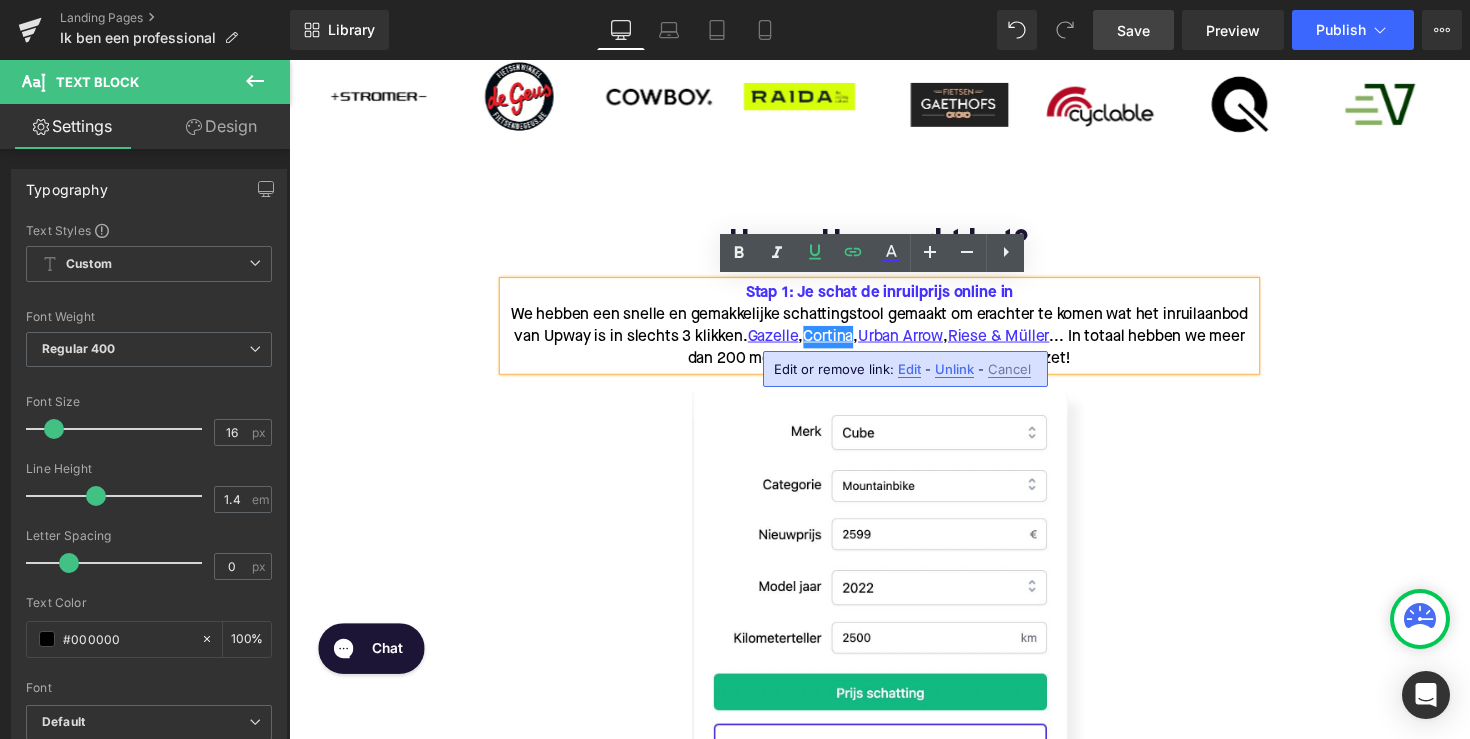click on "Edit" at bounding box center (909, 369) 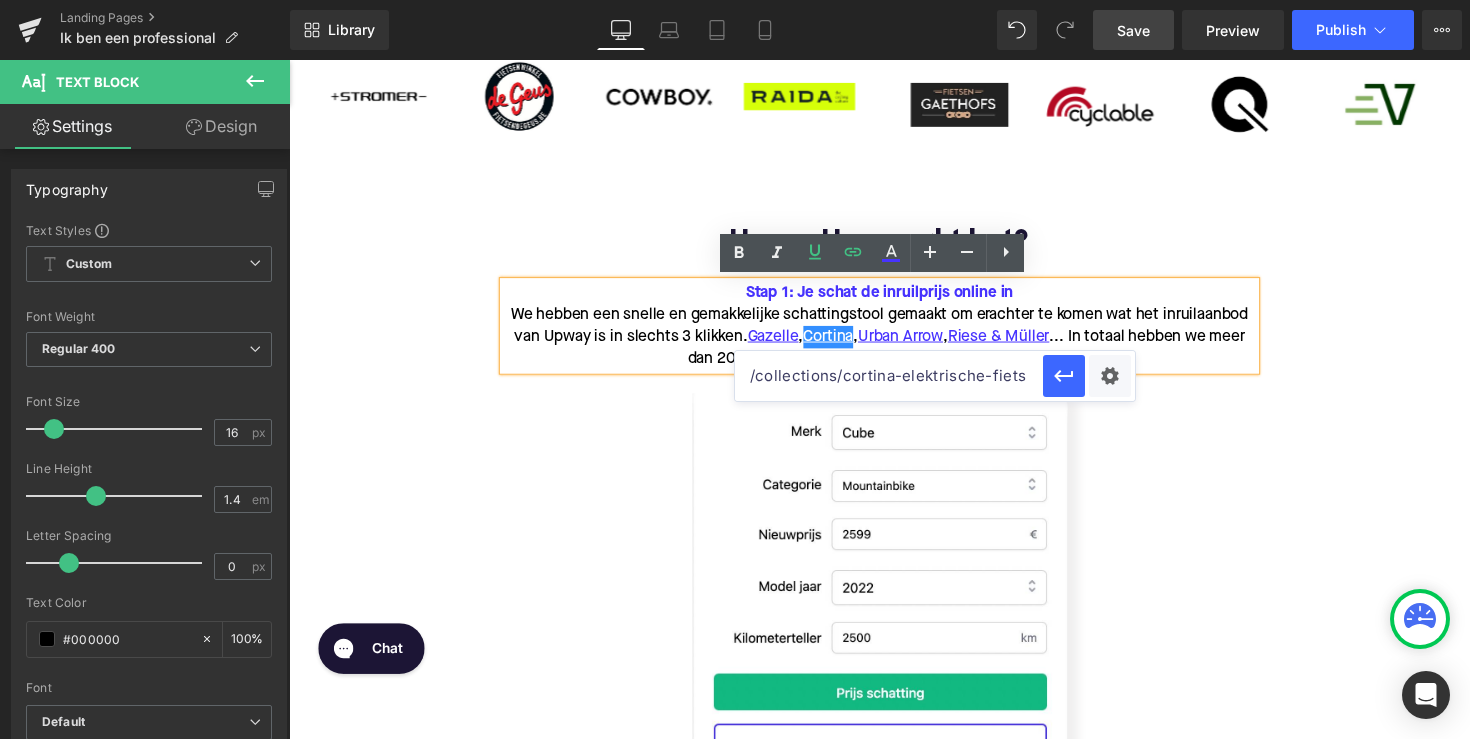 drag, startPoint x: 1140, startPoint y: 434, endPoint x: 740, endPoint y: 383, distance: 403.23813 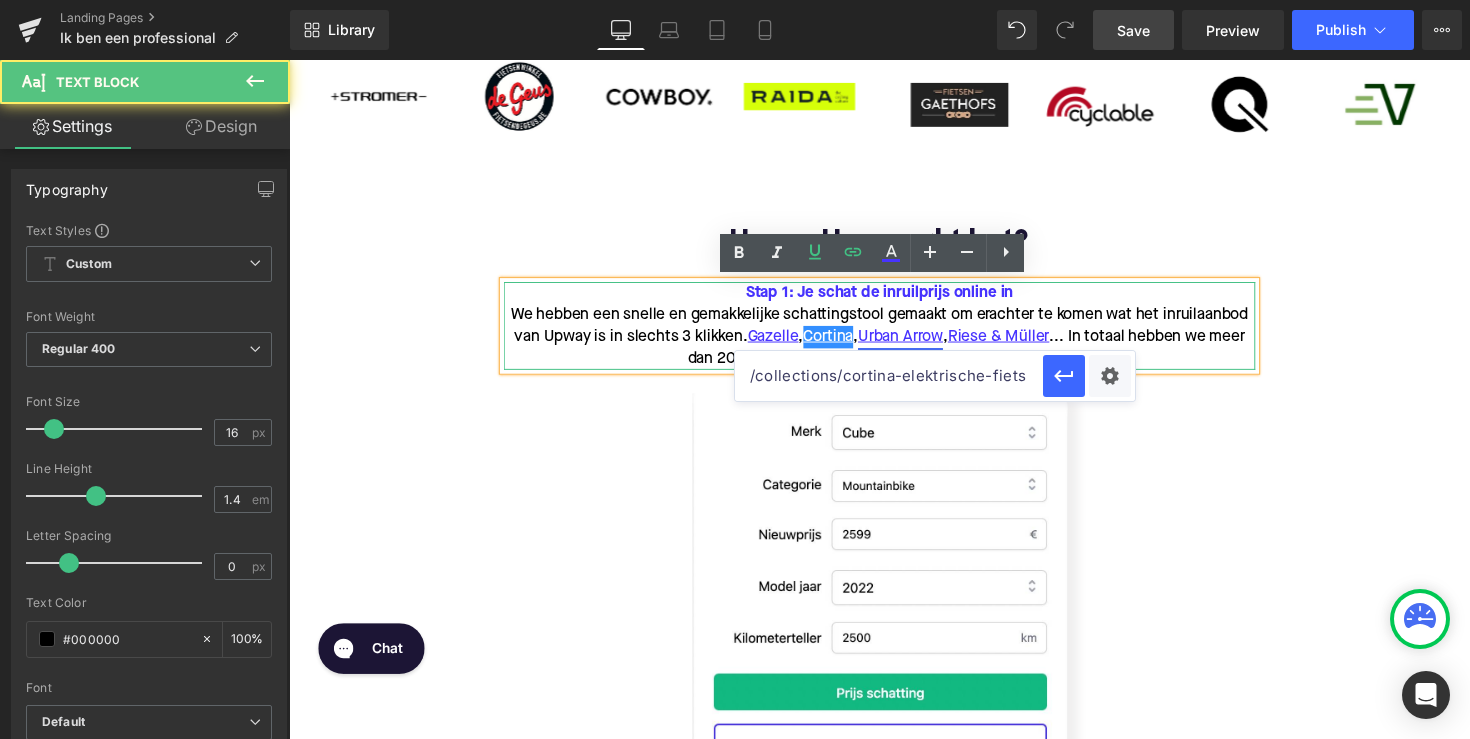 click on "Urban Arrow" at bounding box center [915, 343] 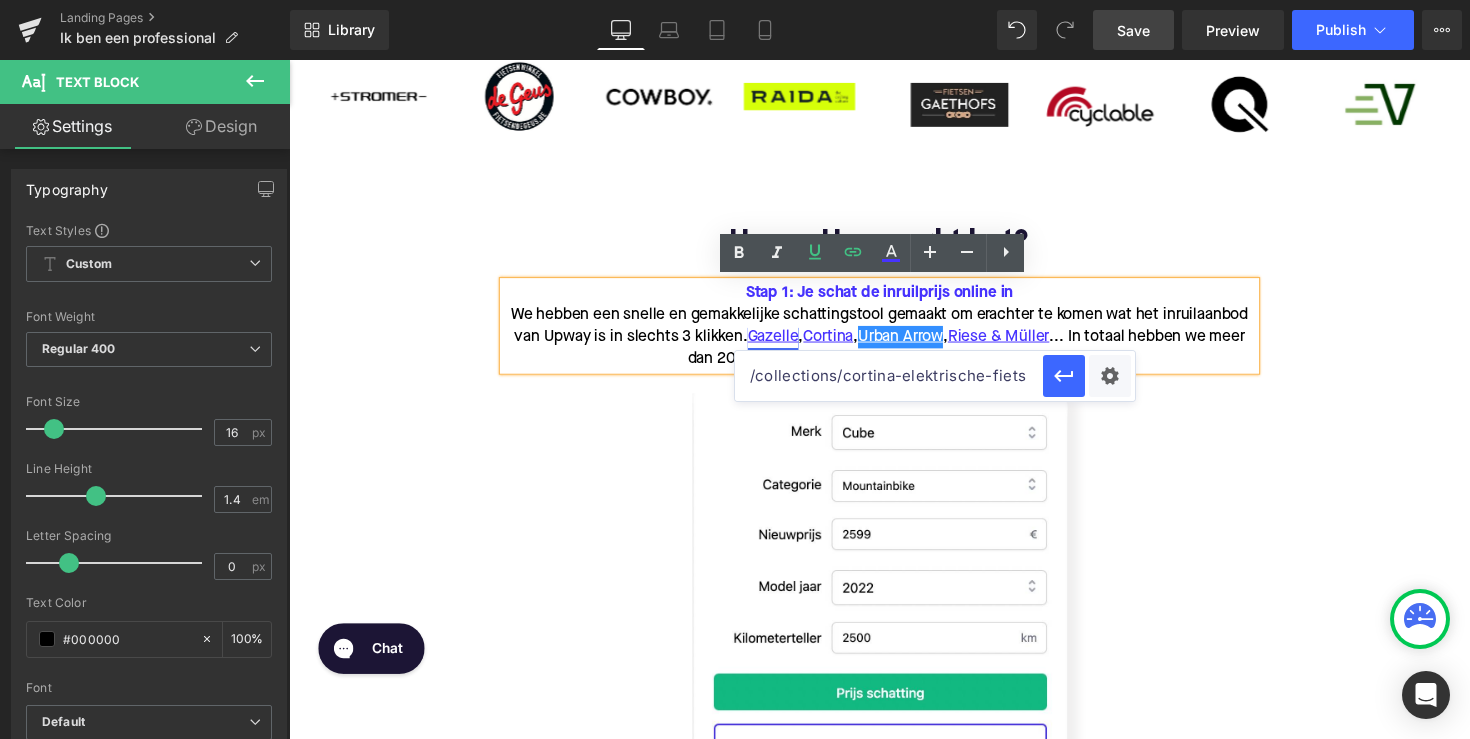 click on "Gazelle" at bounding box center [785, 343] 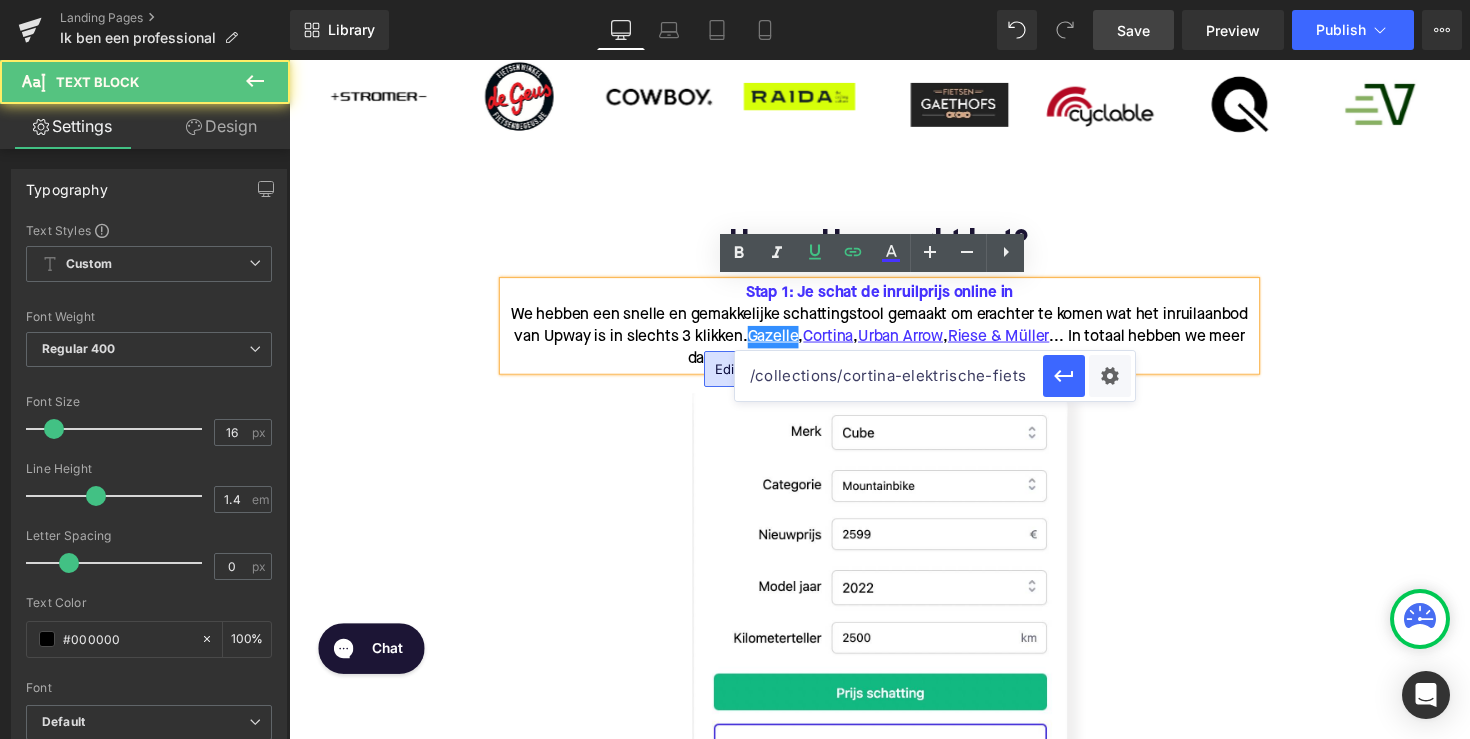 click on "We hebben een snelle en gemakkelijke schattingstool gemaakt om erachter te komen wat het inruilaanbod van Upway is in slechts 3 klikken.  Gazelle ,  Cortina ,  Urban Arrow ,  Riese & Müller  ... In totaal hebben we meer dan 200 merken elektrische fietsen op een rijtje gezet!" at bounding box center [894, 343] 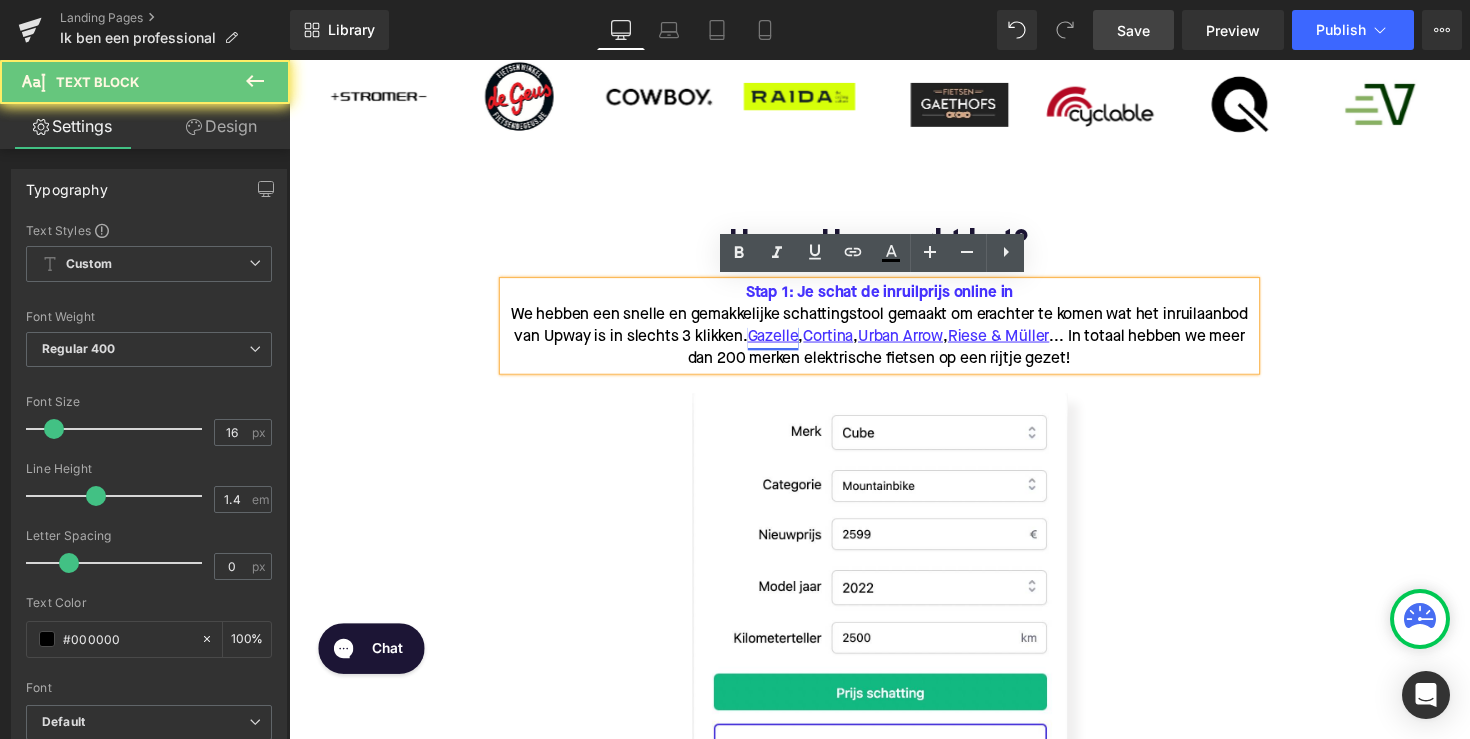 click on "Gazelle" at bounding box center [785, 343] 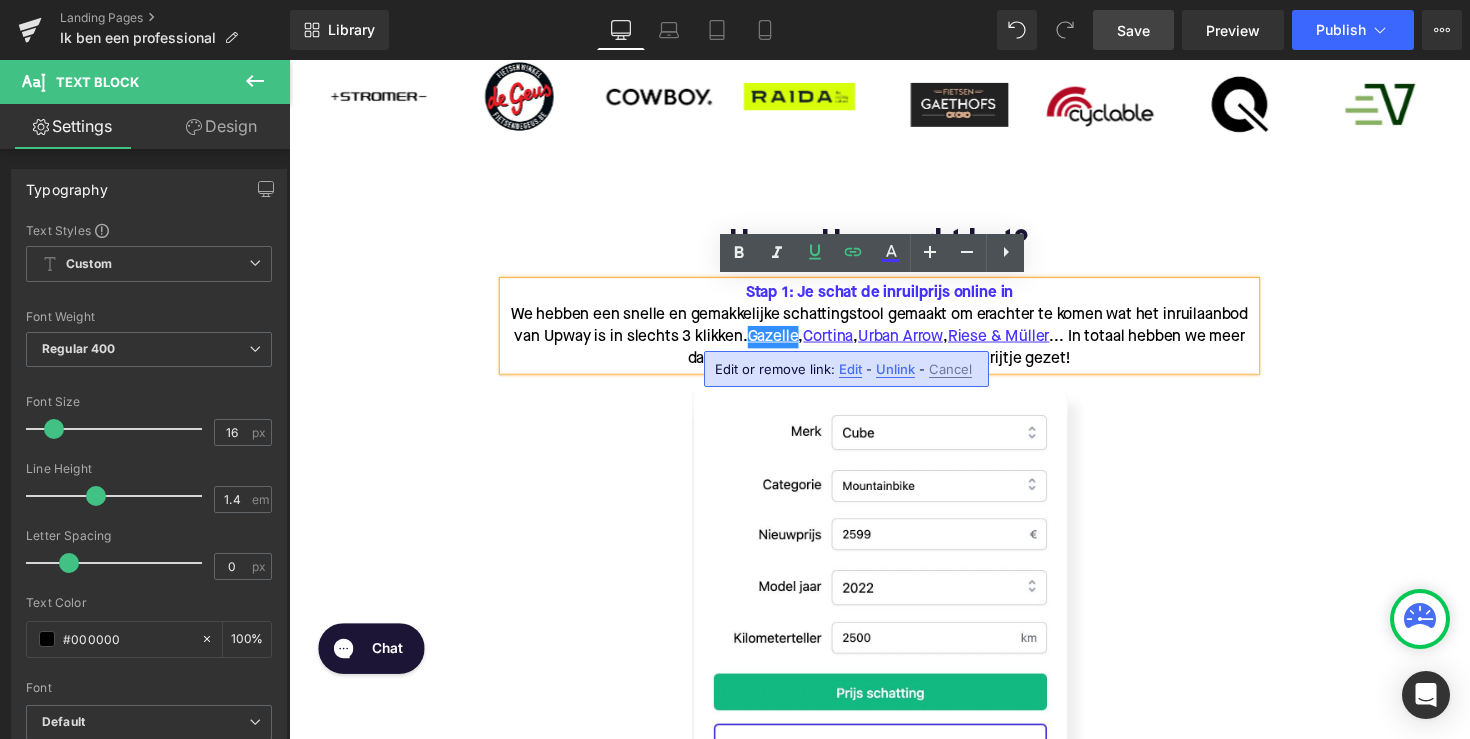 click on "Edit" at bounding box center (850, 369) 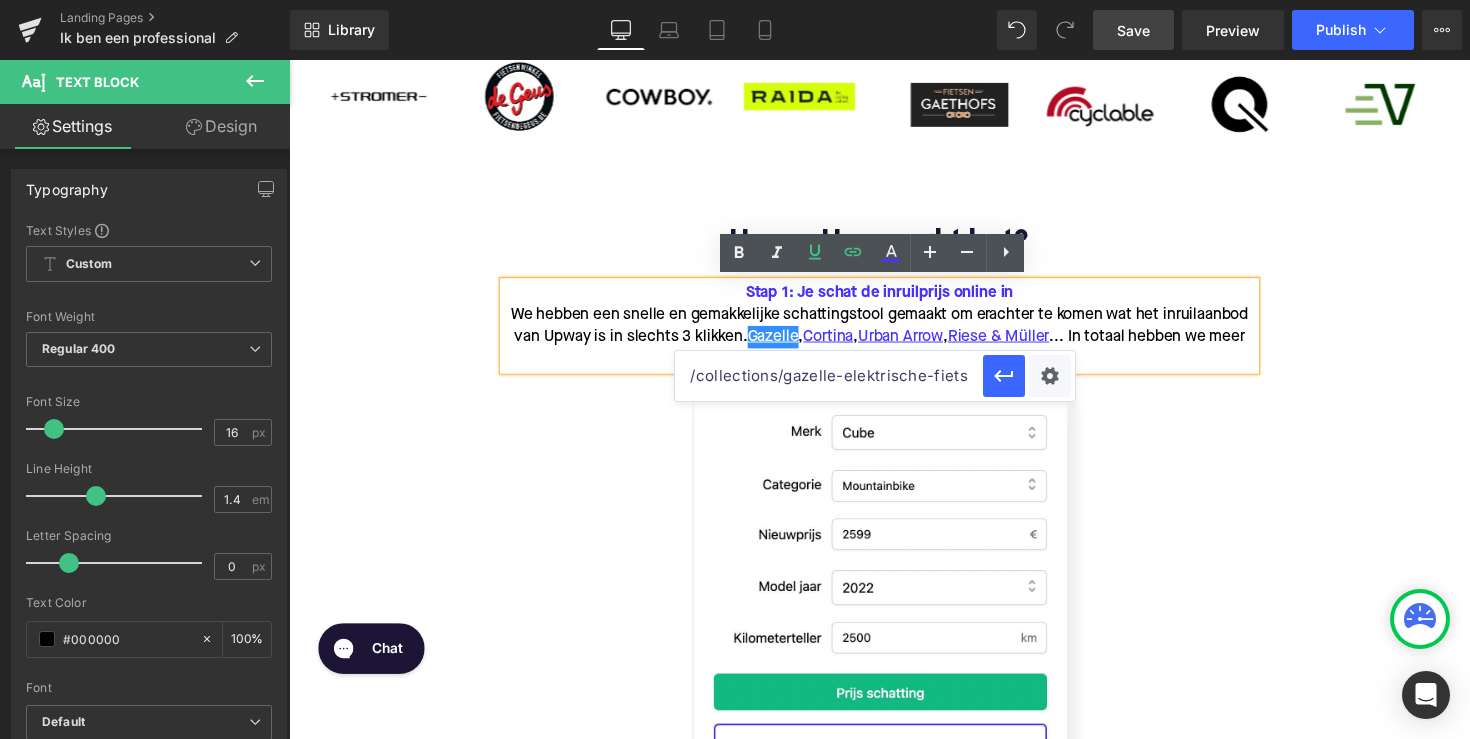 drag, startPoint x: 1121, startPoint y: 435, endPoint x: 699, endPoint y: 381, distance: 425.44095 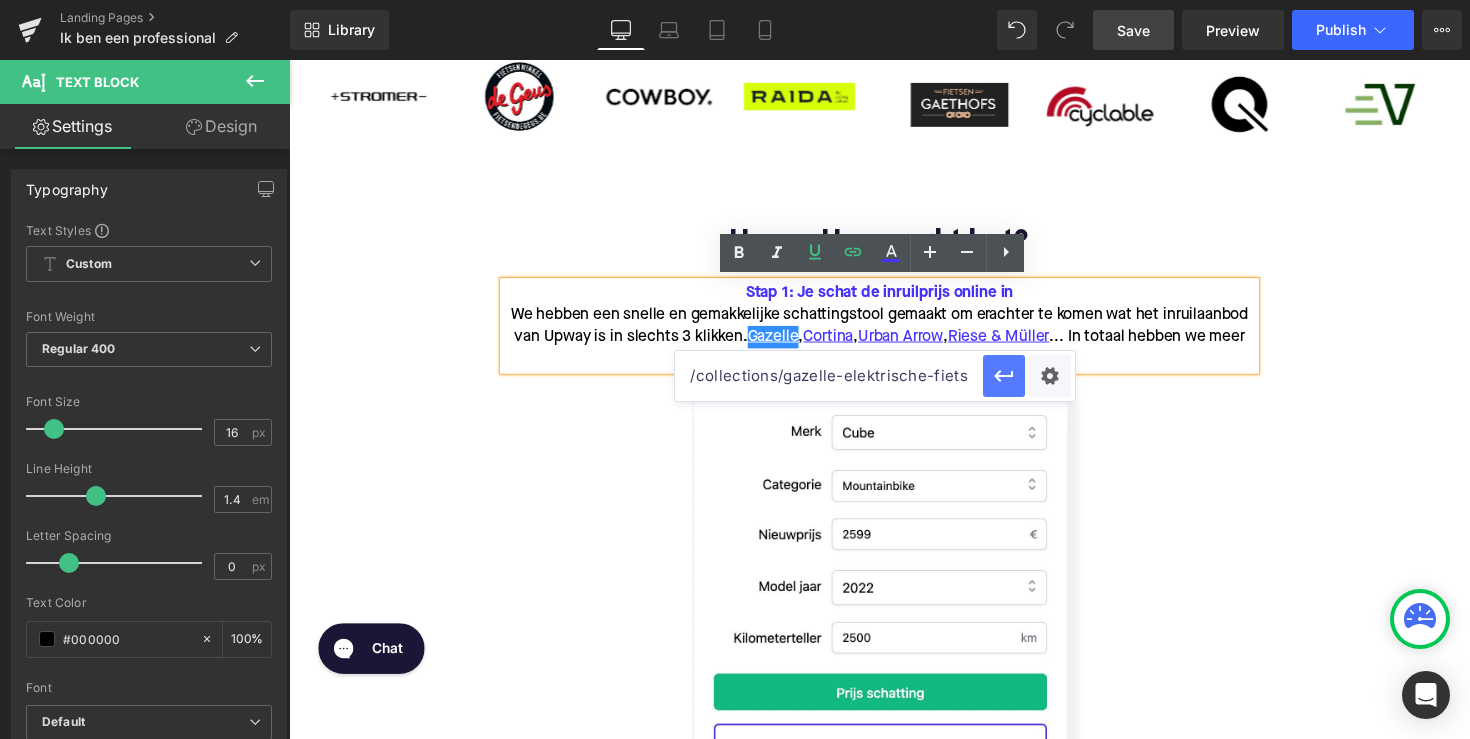 drag, startPoint x: 782, startPoint y: 373, endPoint x: 1001, endPoint y: 381, distance: 219.14607 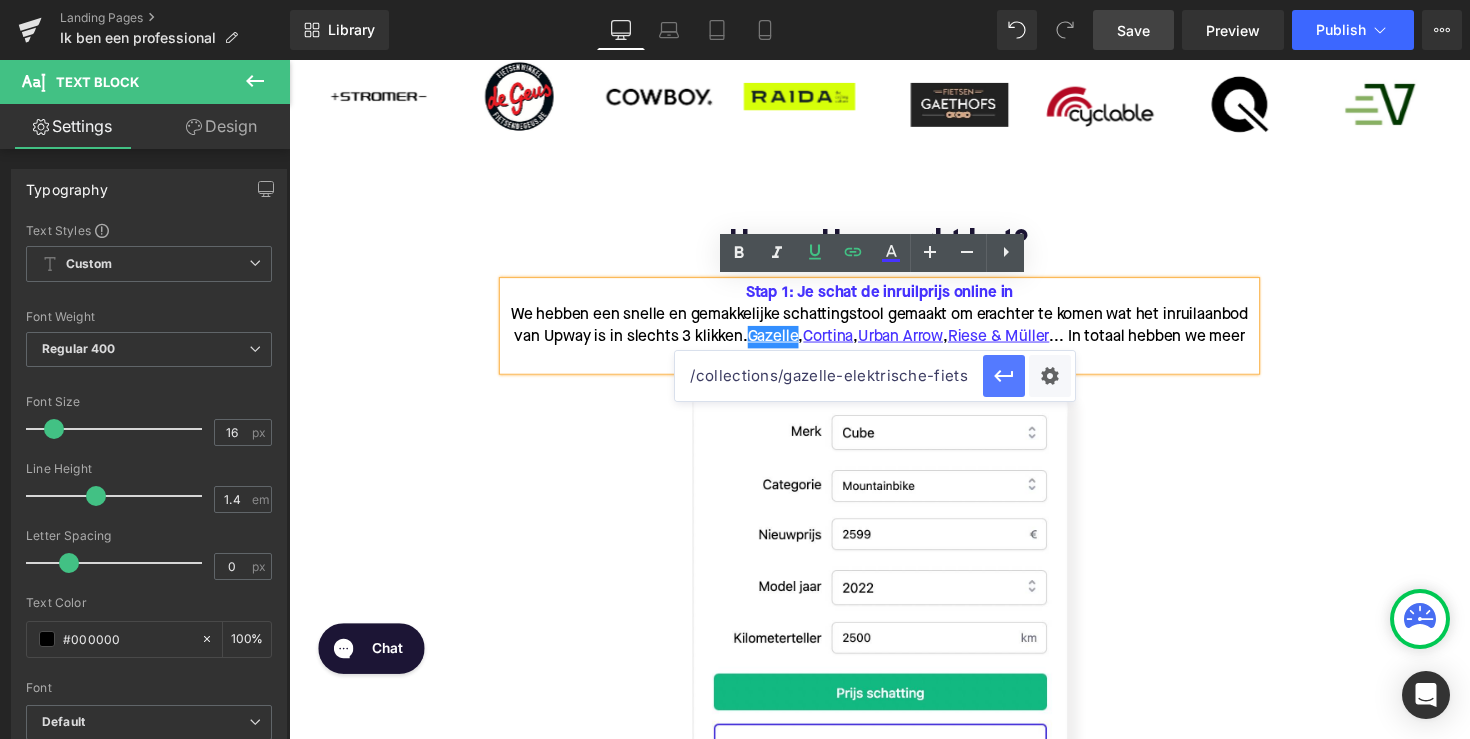 click on "/collections/gazelle-elektrische-fiets" at bounding box center (875, 376) 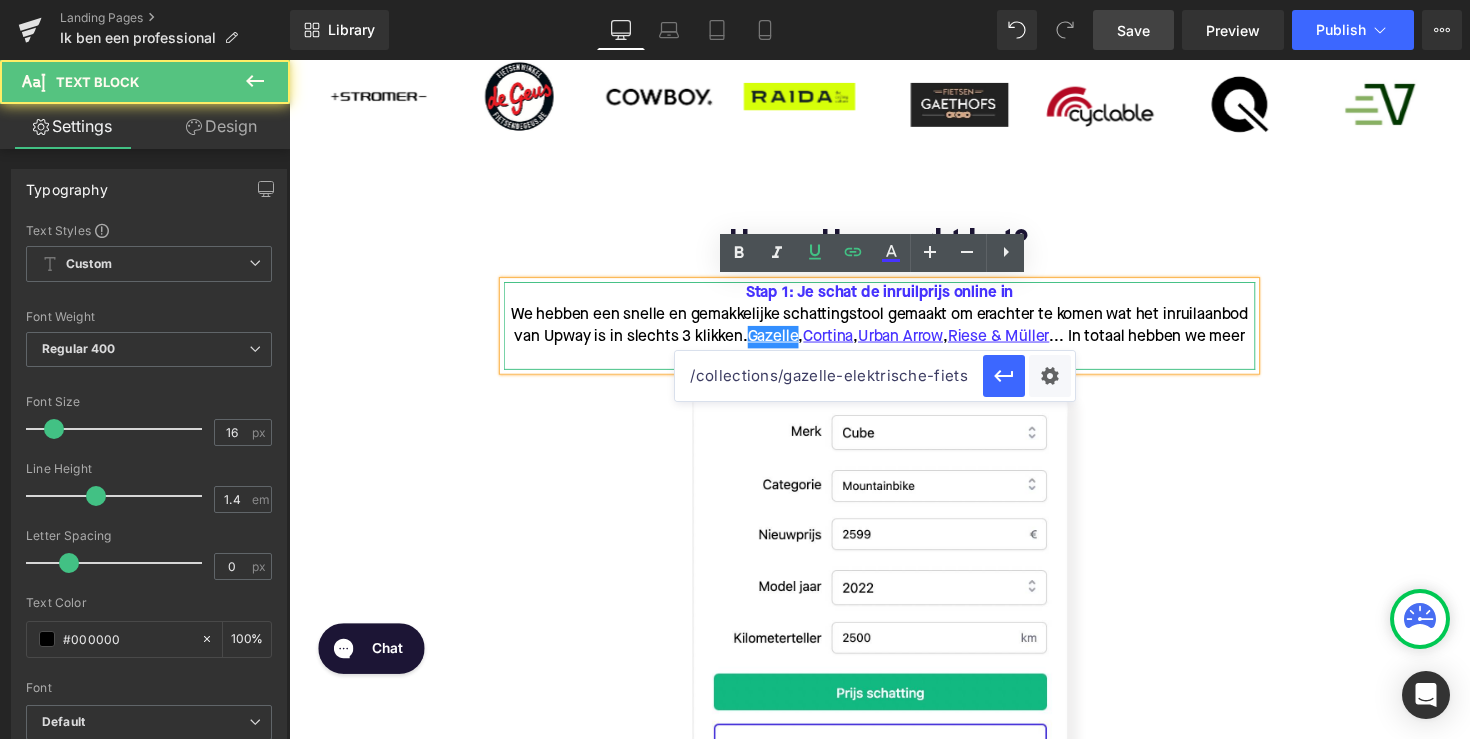 click on "We hebben een snelle en gemakkelijke schattingstool gemaakt om erachter te komen wat het inruilaanbod van Upway is in slechts 3 klikken.  Gazelle ,  Cortina ,  Urban Arrow ,  Riese & Müller  ... In totaal hebben we meer dan 200 merken elektrische fietsen op een rijtje gezet!" at bounding box center [894, 343] 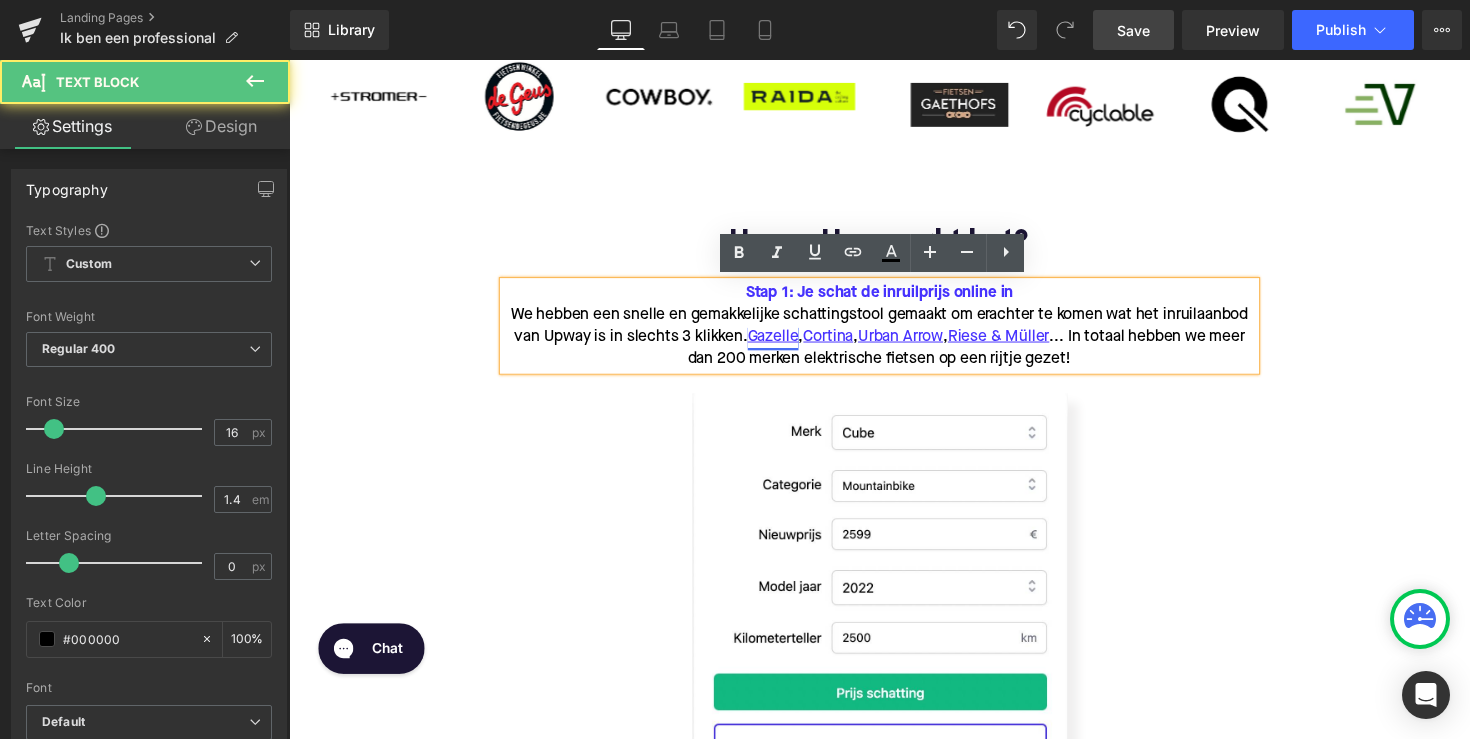 click on "Gazelle" at bounding box center (785, 343) 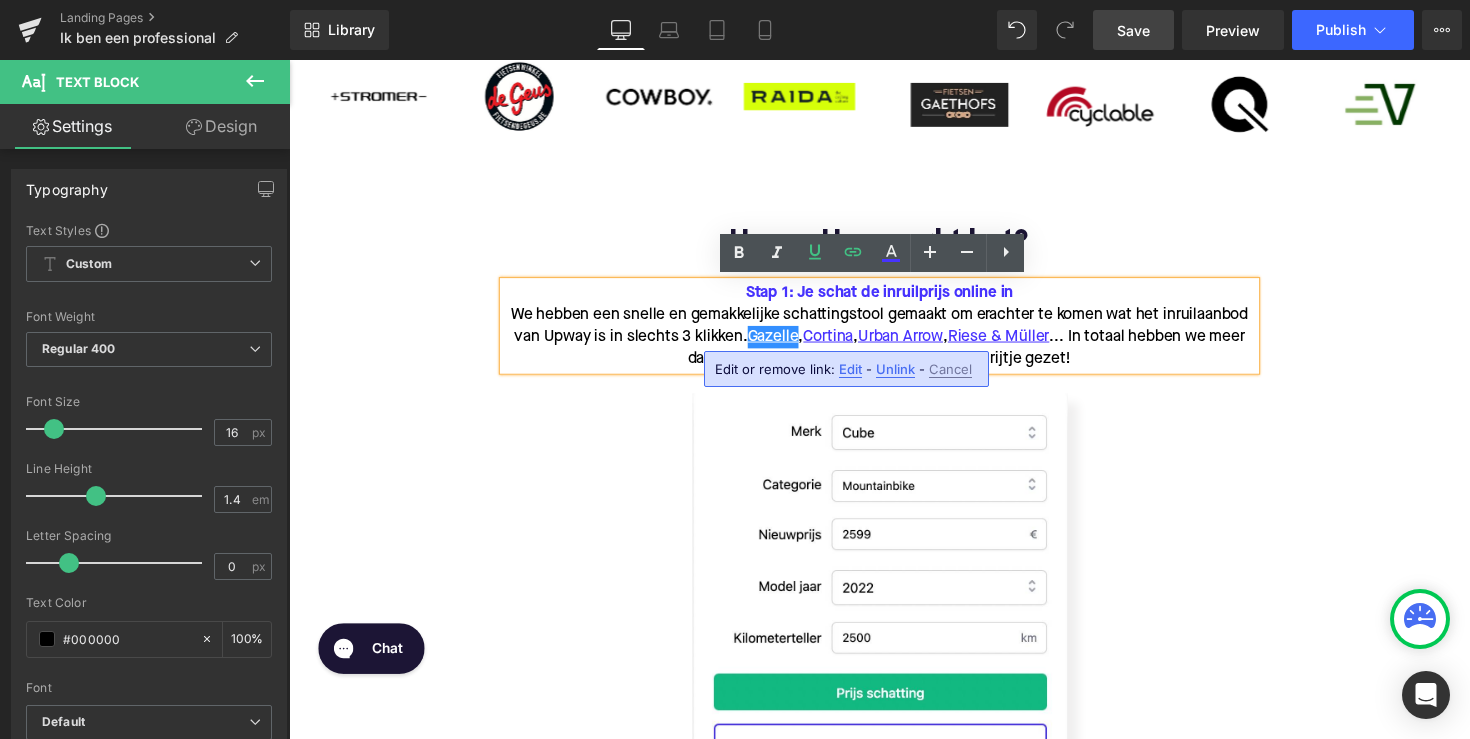 click on "Edit" at bounding box center (850, 369) 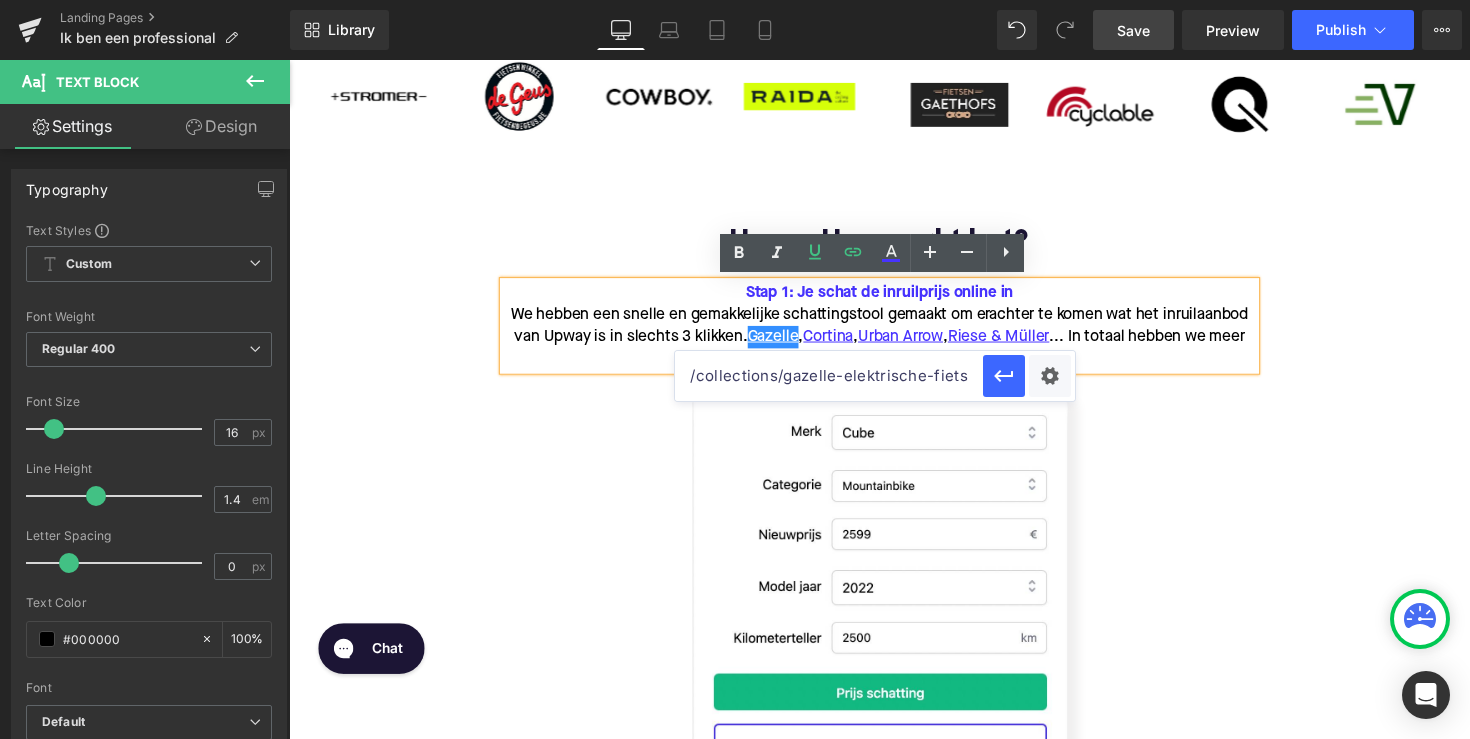 click on "/collections/gazelle-elektrische-fiets" at bounding box center [829, 376] 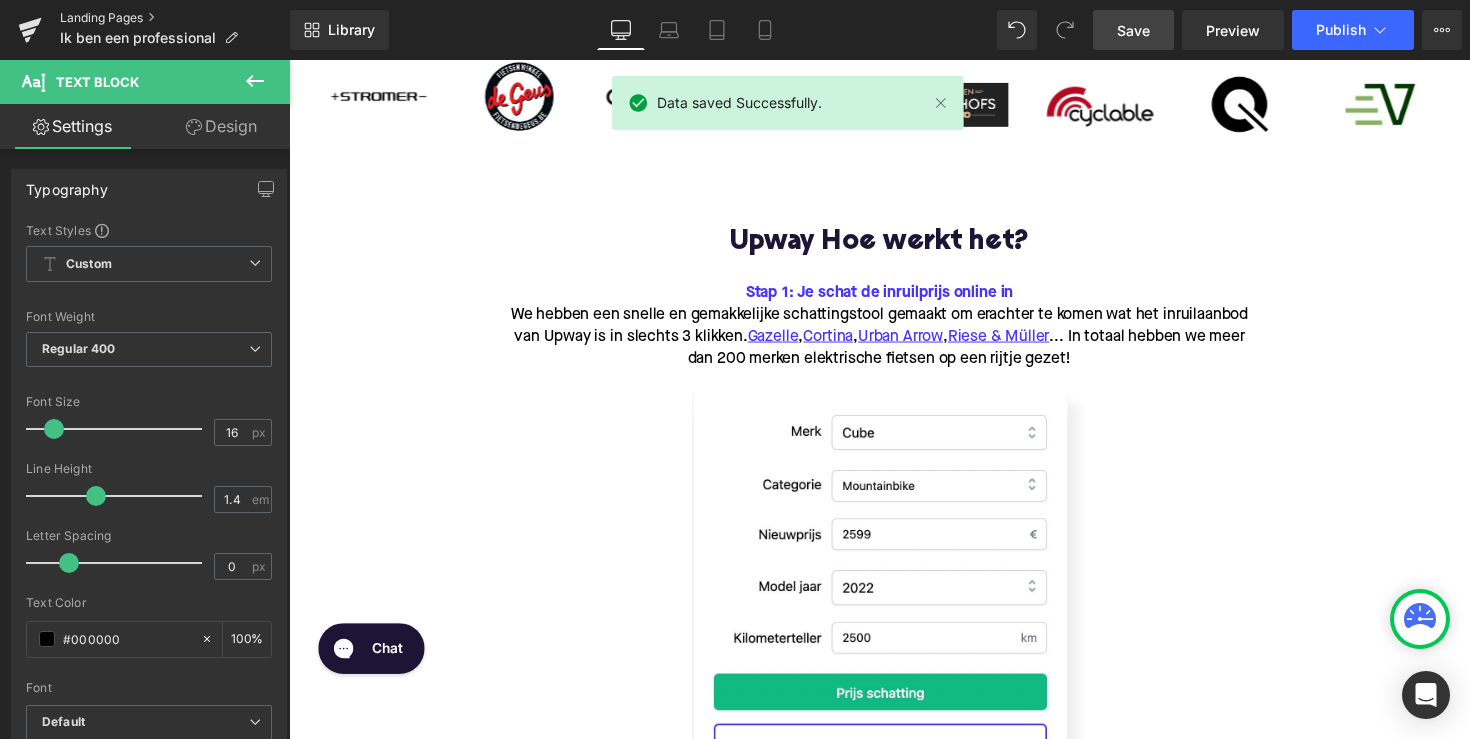 click on "Landing Pages" at bounding box center (175, 18) 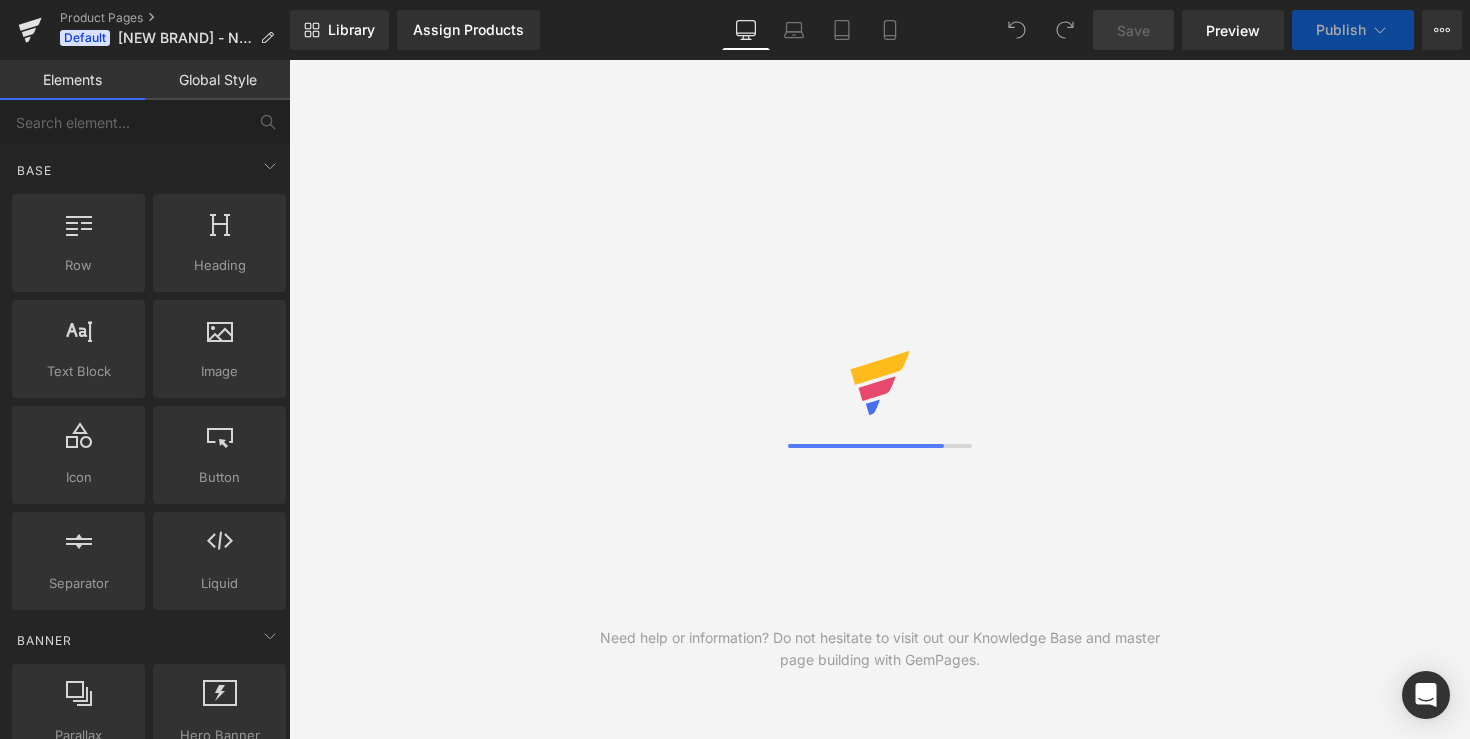 scroll, scrollTop: 0, scrollLeft: 0, axis: both 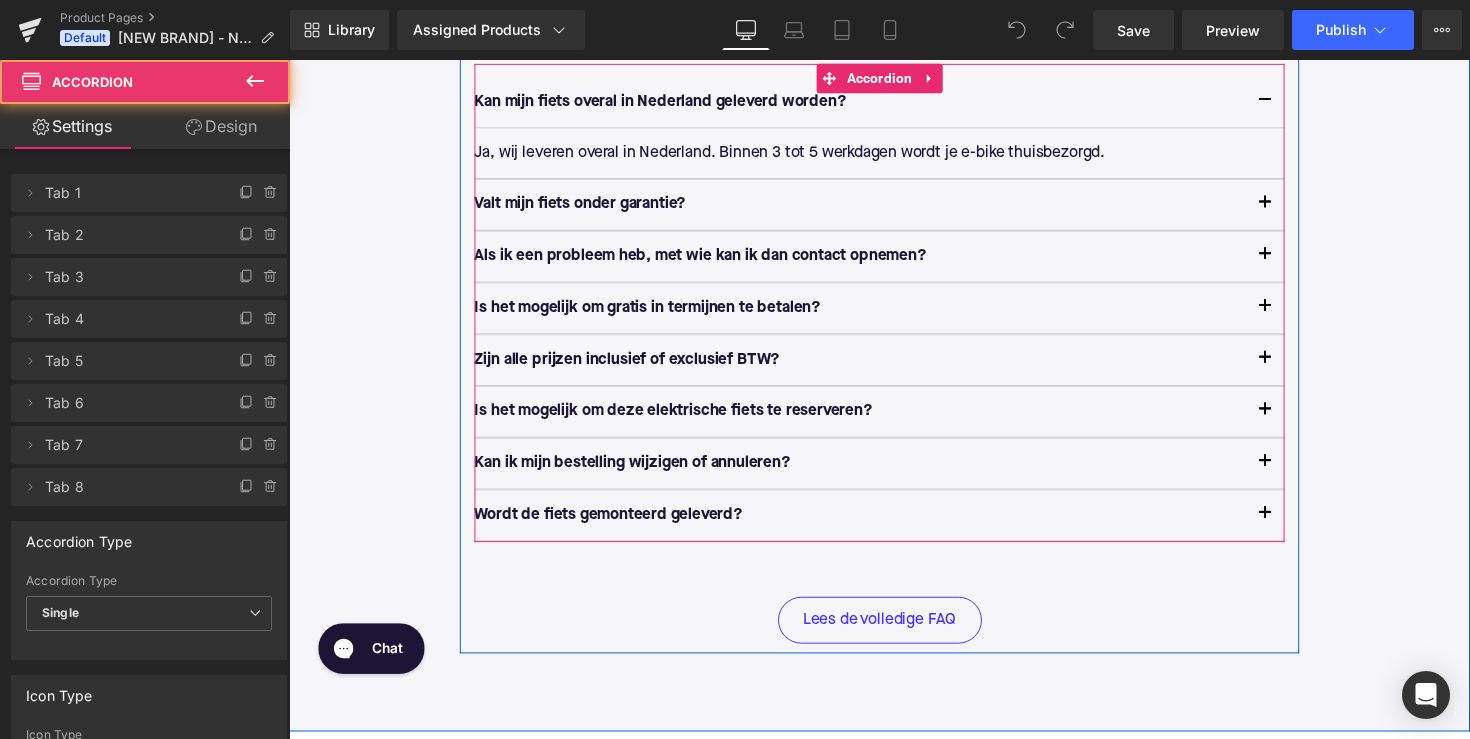 click at bounding box center [1289, 265] 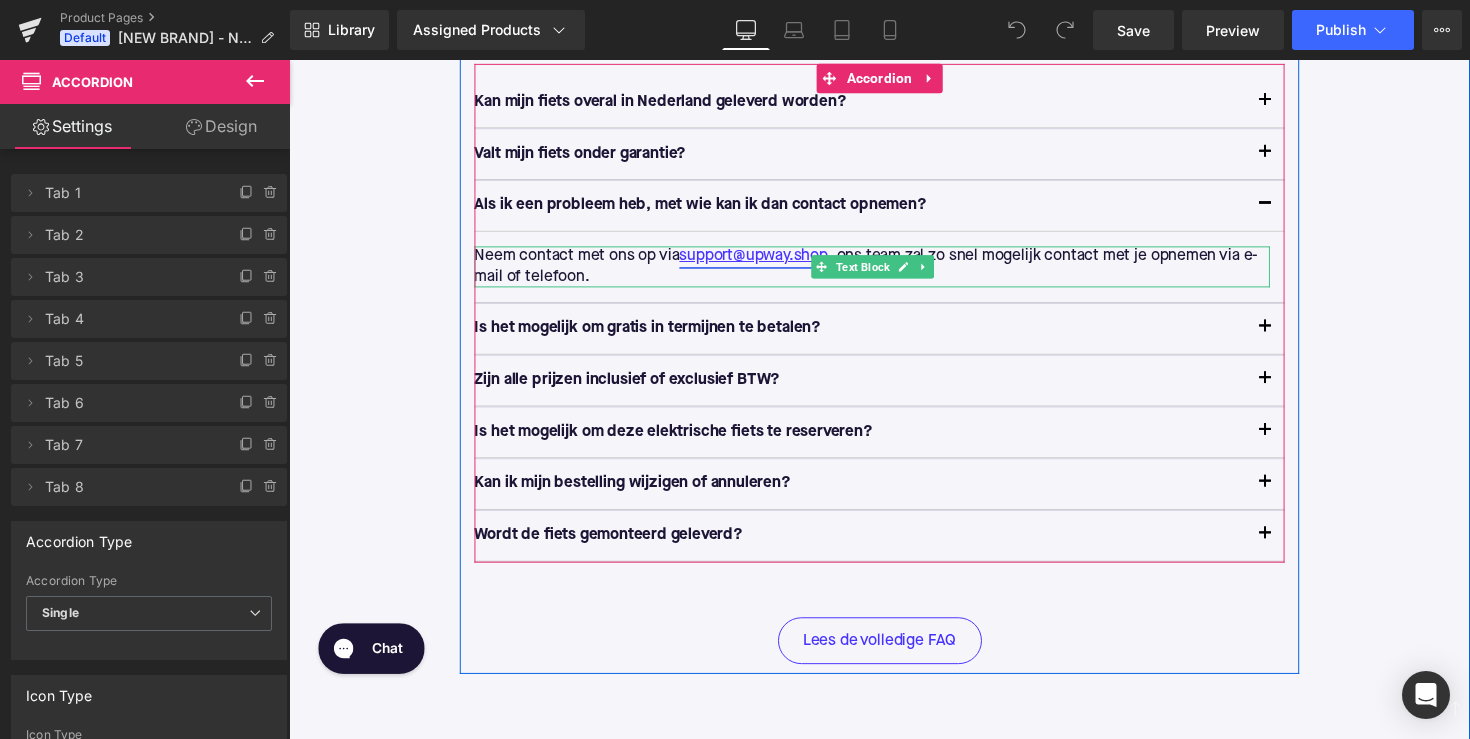 click on "support@upway.shop" at bounding box center (765, 261) 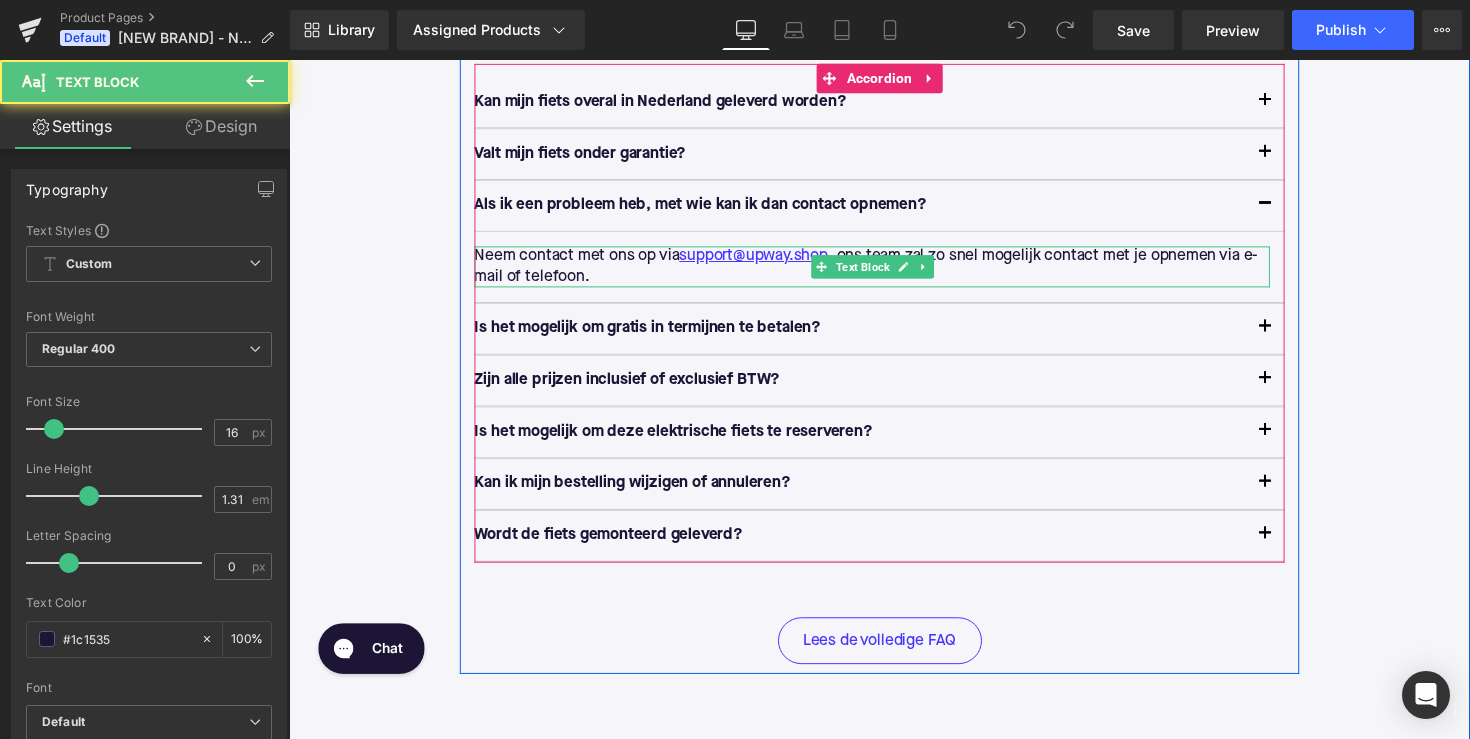 click on "Neem contact met ons op via  support@upway.shop , ons team zal zo snel mogelijk contact met je opnemen via e-mail of telefoon." at bounding box center [886, 272] 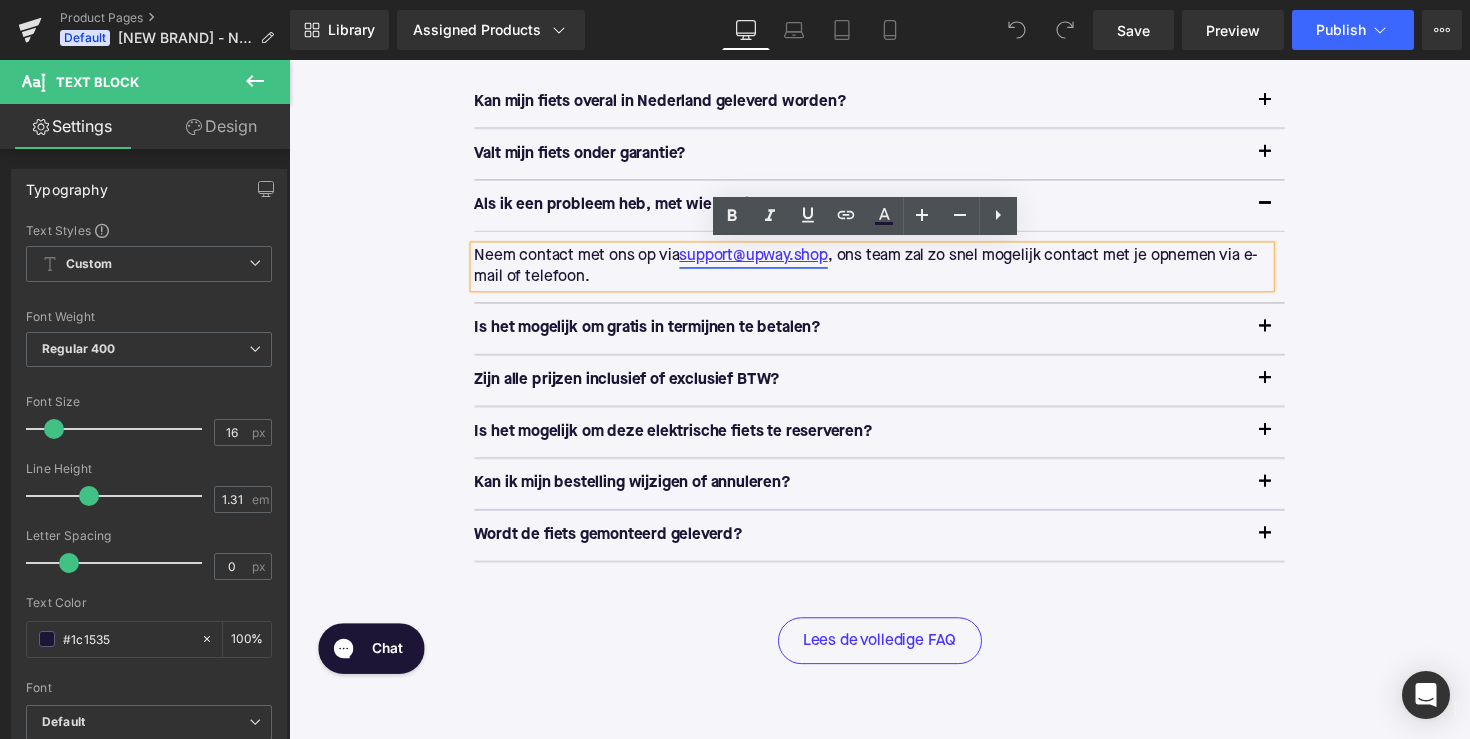 click on "support@upway.shop" at bounding box center [765, 261] 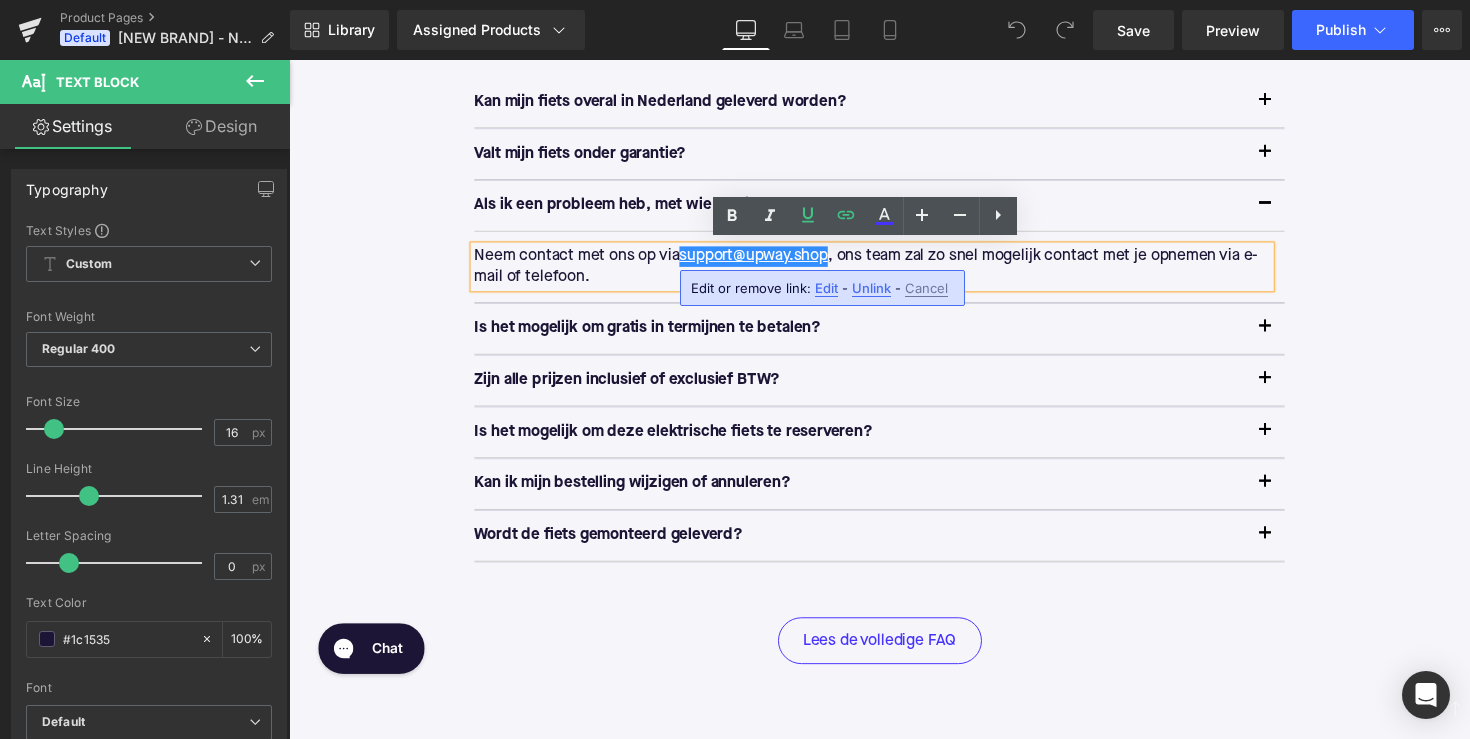 click on "Edit" at bounding box center [826, 288] 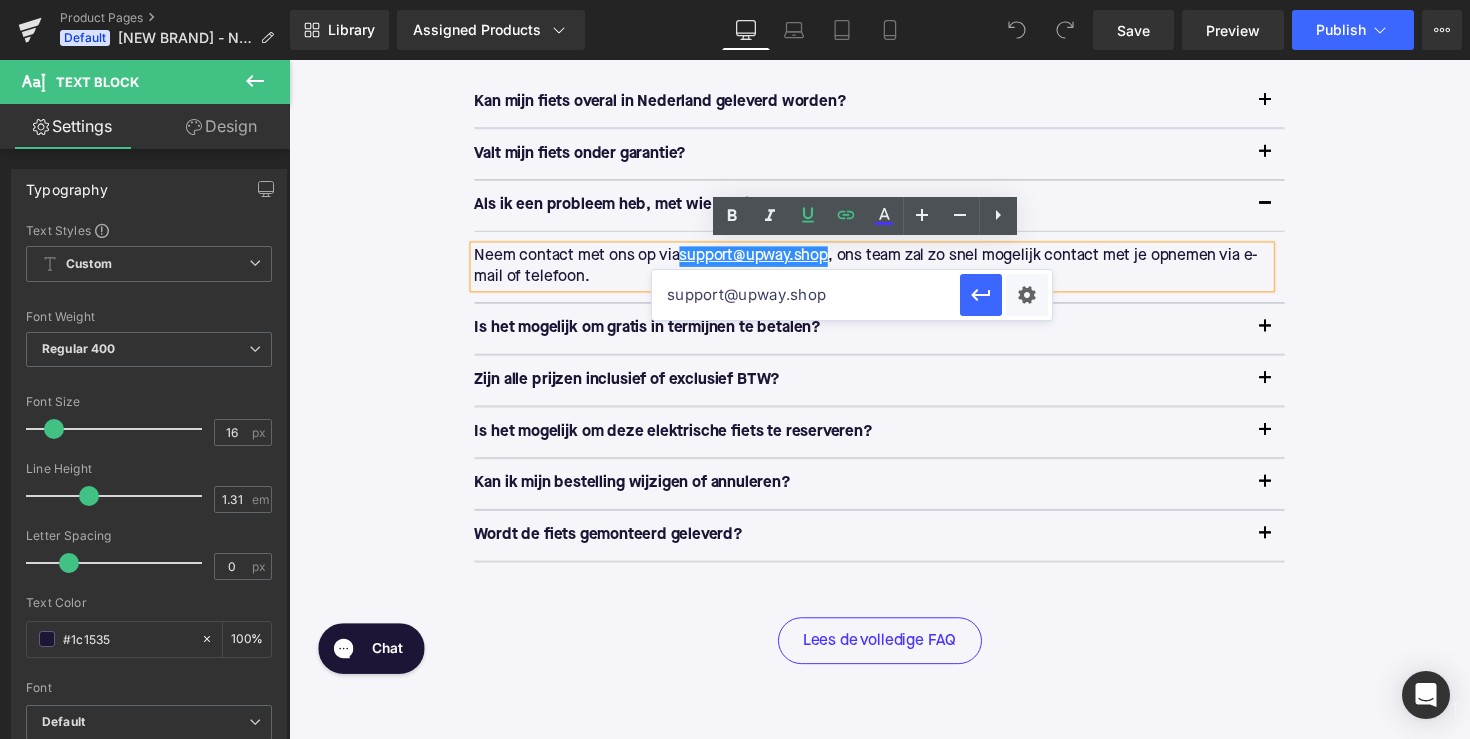 click on "support@upway.shop" at bounding box center (806, 295) 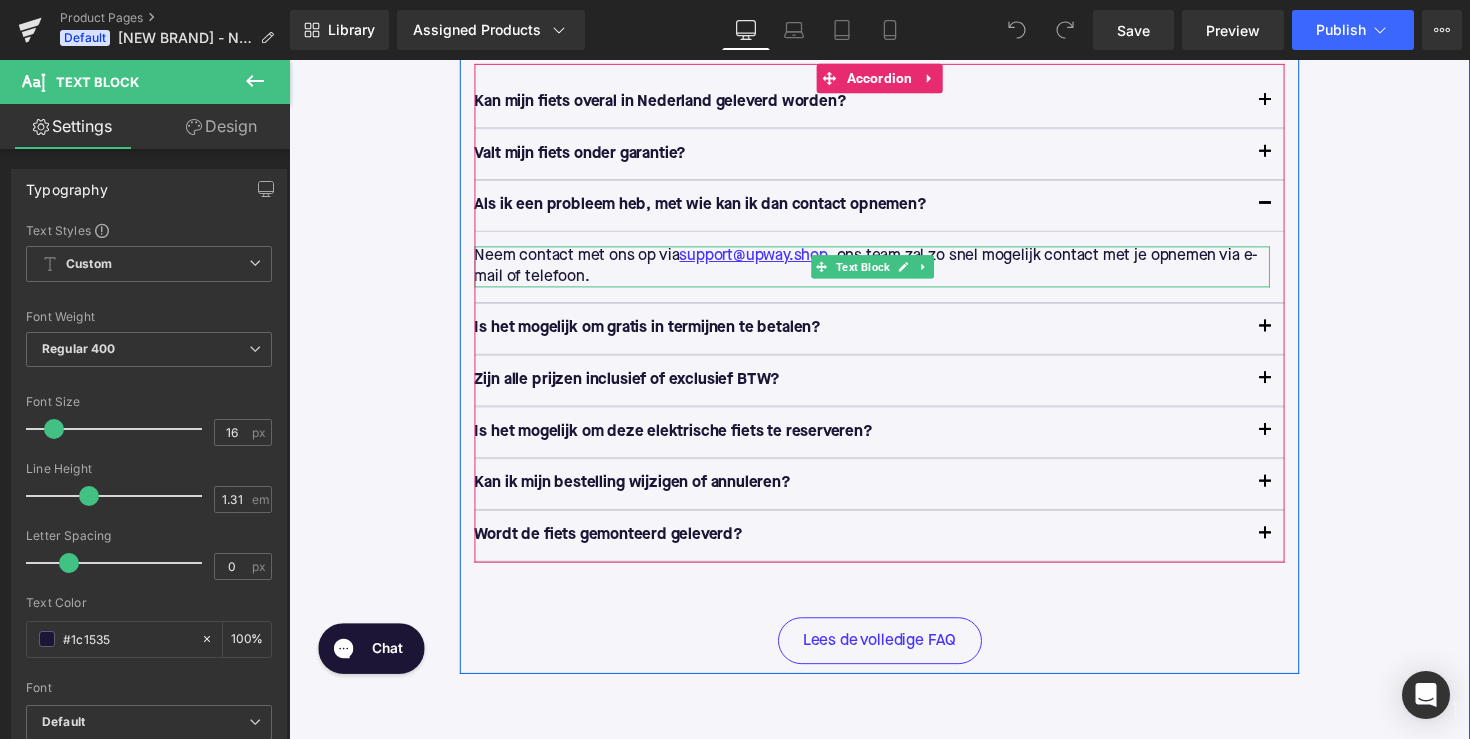 click on "Neem contact met ons op via  [EMAIL] , ons team zal zo snel mogelijk contact met je opnemen via e-mail of telefoon." at bounding box center (886, 272) 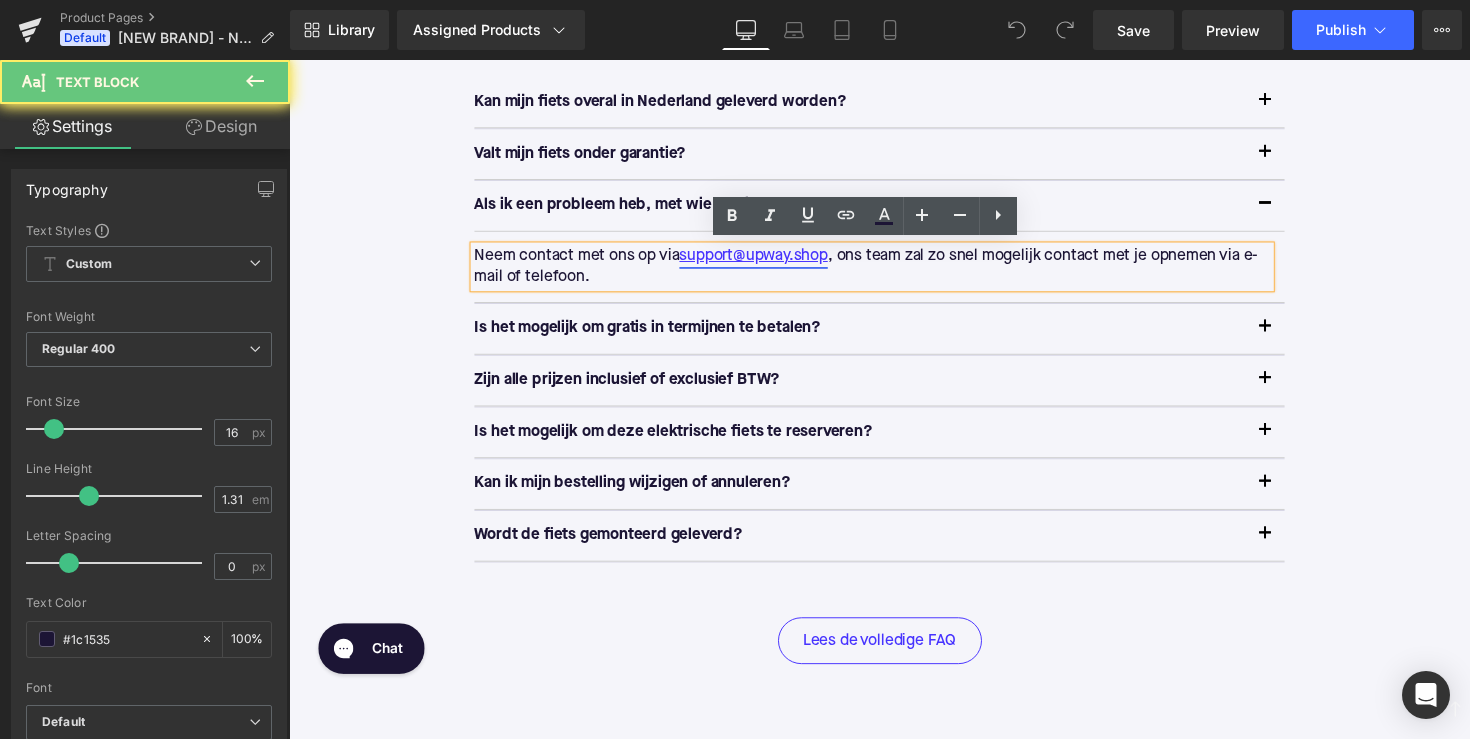 click on "support@upway.shop" at bounding box center (765, 261) 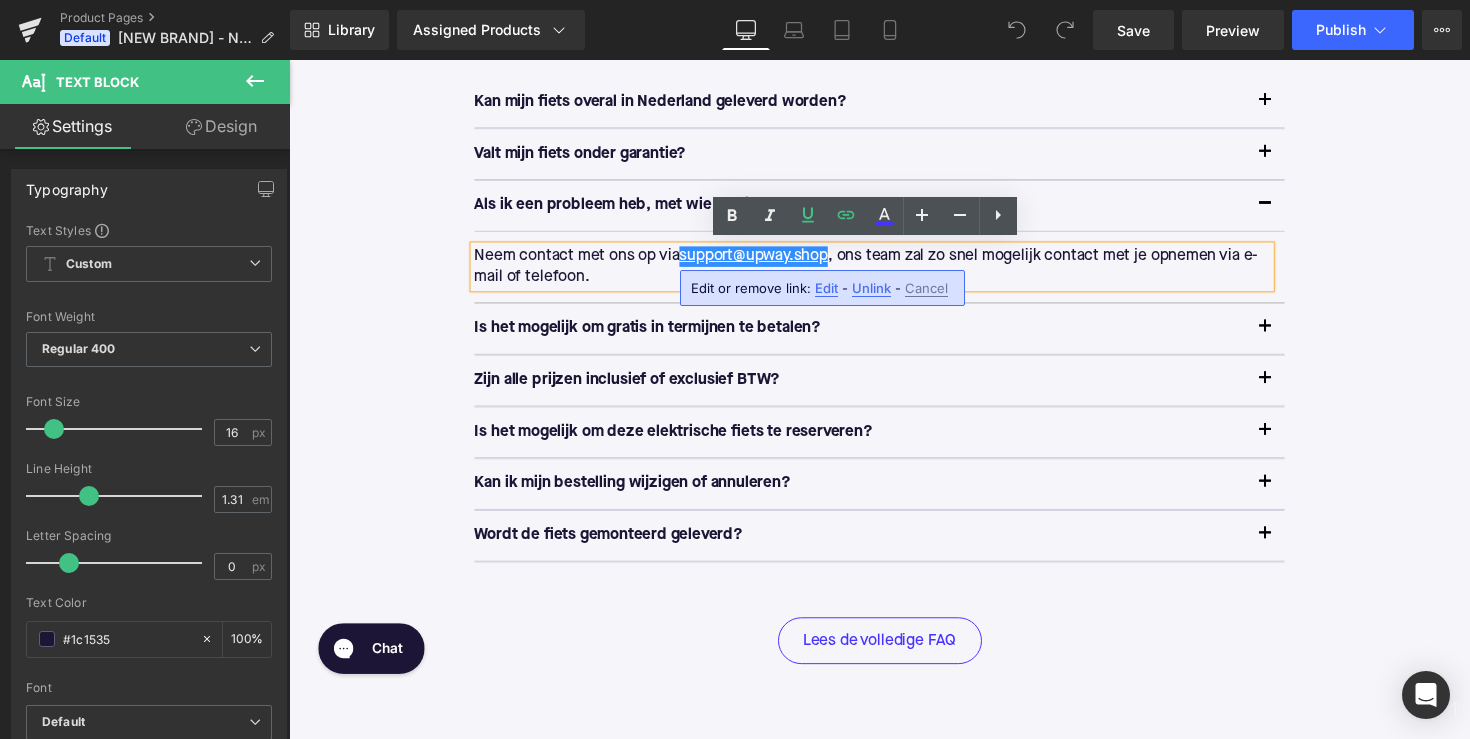 click on "Edit" at bounding box center (826, 288) 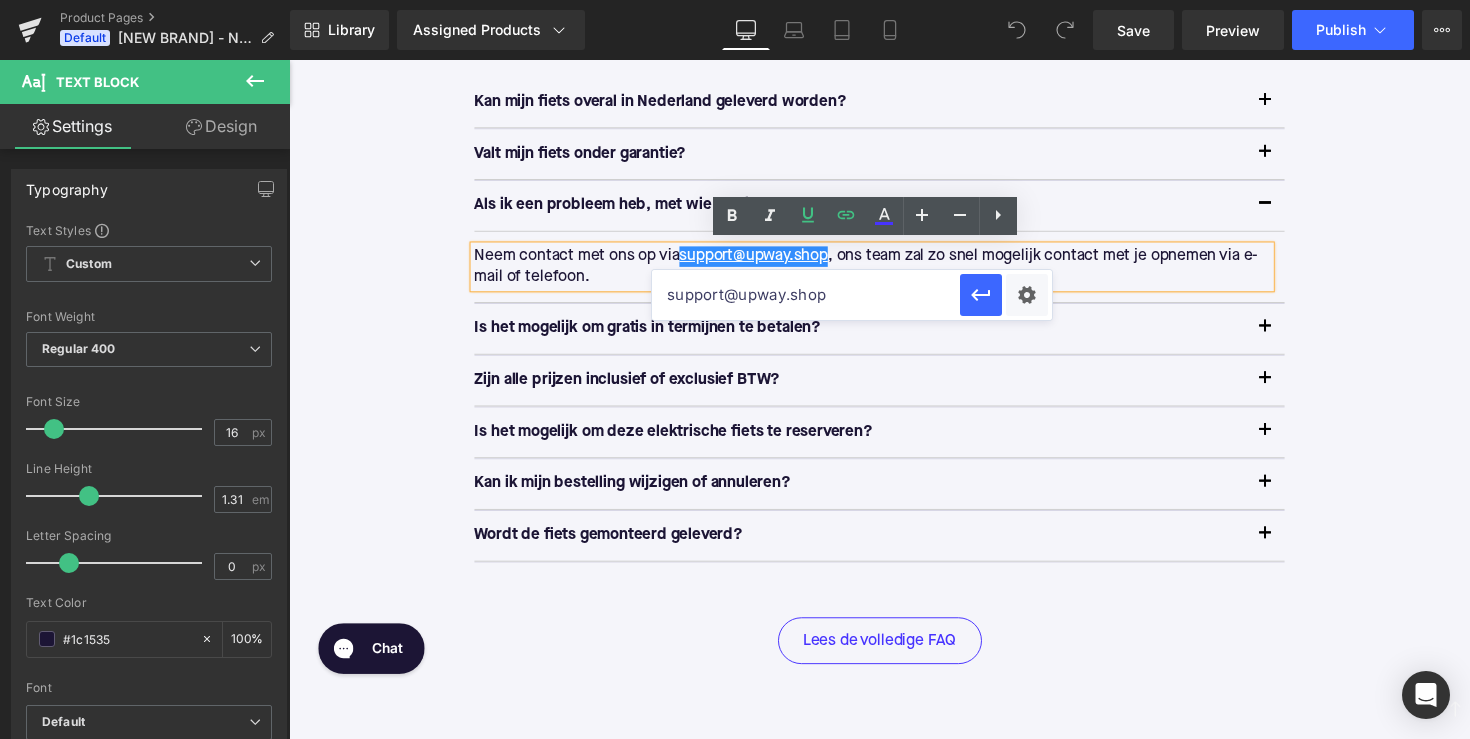 click on "support@upway.shop" at bounding box center (806, 295) 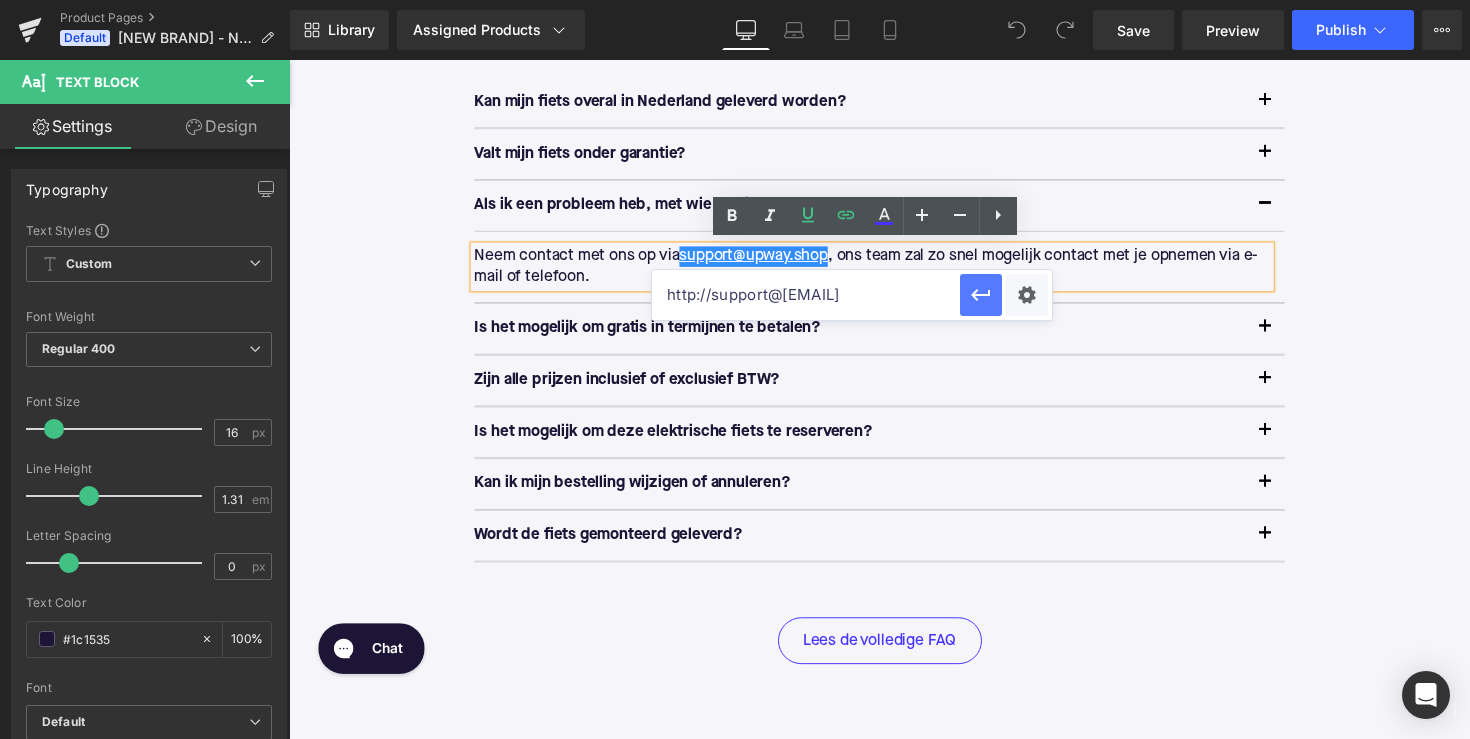 type on "http://[EMAIL]" 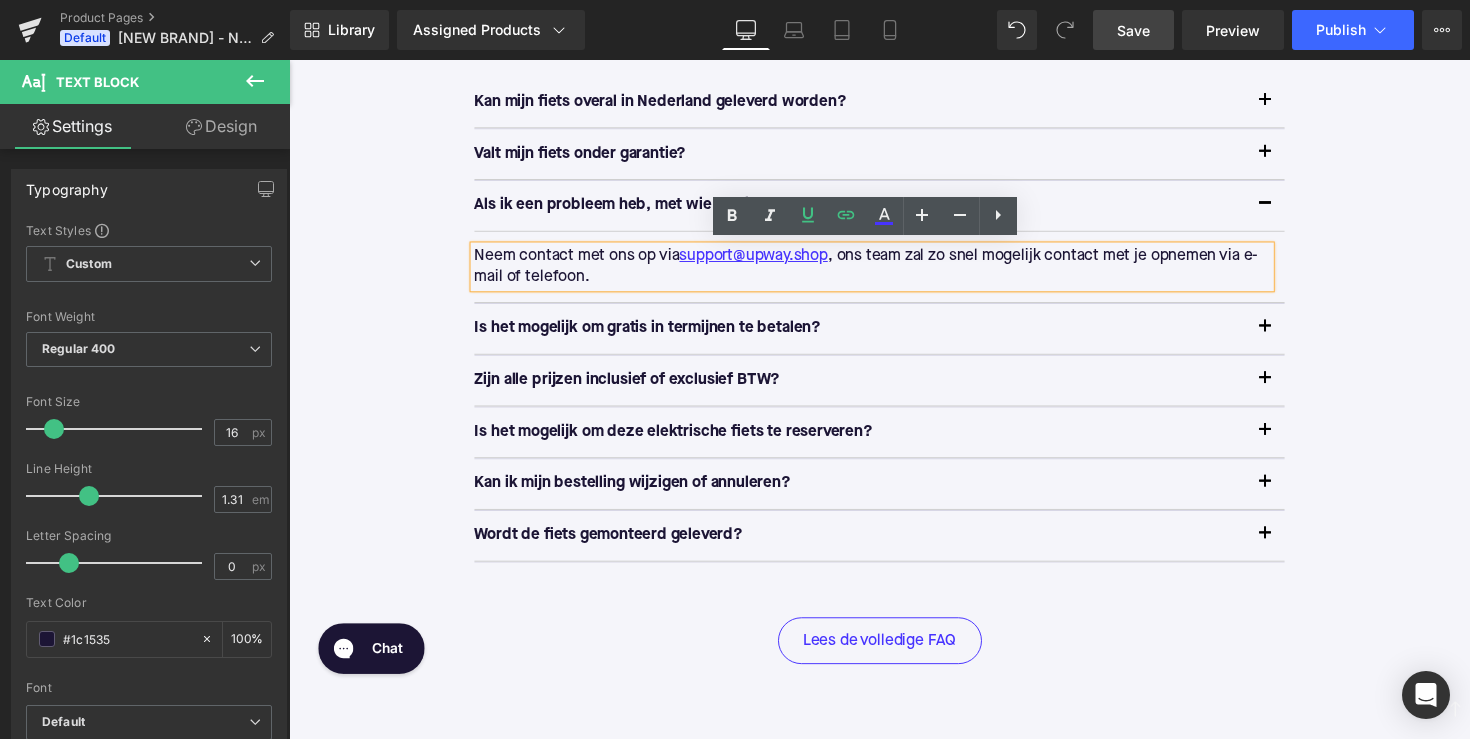 click on "Save" at bounding box center [1133, 30] 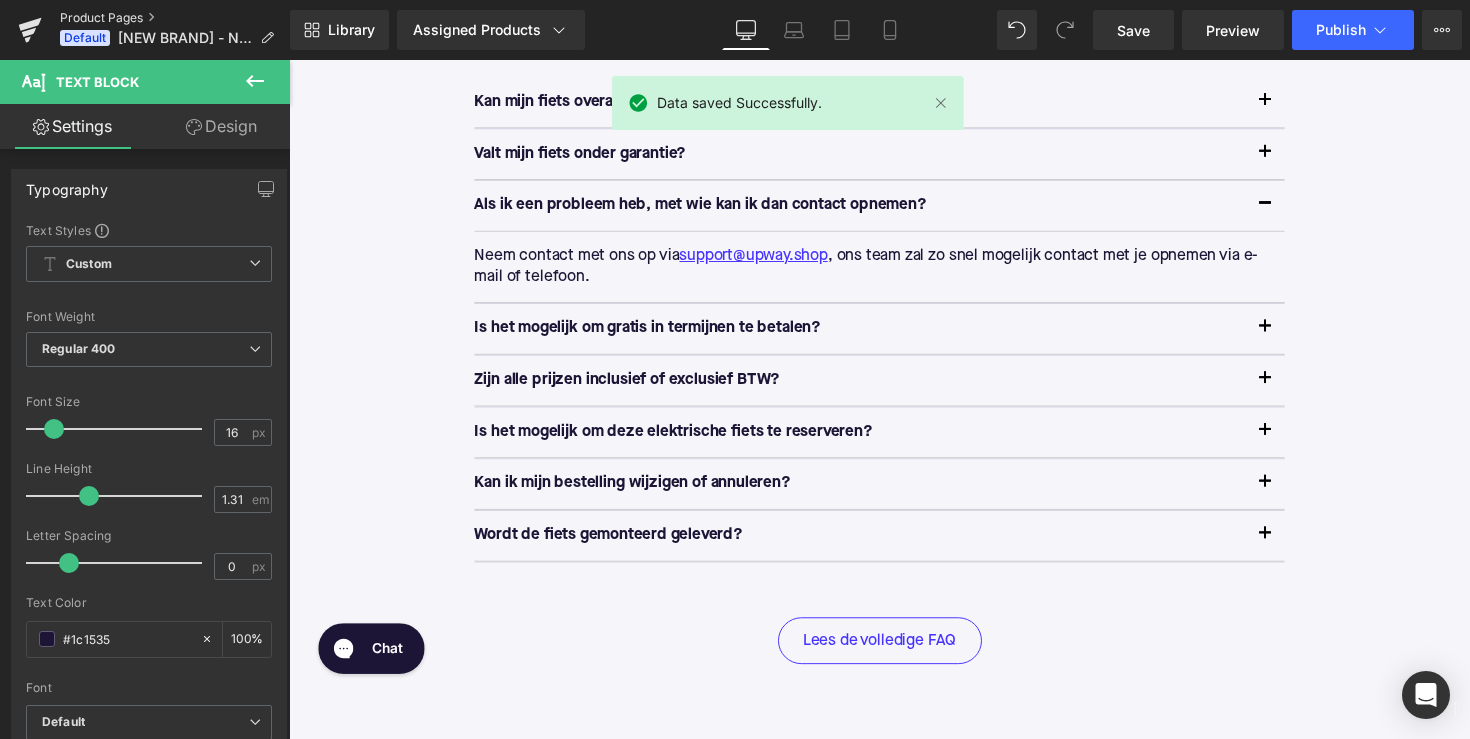 click on "Product Pages" at bounding box center [175, 18] 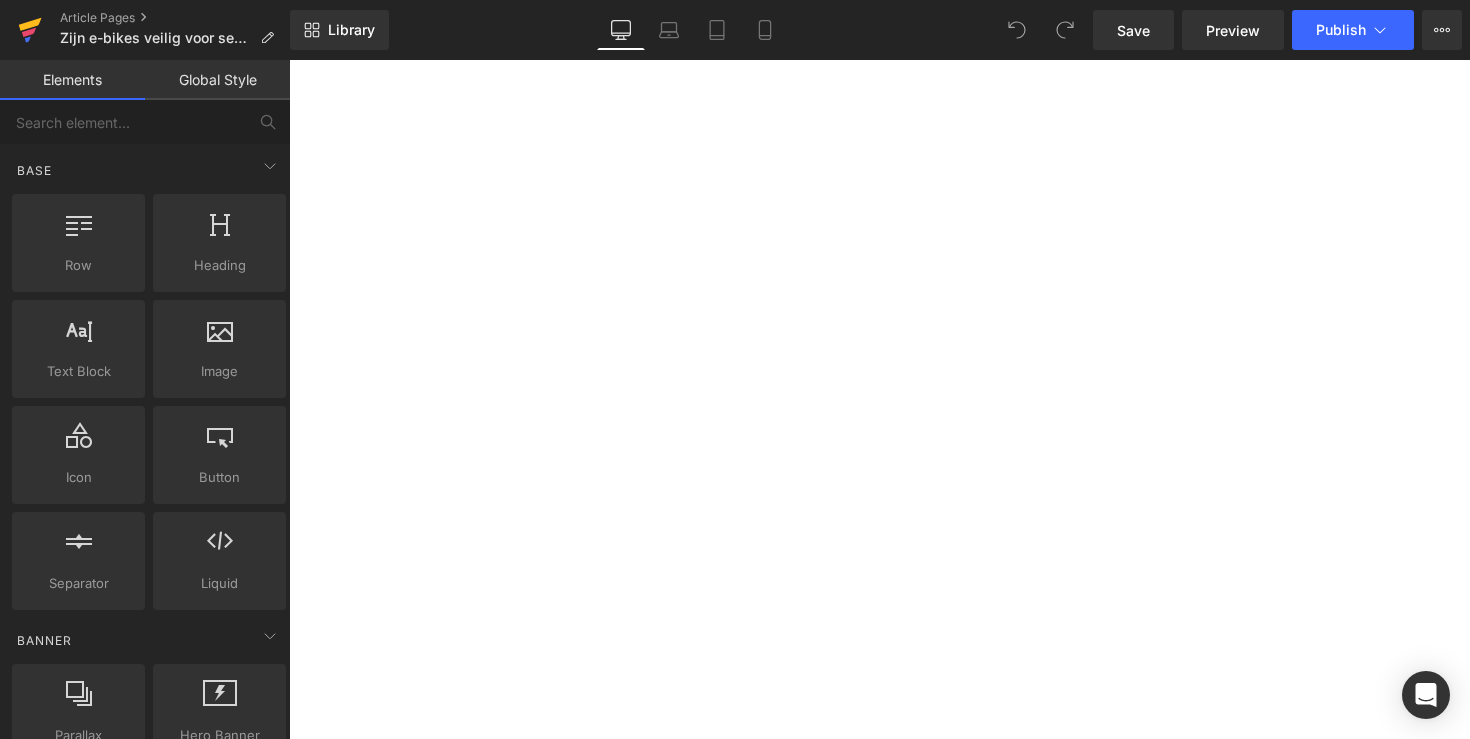 scroll, scrollTop: 0, scrollLeft: 0, axis: both 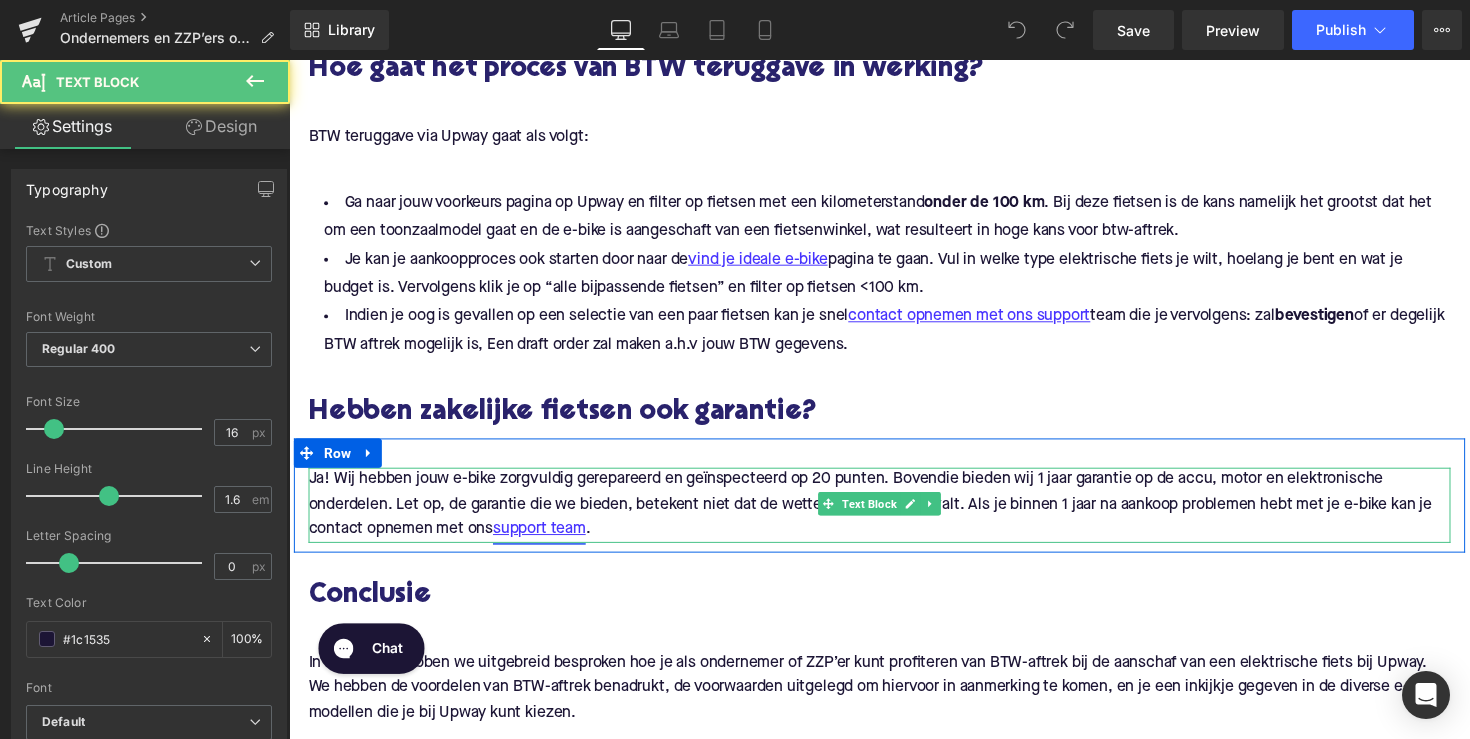 click on "support team" at bounding box center [545, 542] 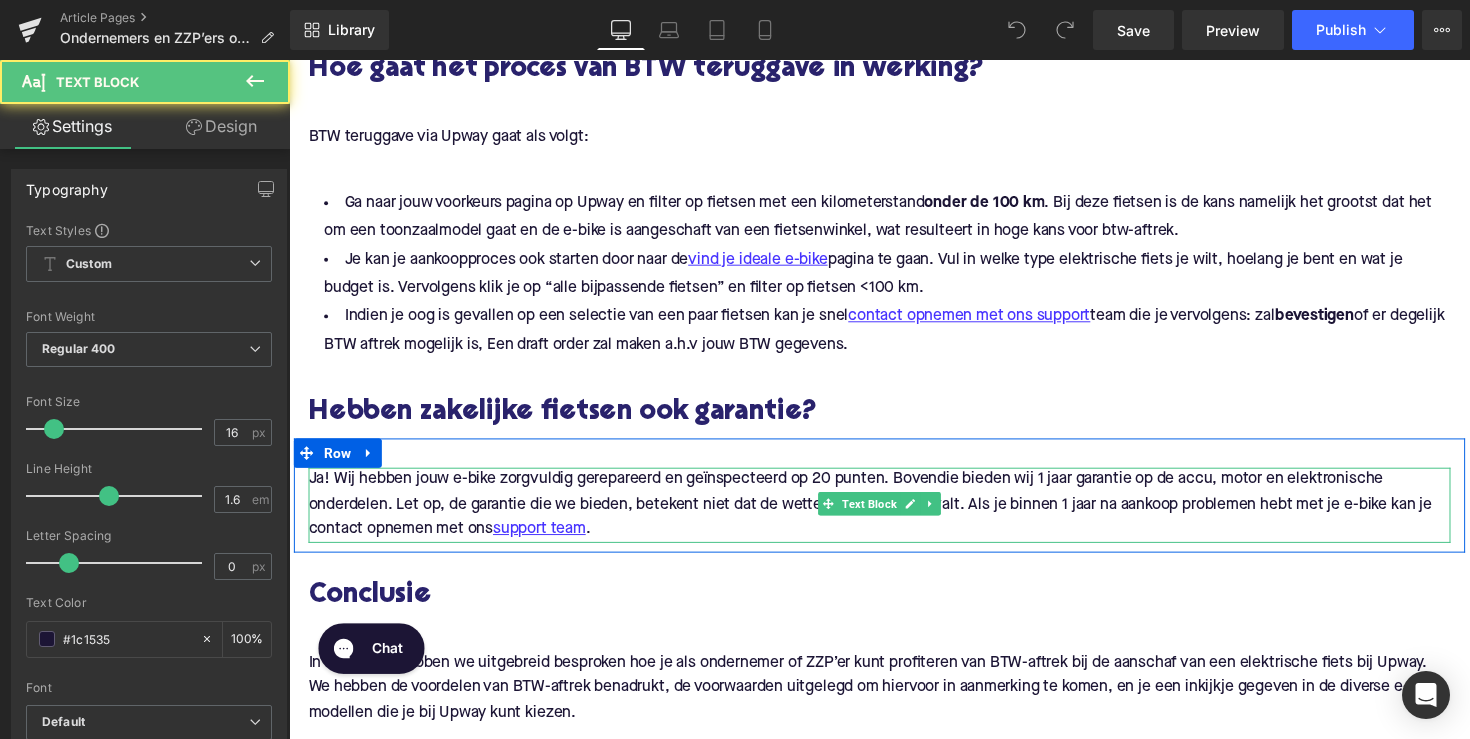 click on "Ja! Wij hebben jouw e-bike zorgvuldig gerepareerd en geïnspecteerd op 20 punten. Bovendie bieden wij 1 jaar garantie op de accu, motor en elektronische onderdelen. Let op, de garantie die we bieden, betekent niet dat de wettelijke garantie vervalt. Als je binnen 1 jaar na aankoop problemen hebt met je e-bike kan je contact opnemen met ons  support team ." at bounding box center (894, 516) 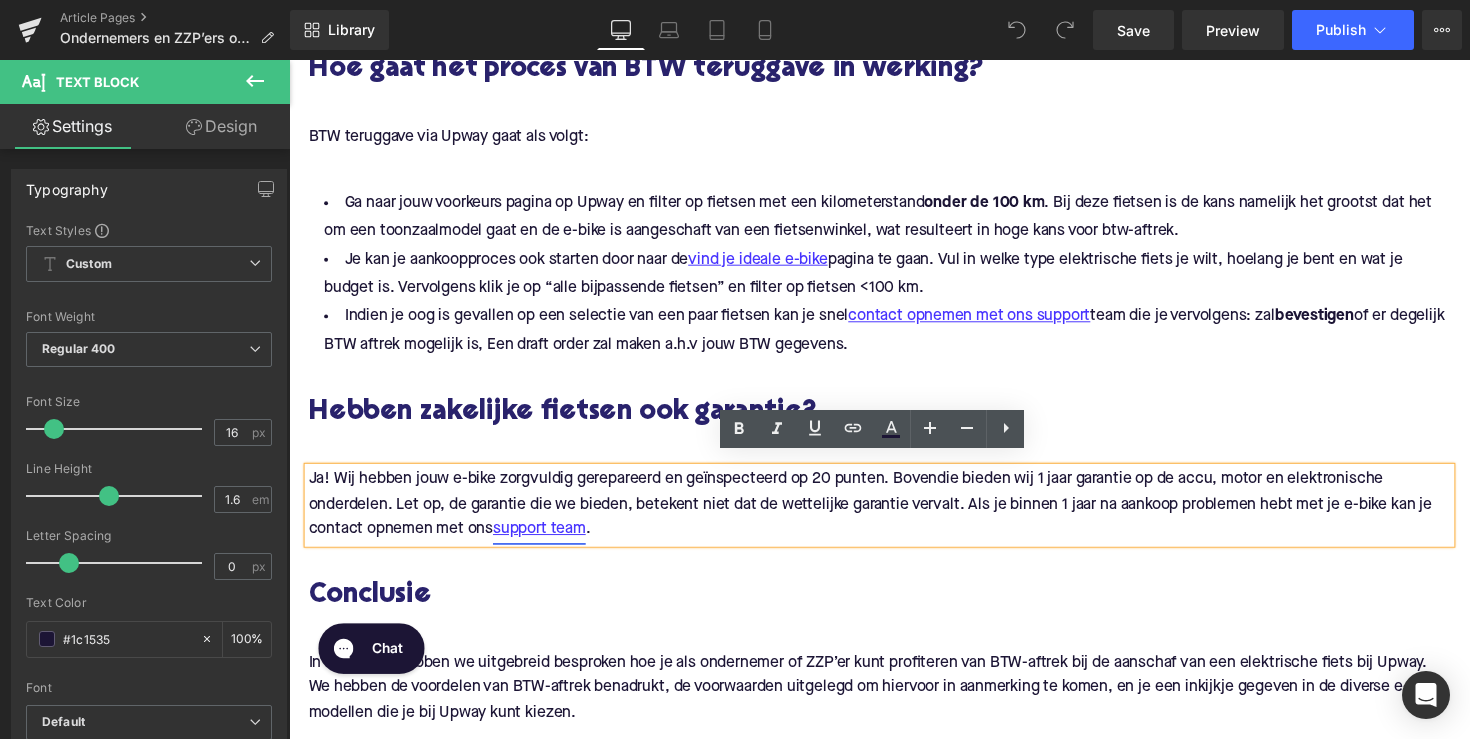 click on "support team" at bounding box center [545, 542] 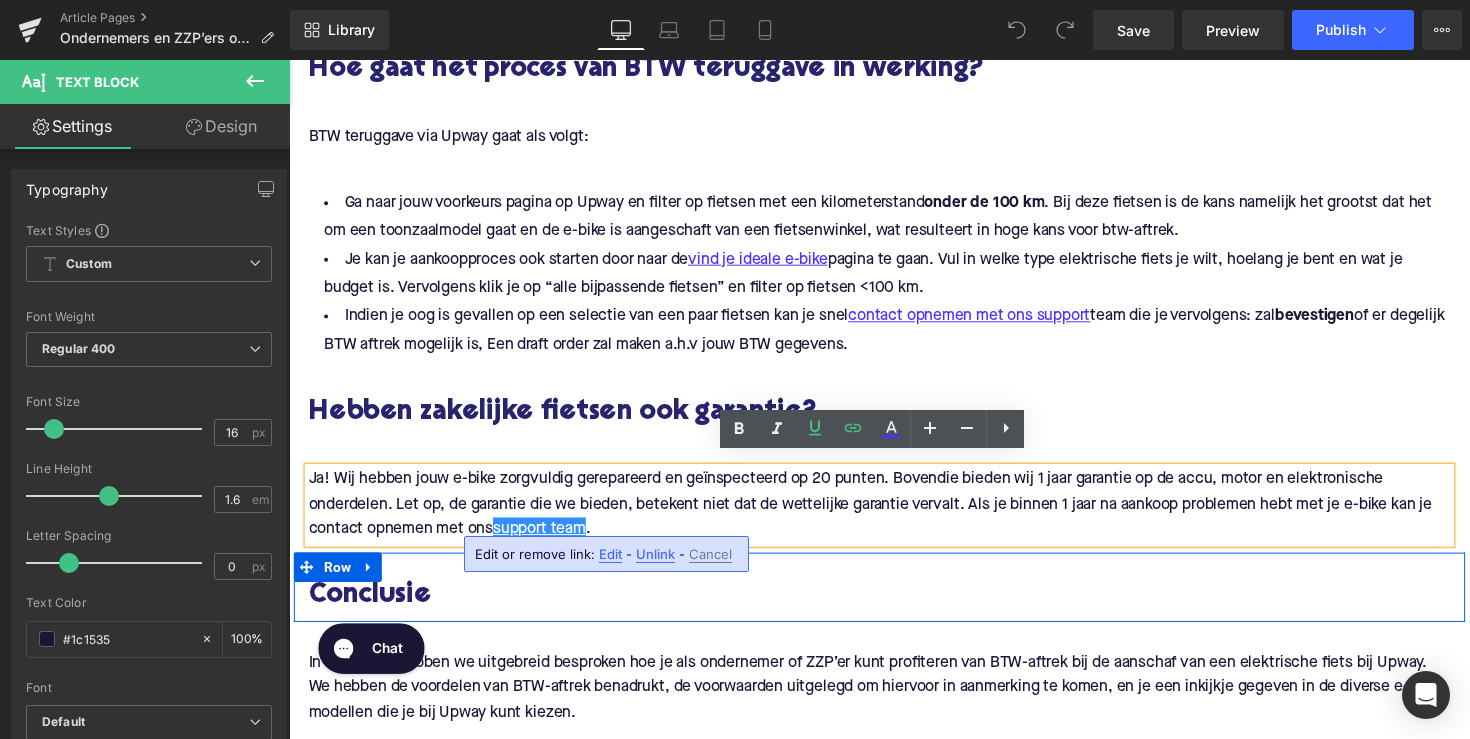click on "Edit" at bounding box center (610, 554) 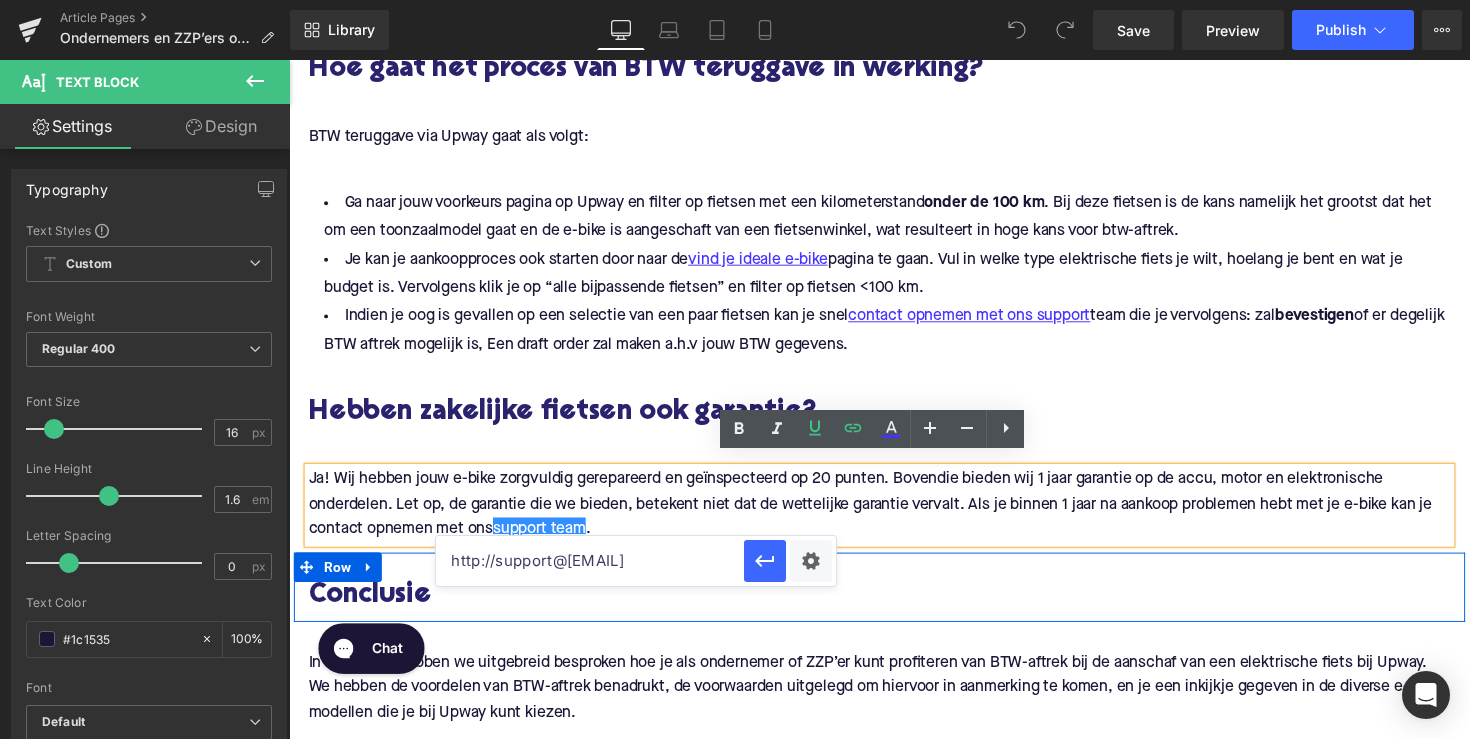click on "http://[EMAIL]" at bounding box center (590, 561) 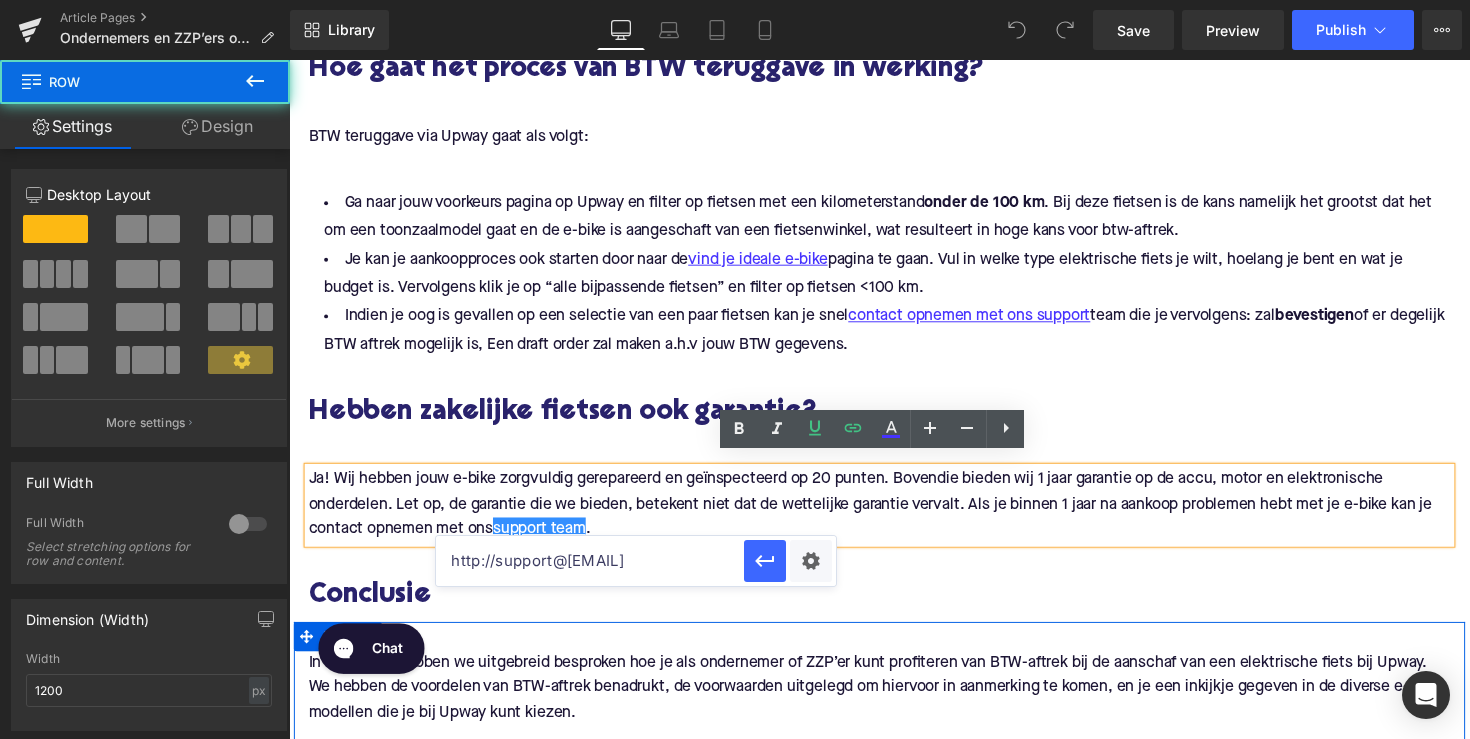 click on "In deze blog hebben we uitgebreid besproken hoe je als ondernemer of ZZP’er kunt profiteren van BTW-aftrek bij de aanschaf van een elektrische fiets bij Upway. We hebben de voordelen van BTW-aftrek benadrukt, de voorwaarden uitgelegd om hiervoor in aanmerking te komen, en je een inkijkje gegeven in de diverse e-bike modellen die je bij Upway kunt kiezen. Bovendien hebben we het proces van BTW-teruggave stap voor stap toegelicht, zodat je precies weet hoe je kunt profiteren van deze financiële voordelen. En niet te vergeten, we hebben je verzekerd van onze garantie op de accu, motor en elektronica van onze zakelijke fietsen. Nu je goed geïnformeerd bent over BTW-aftrek en de mogelijkheden bij Upway, ben je klaar om de weg op te gaan met je nieuwe elektrische fiets, zonder BTW-Kosten.  Wil je meer weten over subsidieprogramma's voor particulieren of ondernemers? Lees dan ons blogartikel:  subsidie elektrische fiets. Text Block         Row" at bounding box center [894, 797] 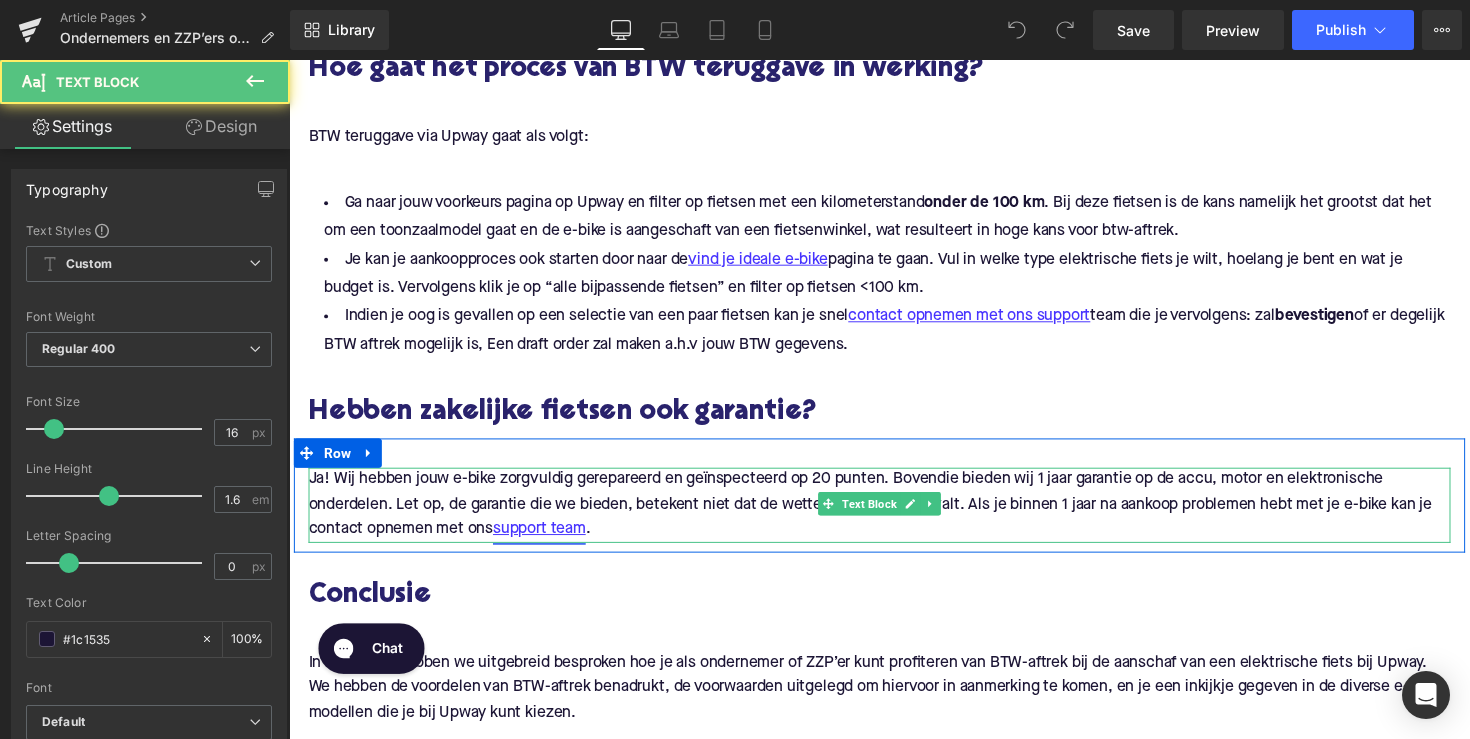 click on "support team" at bounding box center [545, 542] 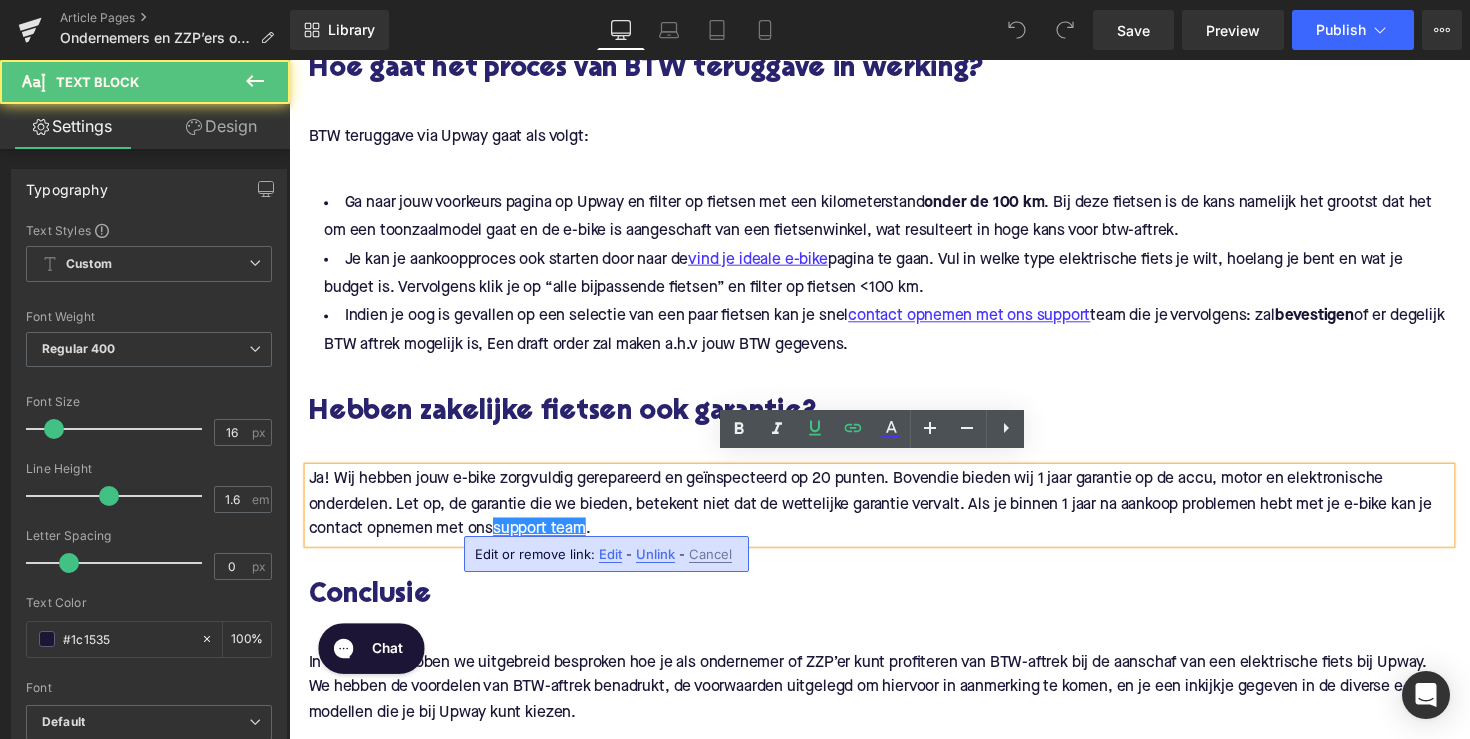 click on "Ja! Wij hebben jouw e-bike zorgvuldig gerepareerd en geïnspecteerd op 20 punten. Bovendie bieden wij 1 jaar garantie op de accu, motor en elektronische onderdelen. Let op, de garantie die we bieden, betekent niet dat de wettelijke garantie vervalt. Als je binnen 1 jaar na aankoop problemen hebt met je e-bike kan je contact opnemen met ons  support team ." at bounding box center (894, 516) 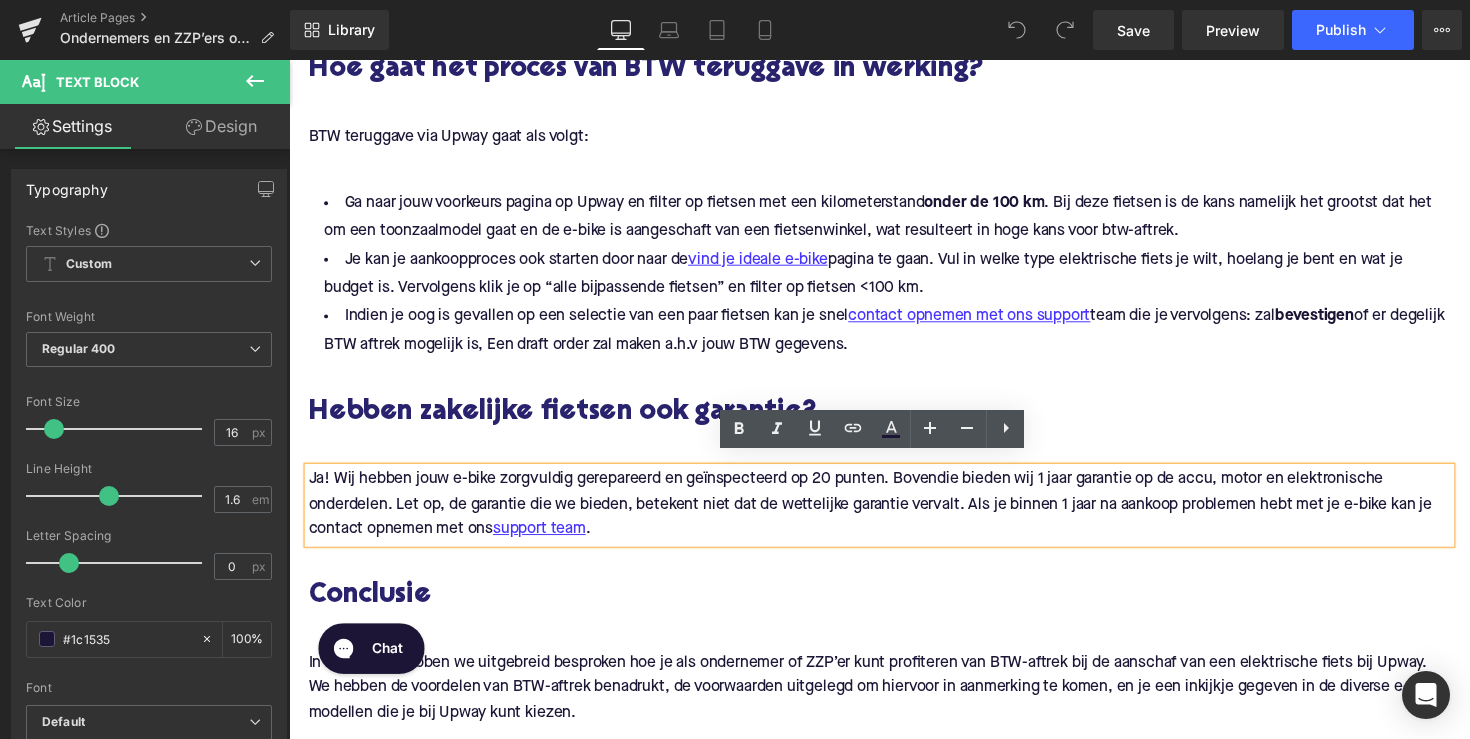 click on "Hebben zakelijke fietsen ook garantie? Heading         Row" at bounding box center (894, 412) 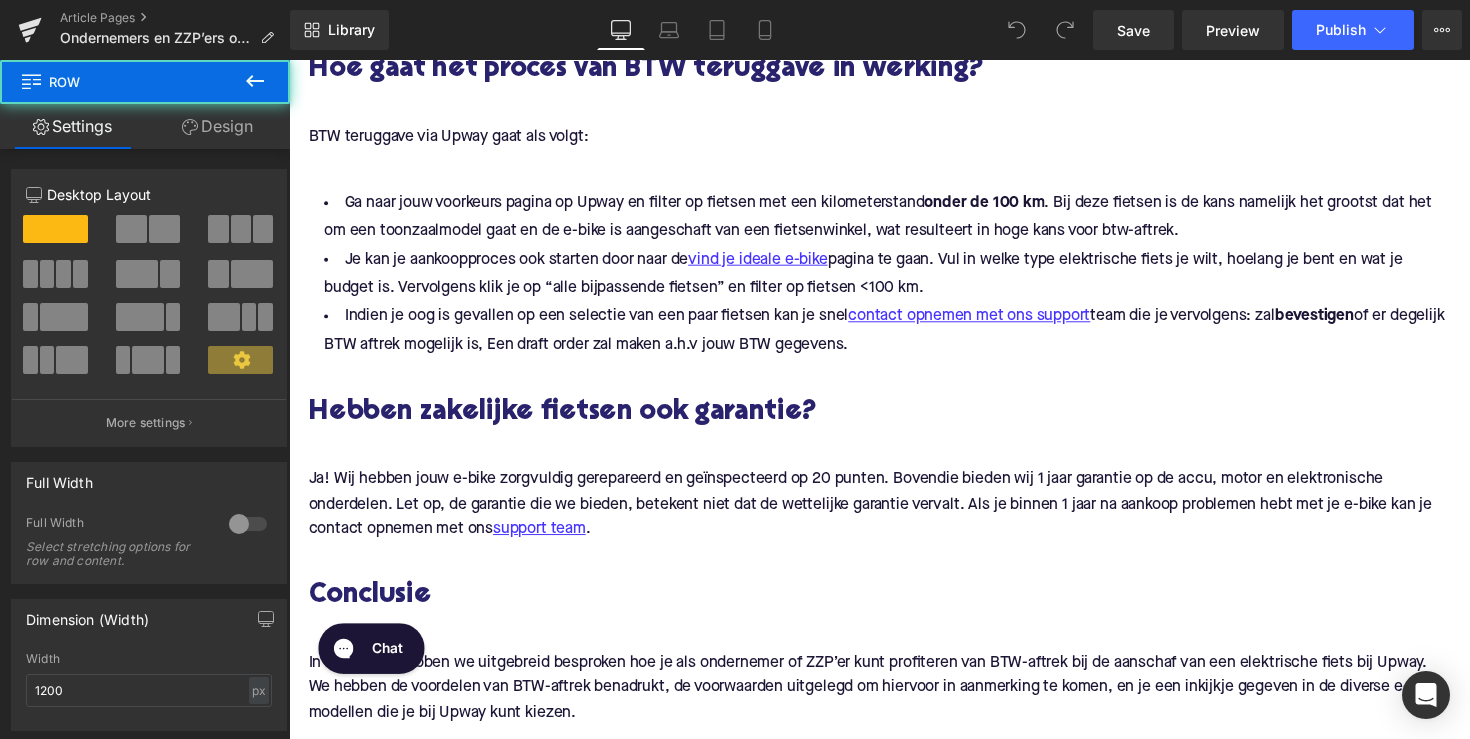 click on "of er degelijk BTW aftrek mogelijk is, Een draft order zal maken a.h.v jouw BTW gegevens." at bounding box center [899, 337] 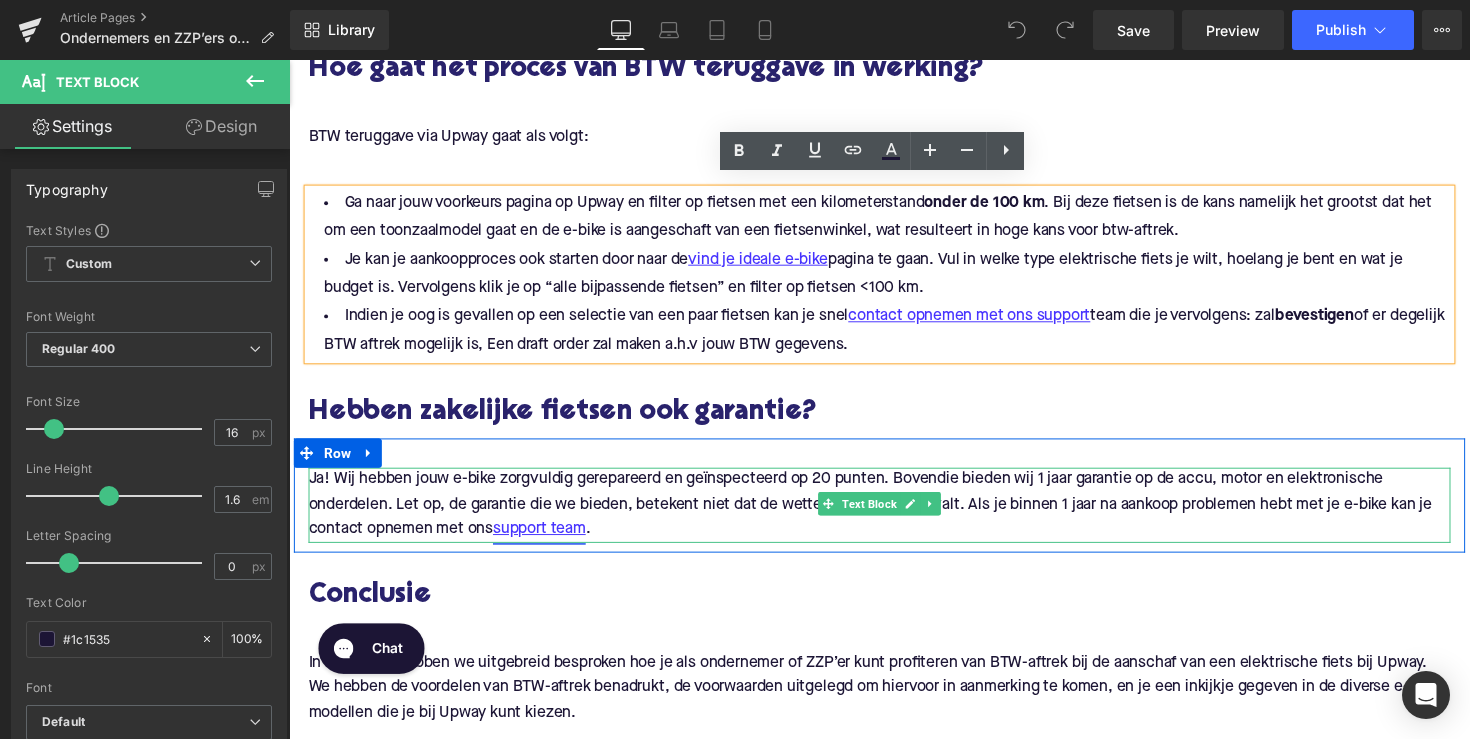 click on "support team" at bounding box center [545, 542] 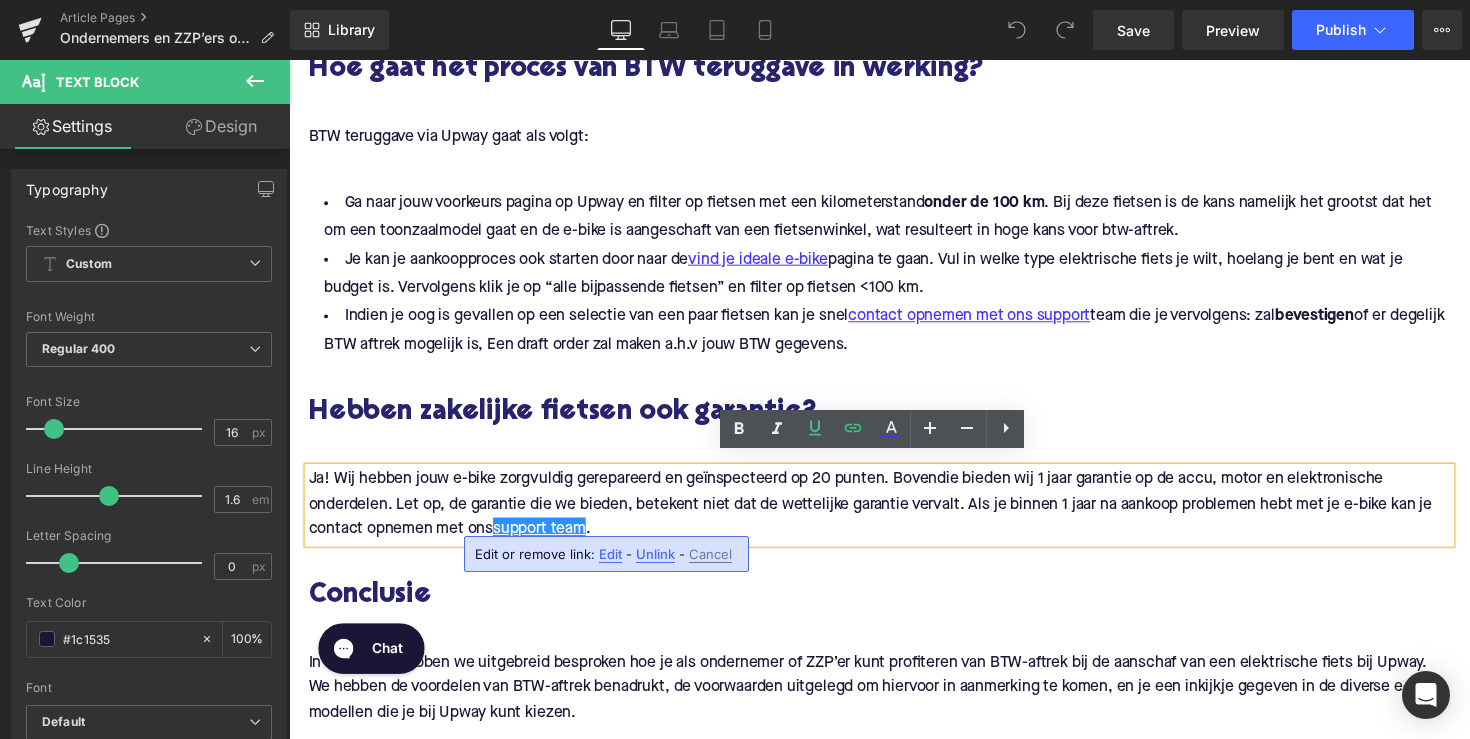 click on "Edit" at bounding box center (610, 554) 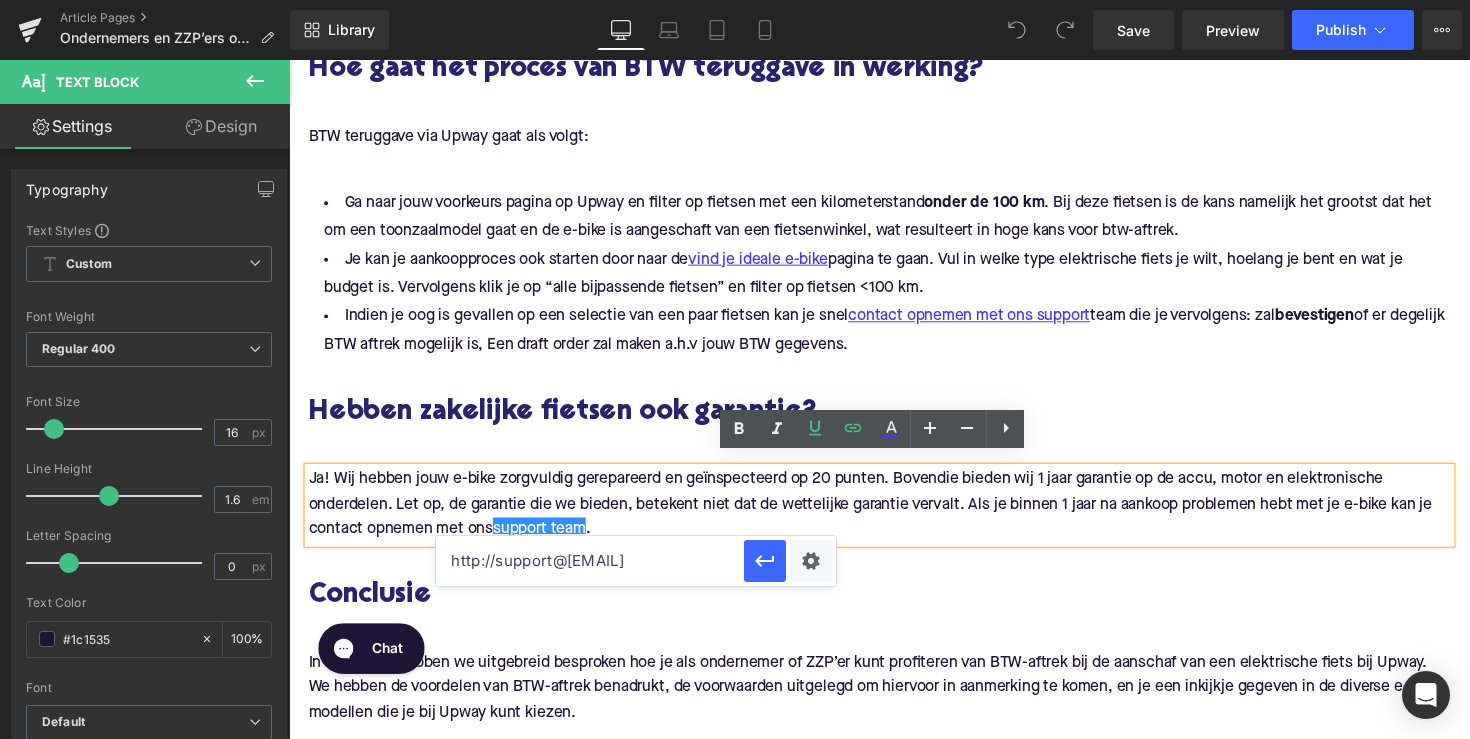 click on "http://[EMAIL]" at bounding box center [590, 561] 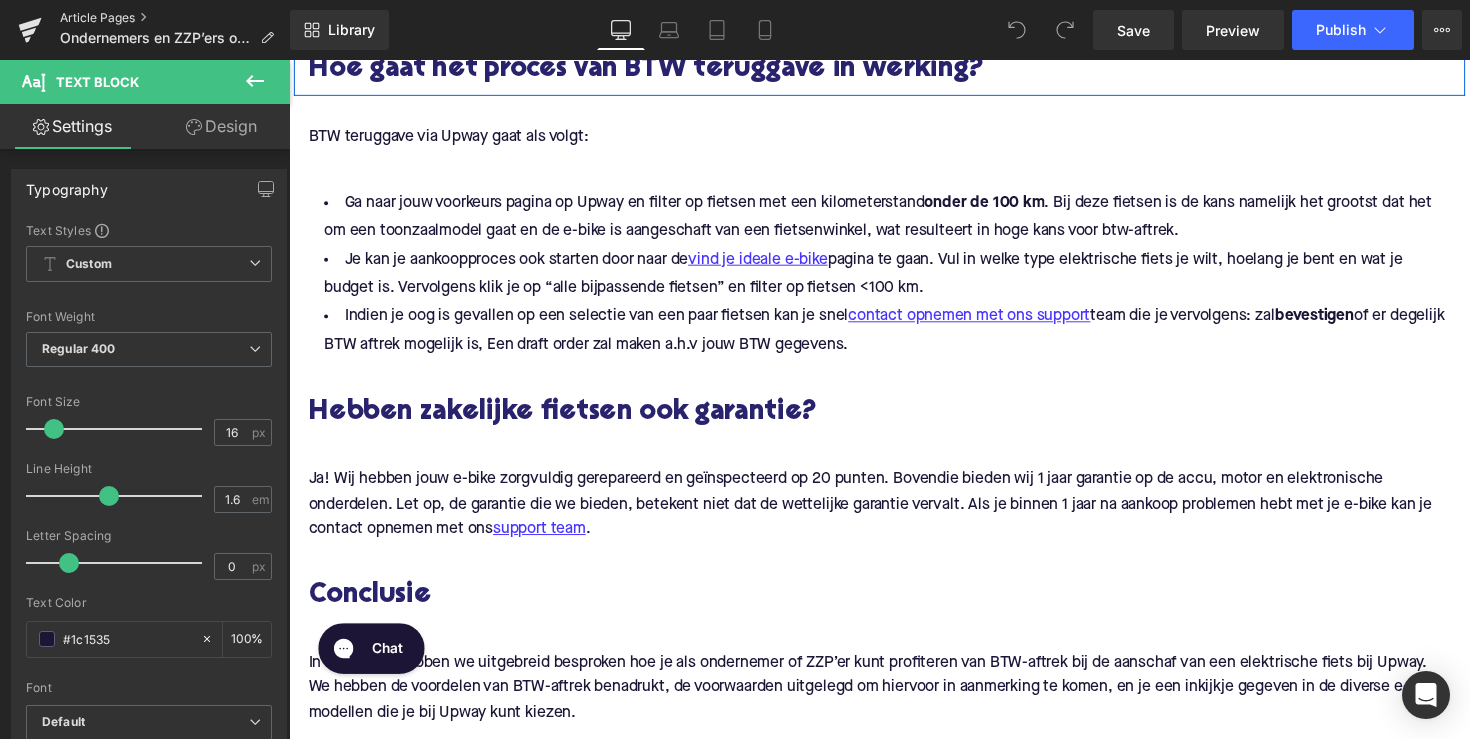 click on "Article Pages" at bounding box center (175, 18) 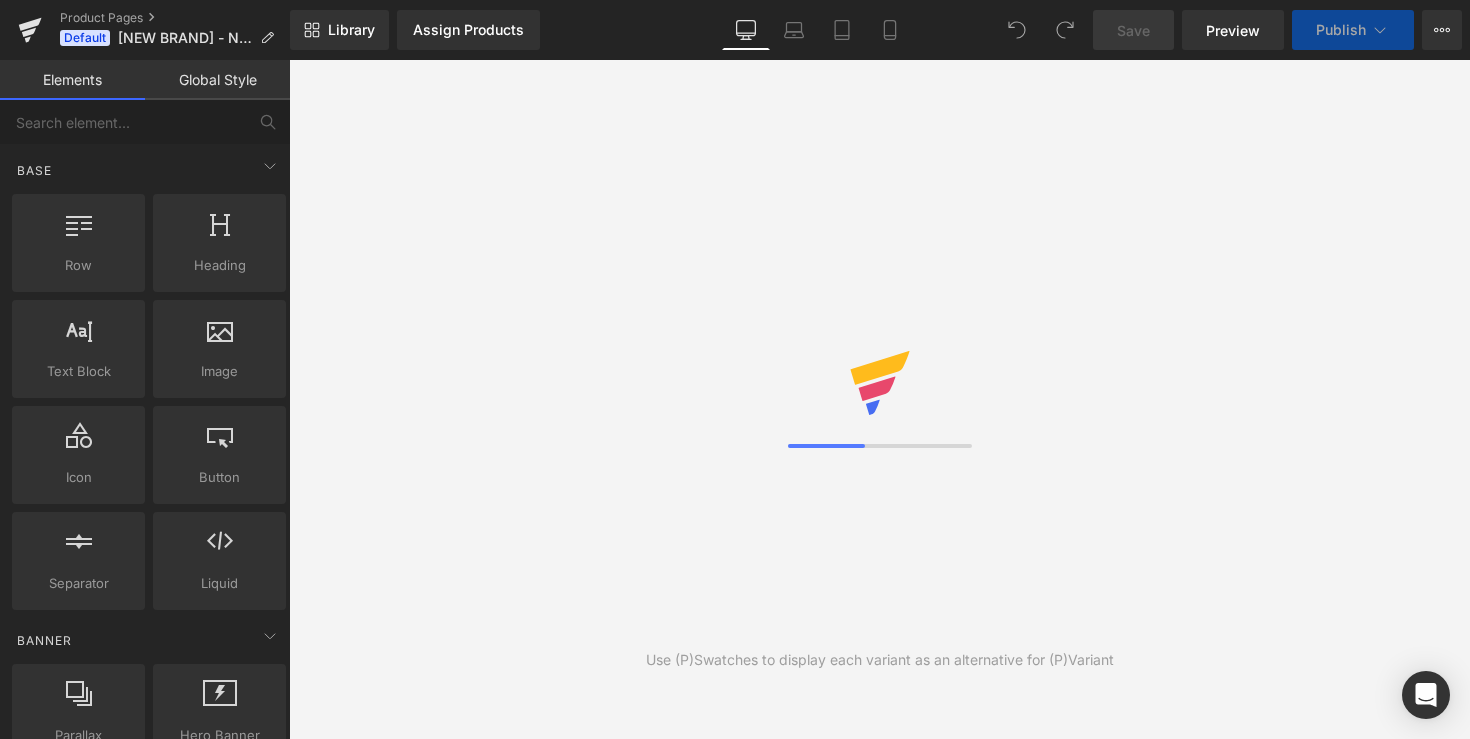 scroll, scrollTop: 0, scrollLeft: 0, axis: both 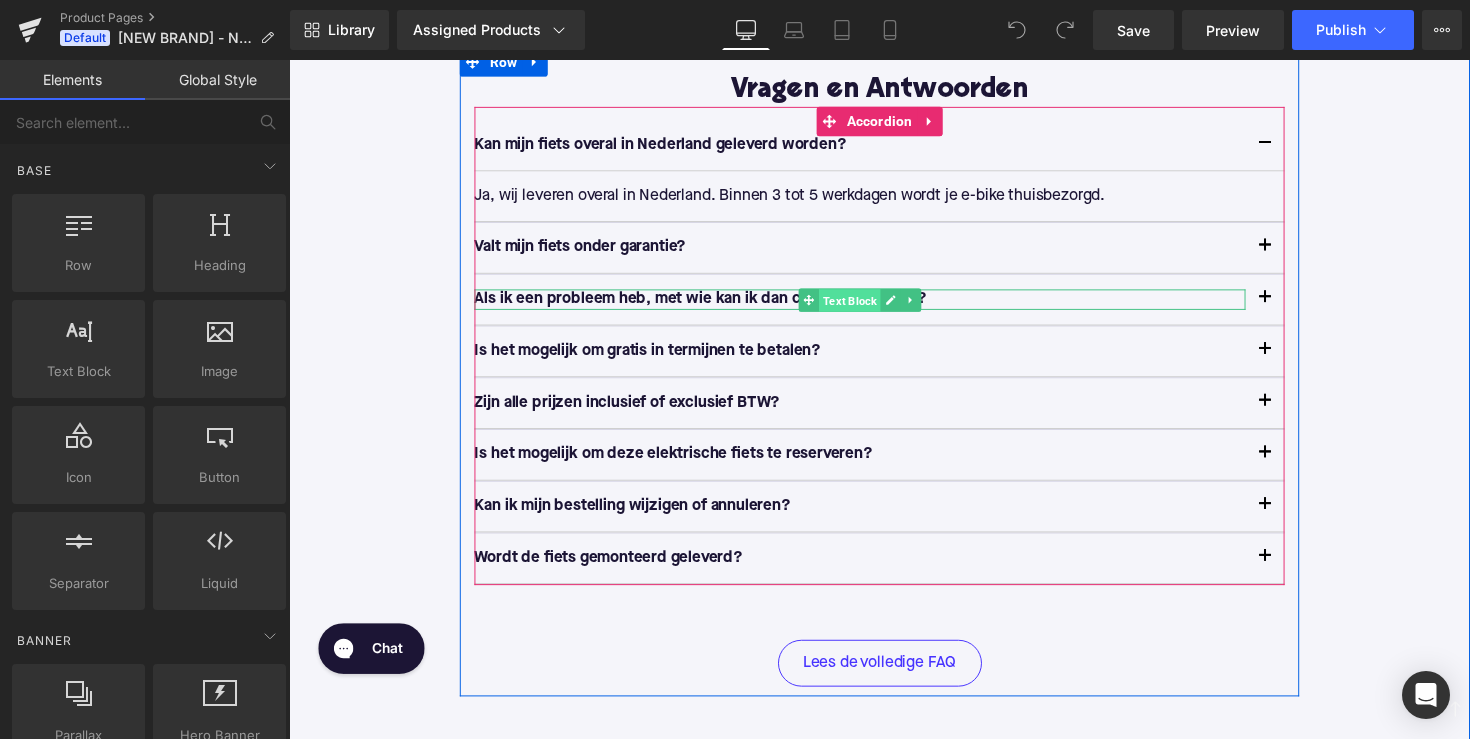 click on "Text Block" at bounding box center (863, 306) 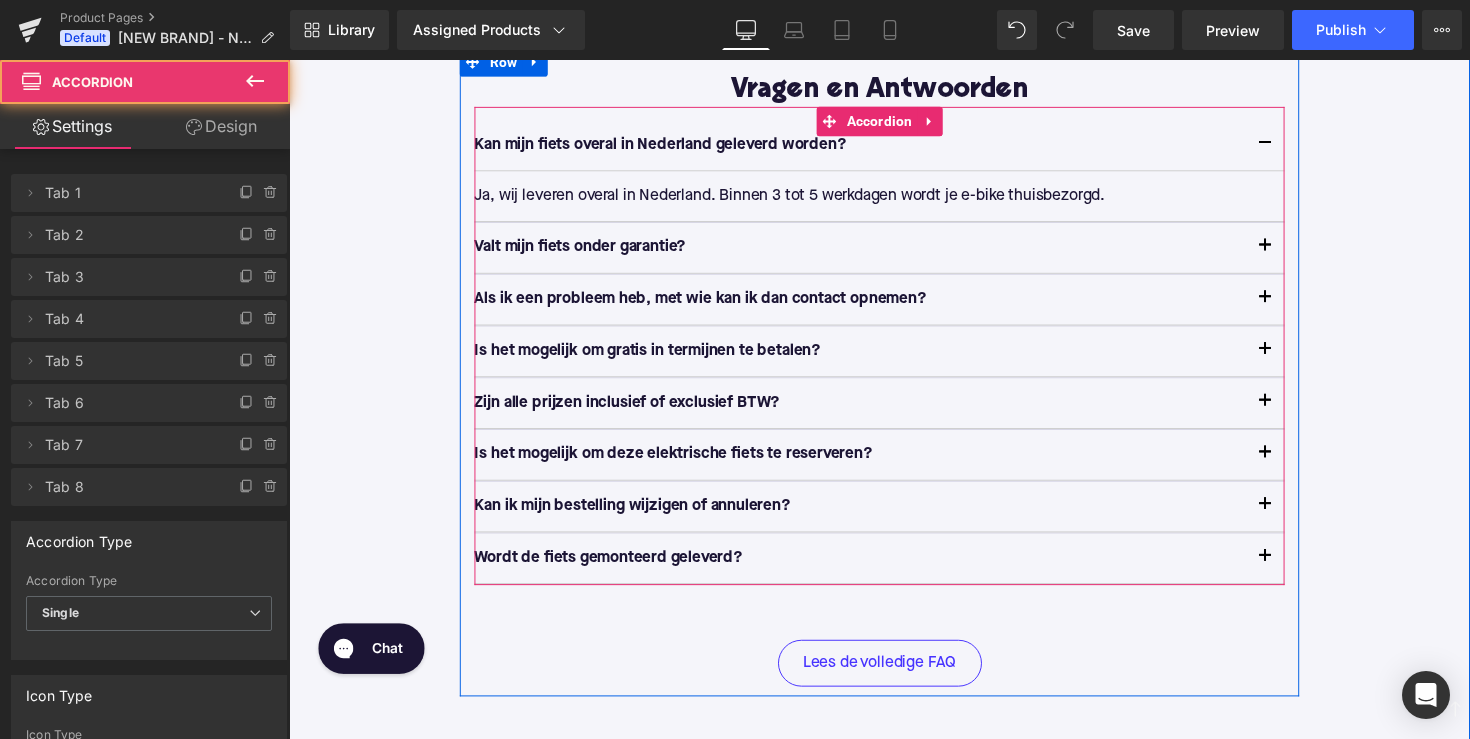 click at bounding box center (1289, 305) 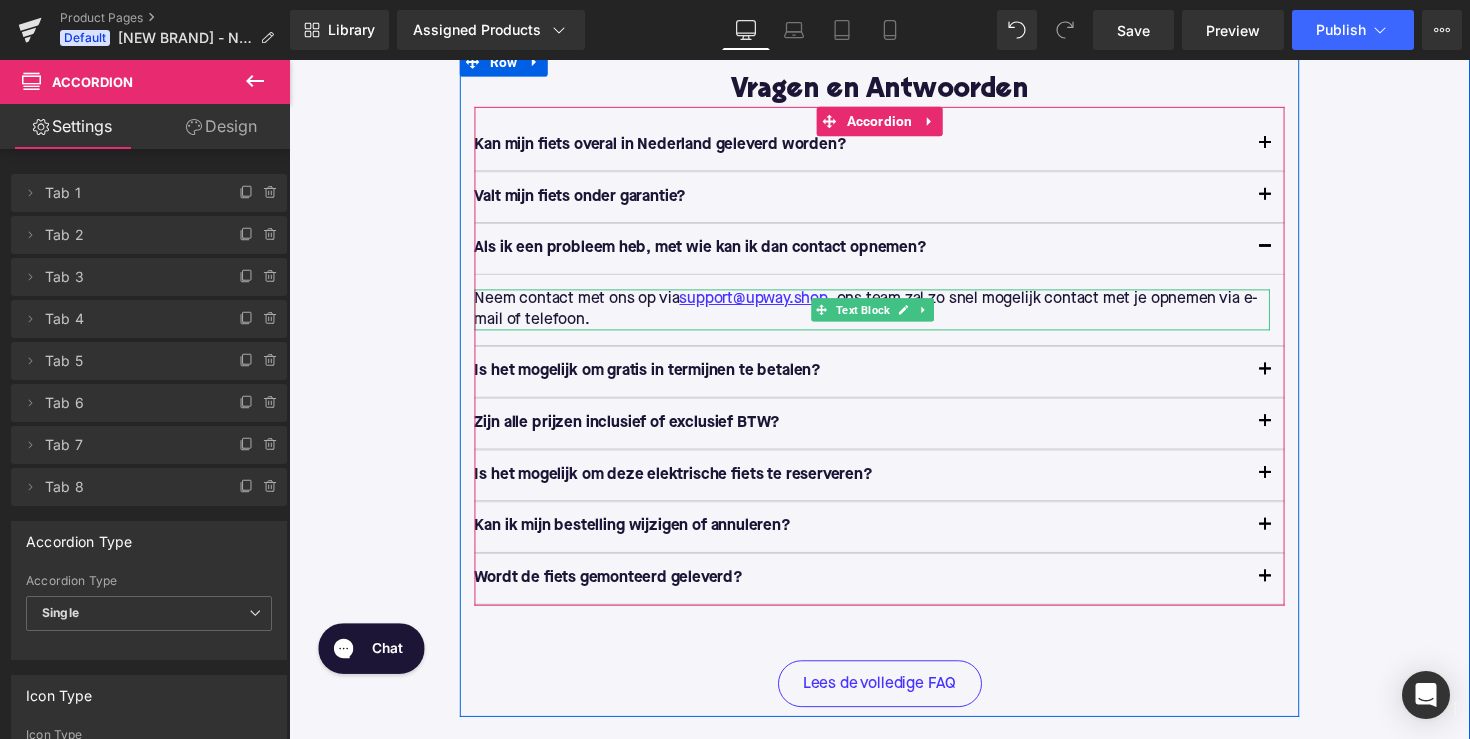 click on "Neem contact met ons op via  [EMAIL] , ons team zal zo snel mogelijk contact met je opnemen via e-mail of telefoon." at bounding box center [886, 316] 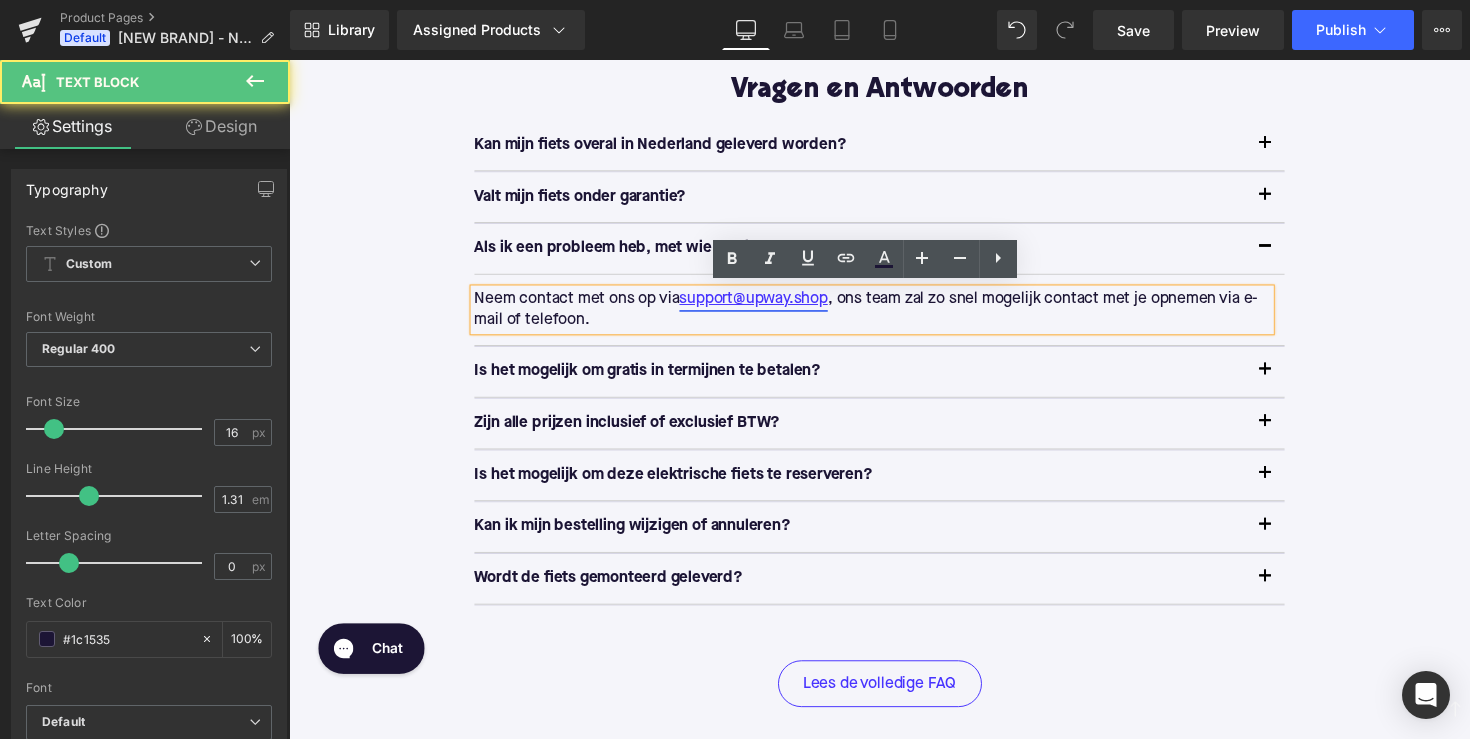 click on "support@upway.shop" at bounding box center [765, 305] 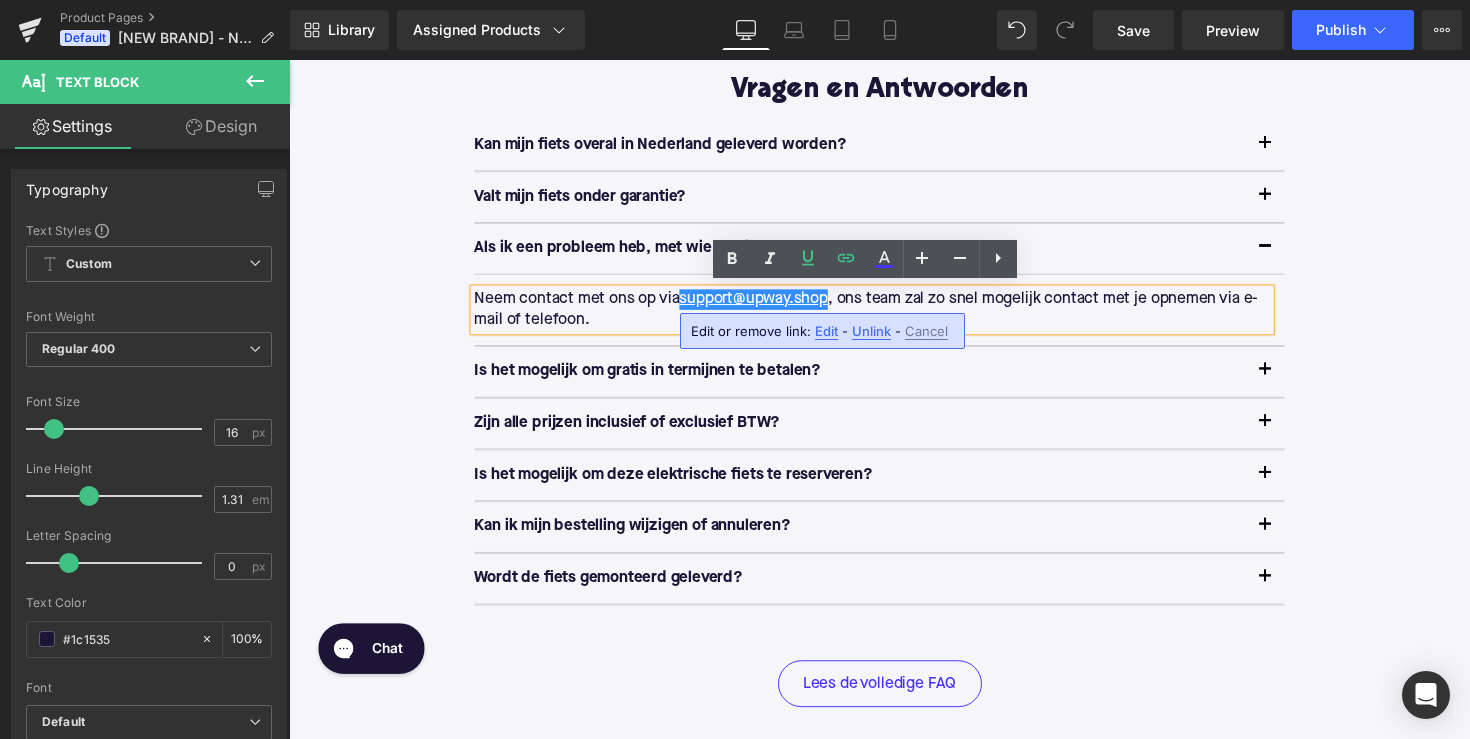 click on "Edit" at bounding box center (826, 331) 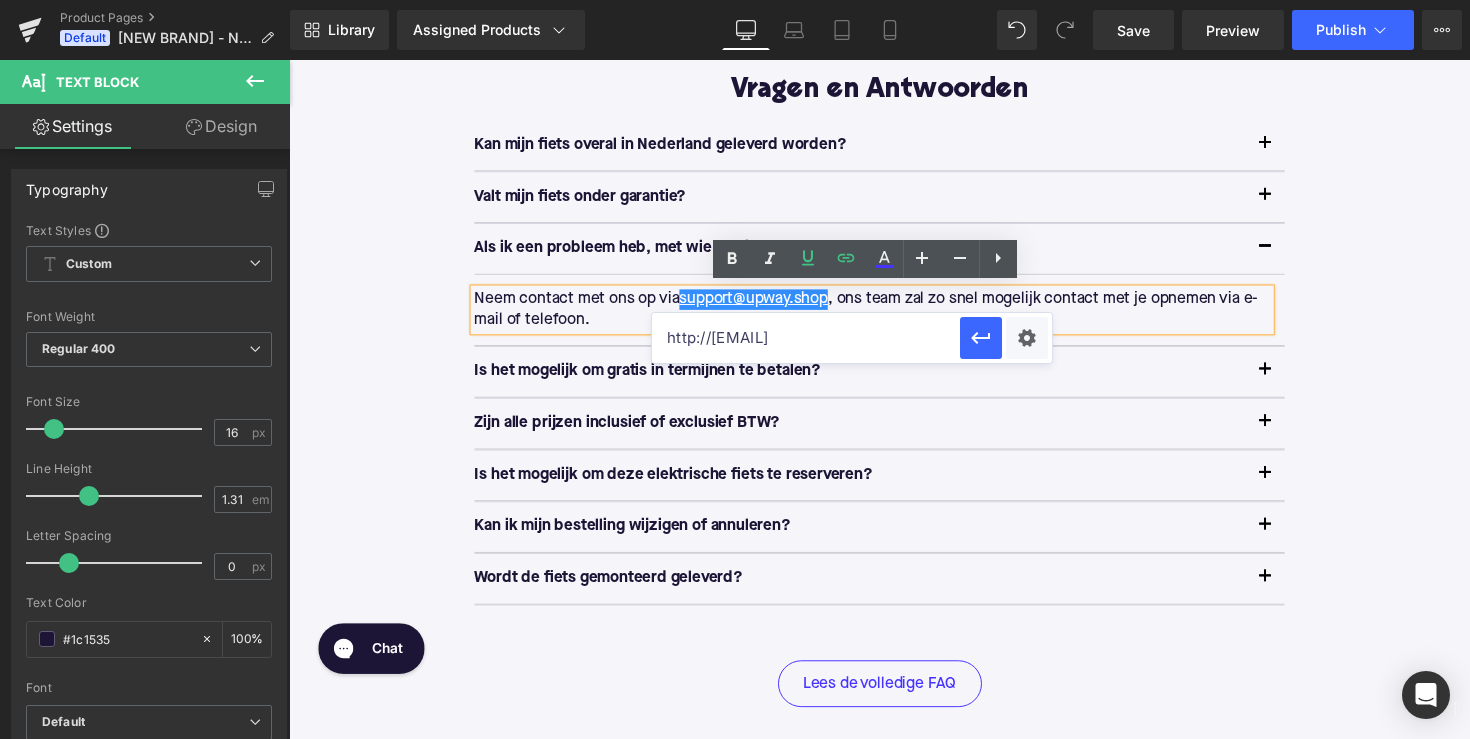 click on "http://[EMAIL]" at bounding box center (806, 338) 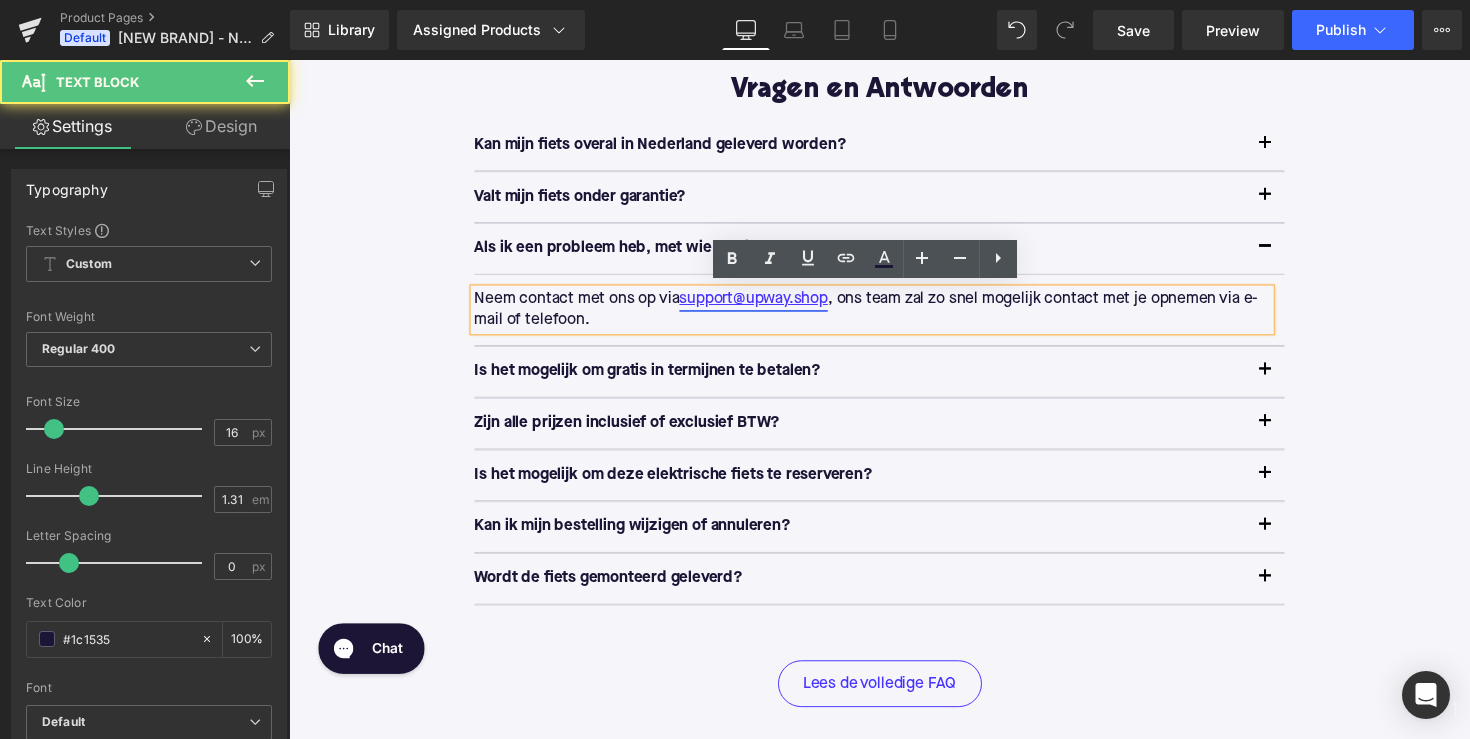 click on "support@upway.shop" at bounding box center (765, 305) 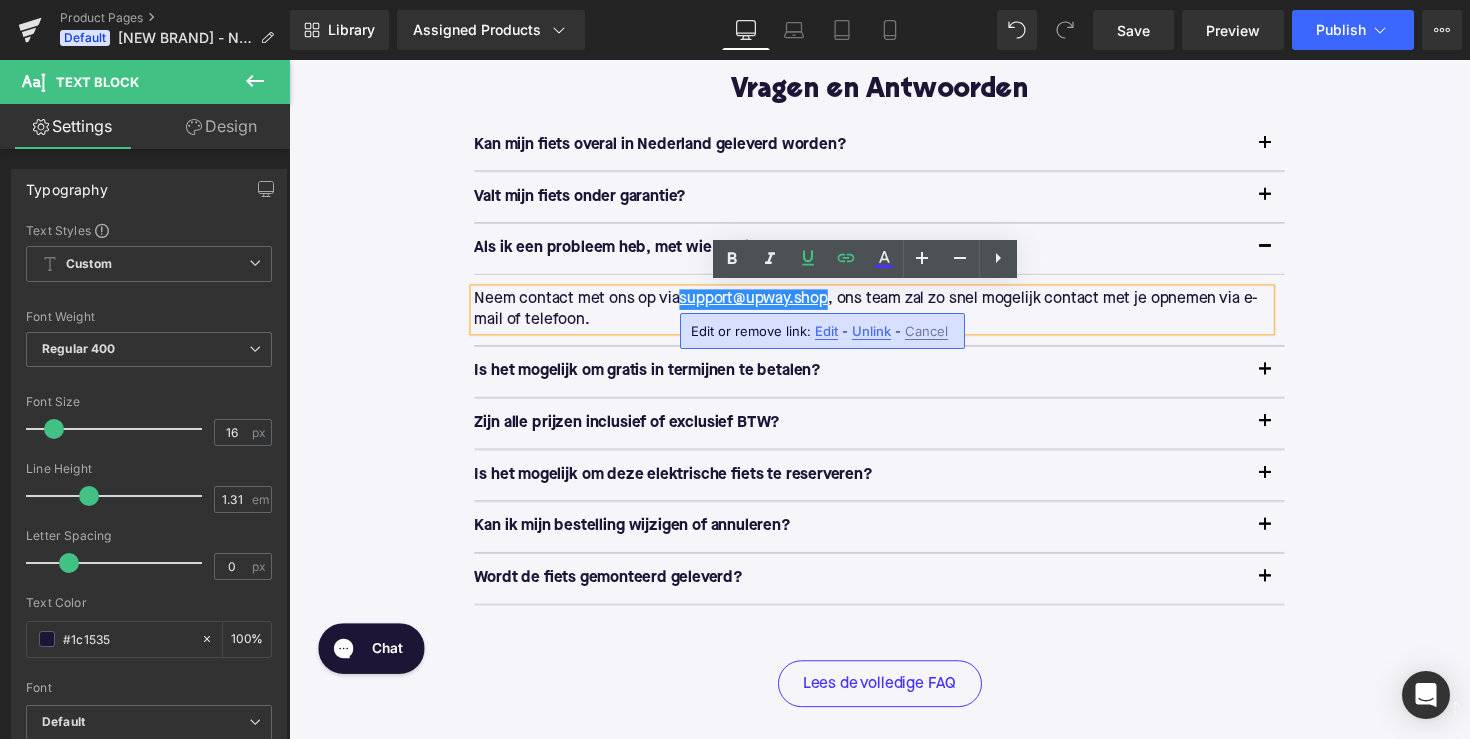 click on "Unlink" at bounding box center (871, 331) 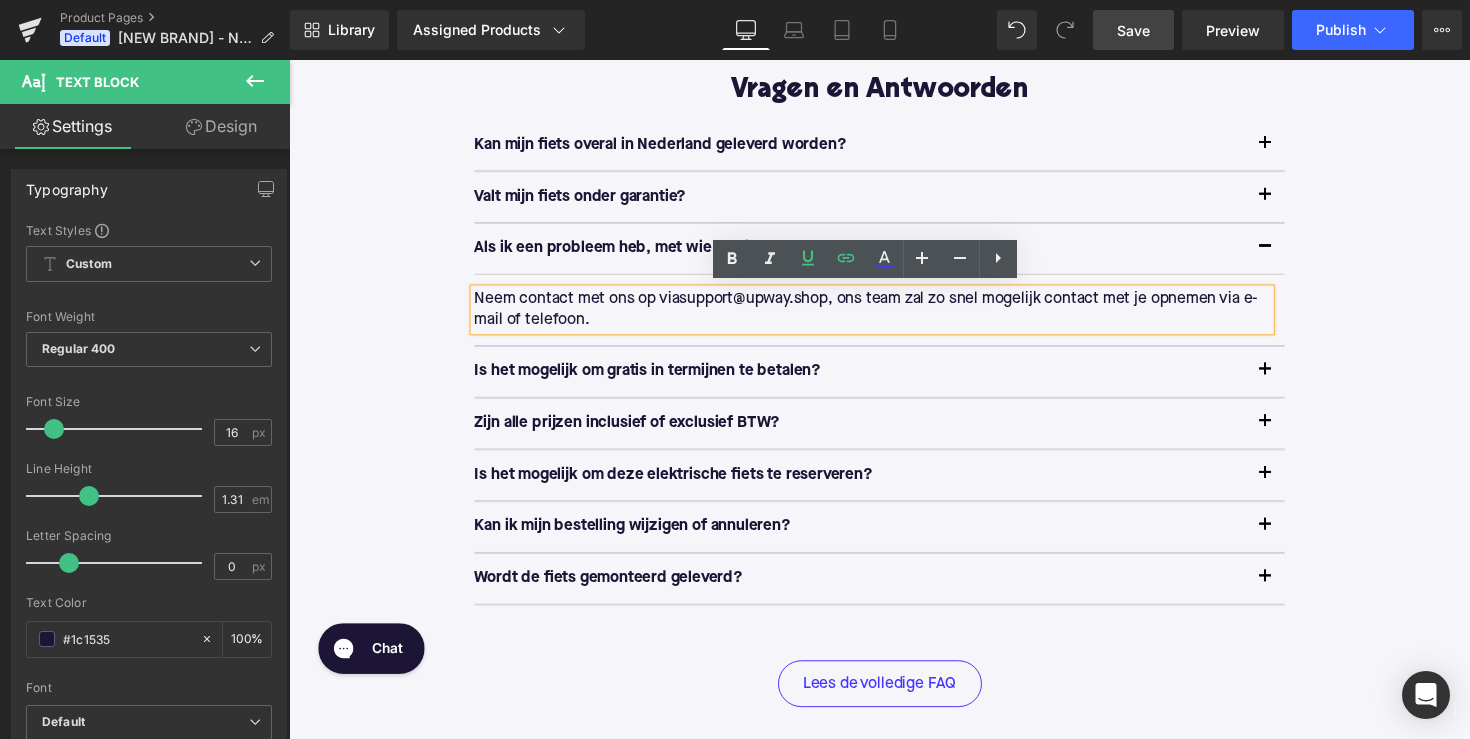 click on "Save" at bounding box center [1133, 30] 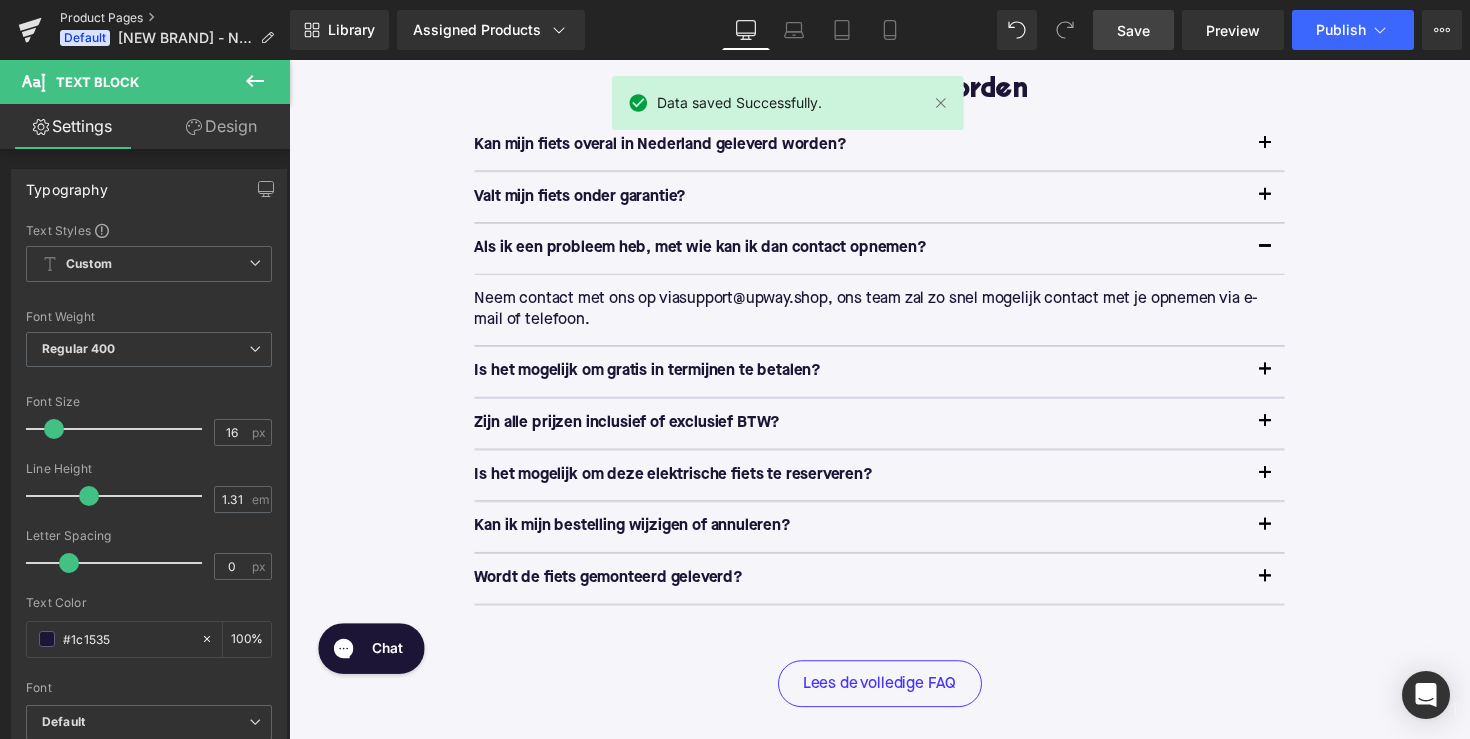 click on "Product Pages" at bounding box center [175, 18] 